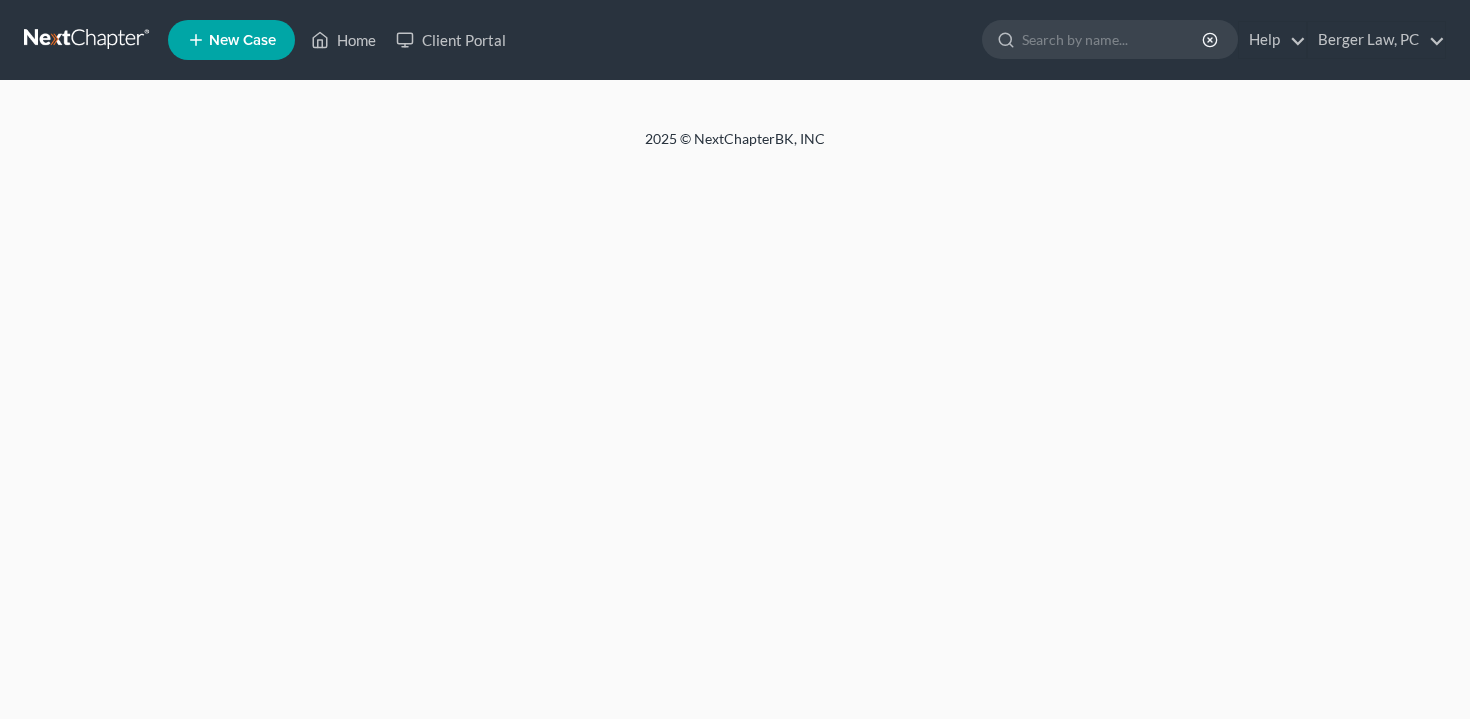 scroll, scrollTop: 0, scrollLeft: 0, axis: both 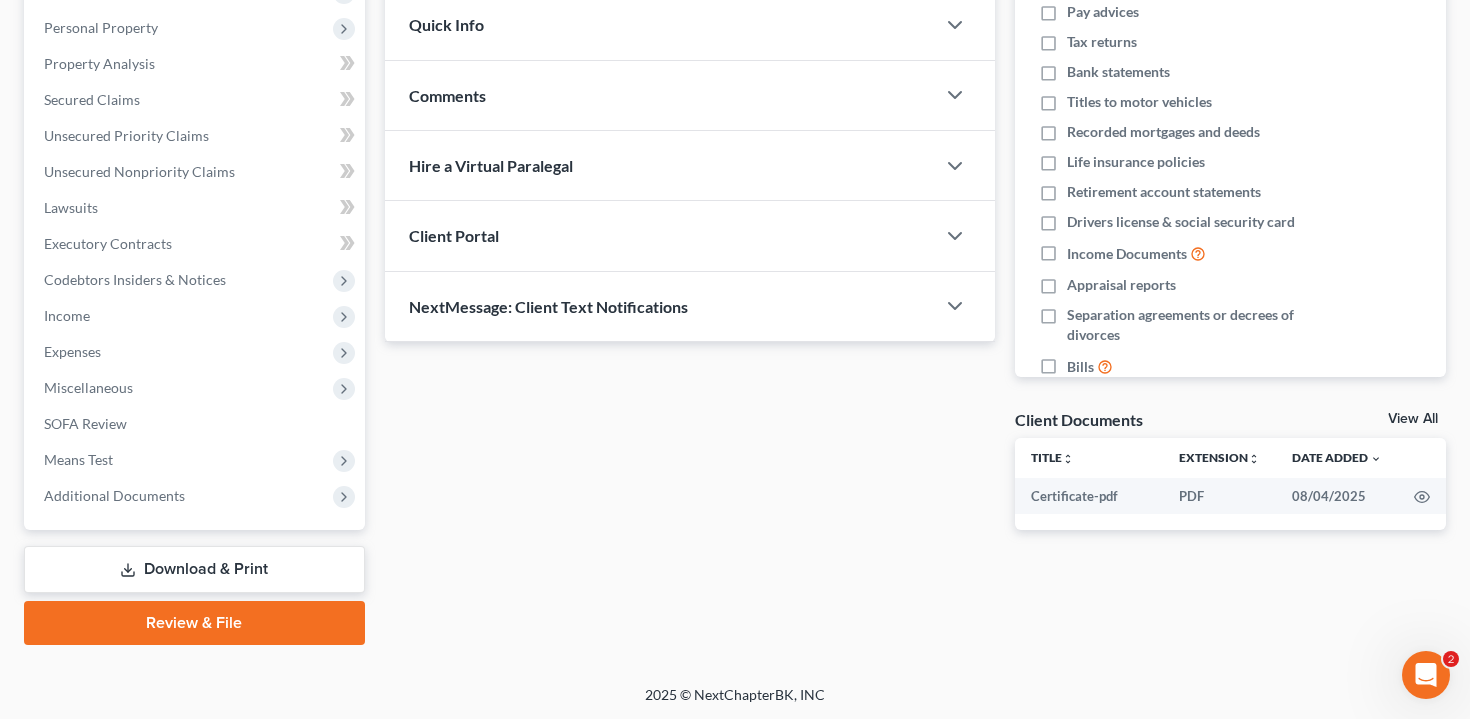 click on "Download & Print" at bounding box center (194, 569) 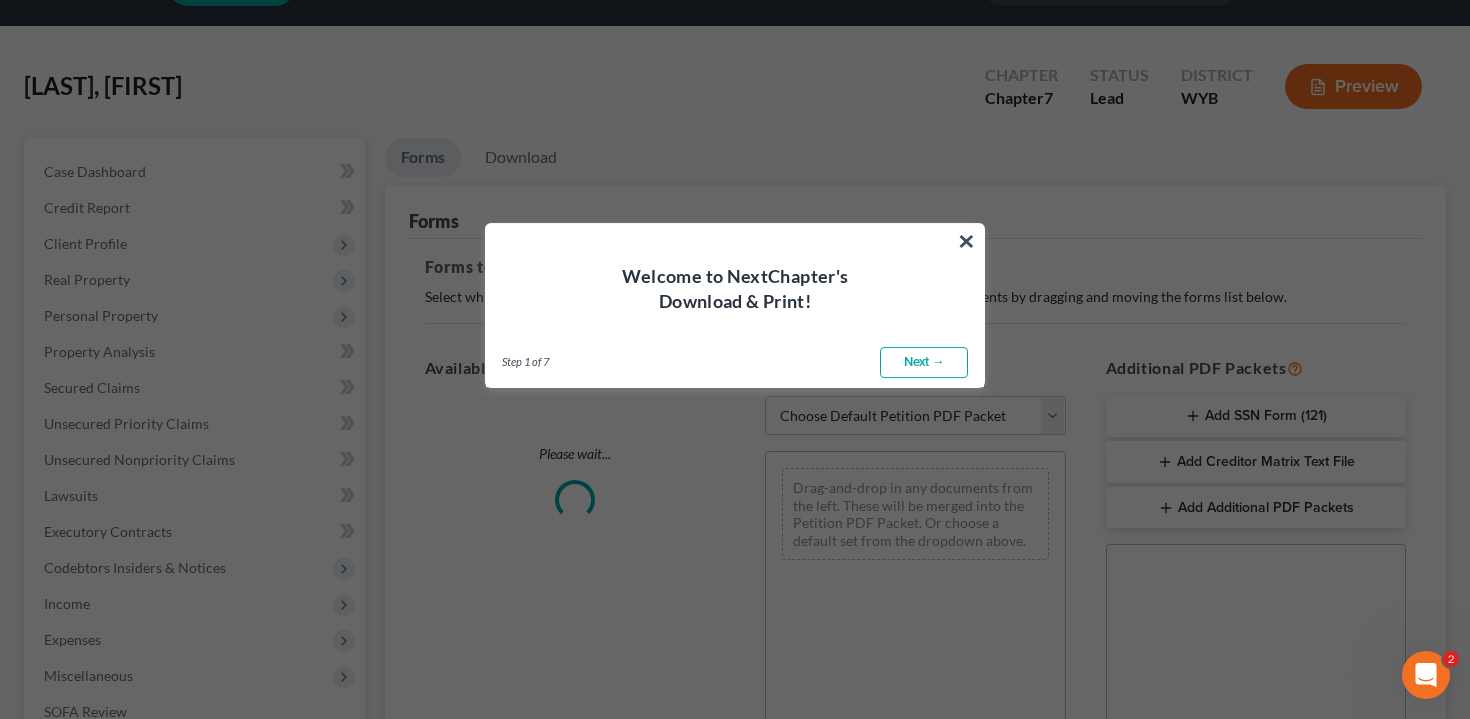 scroll, scrollTop: 0, scrollLeft: 0, axis: both 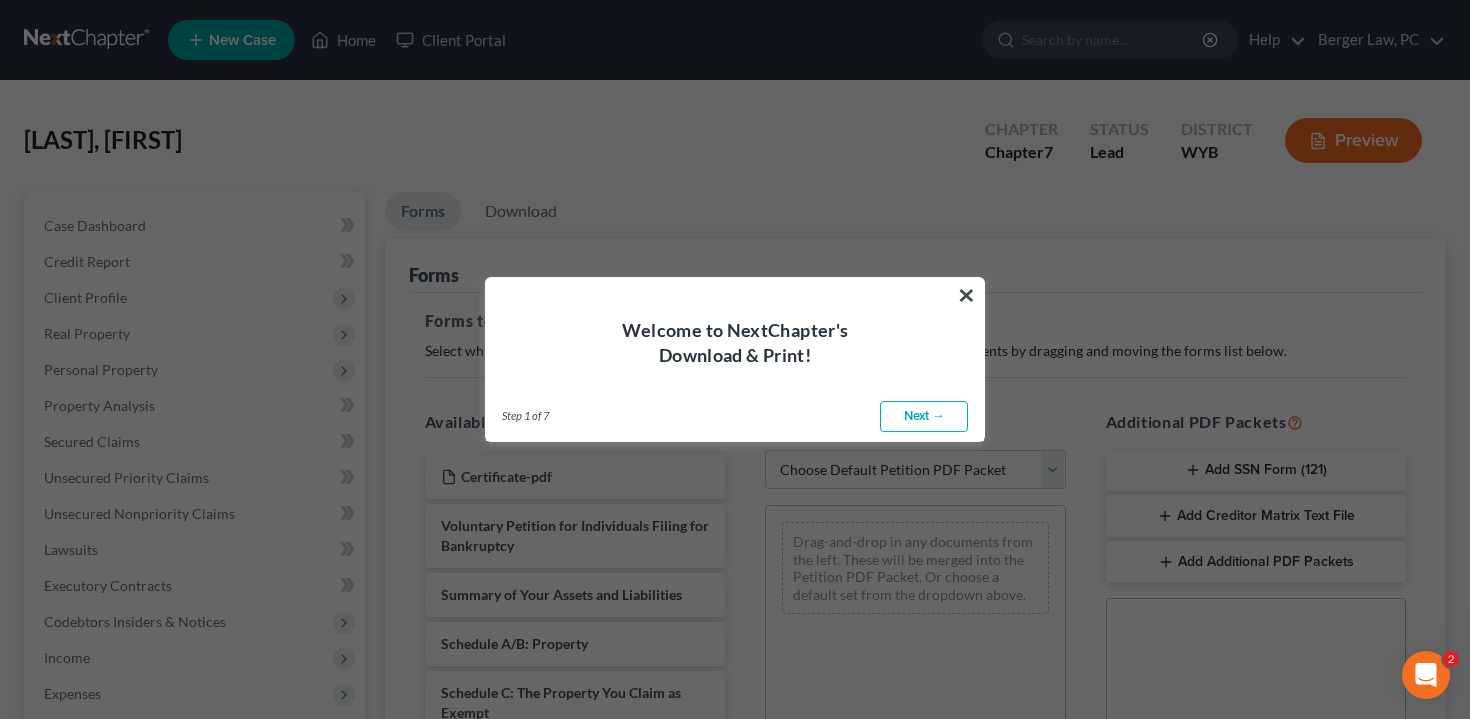 click on "Welcome to NextChapter's Download & Print!" at bounding box center [735, 323] 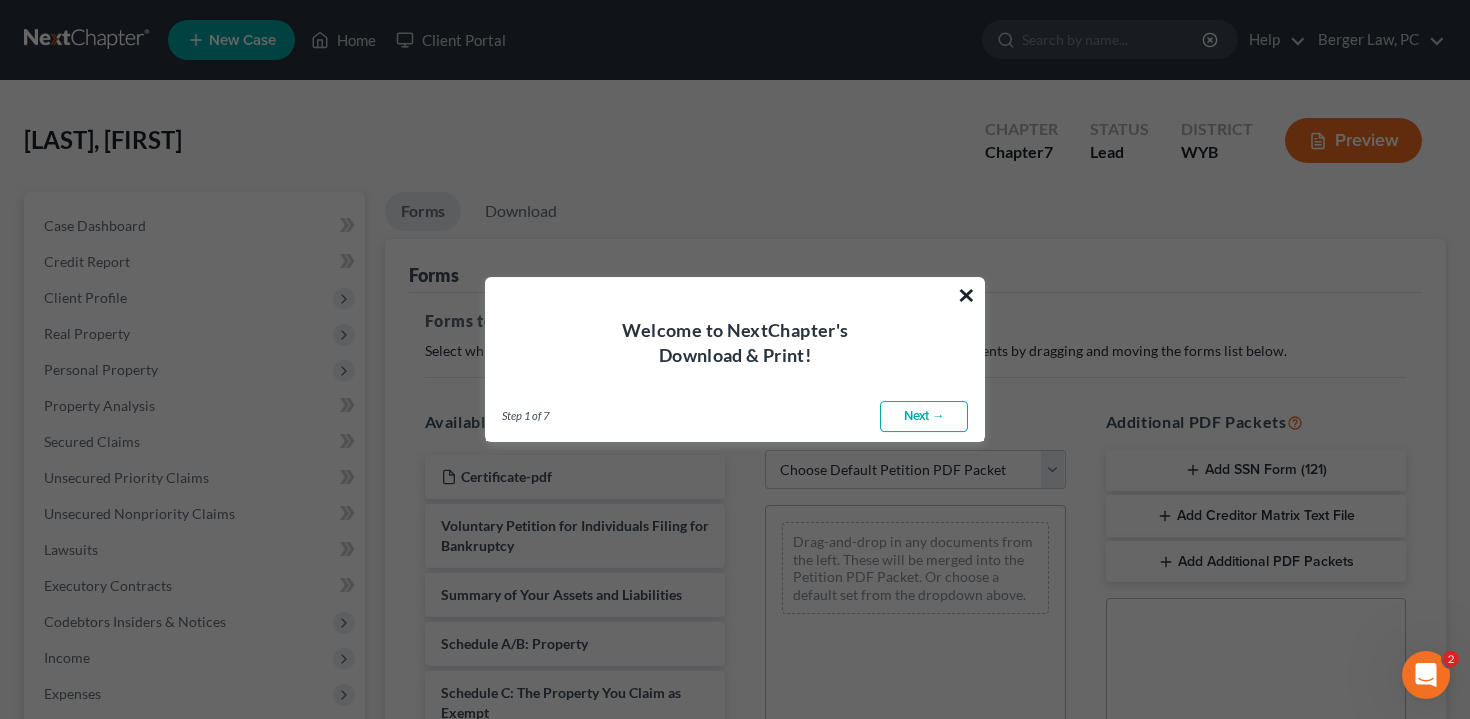 click on "×" at bounding box center (966, 295) 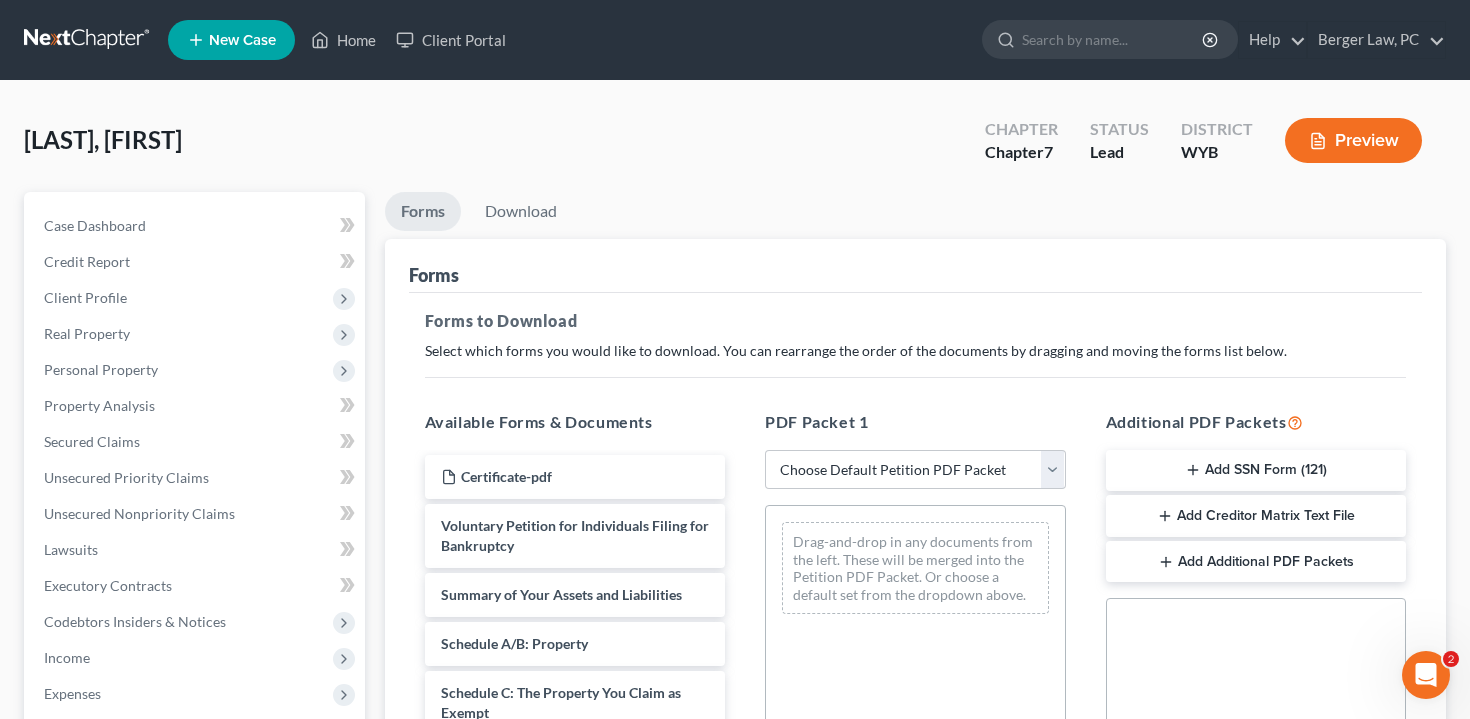 click on "Preview" at bounding box center [1353, 140] 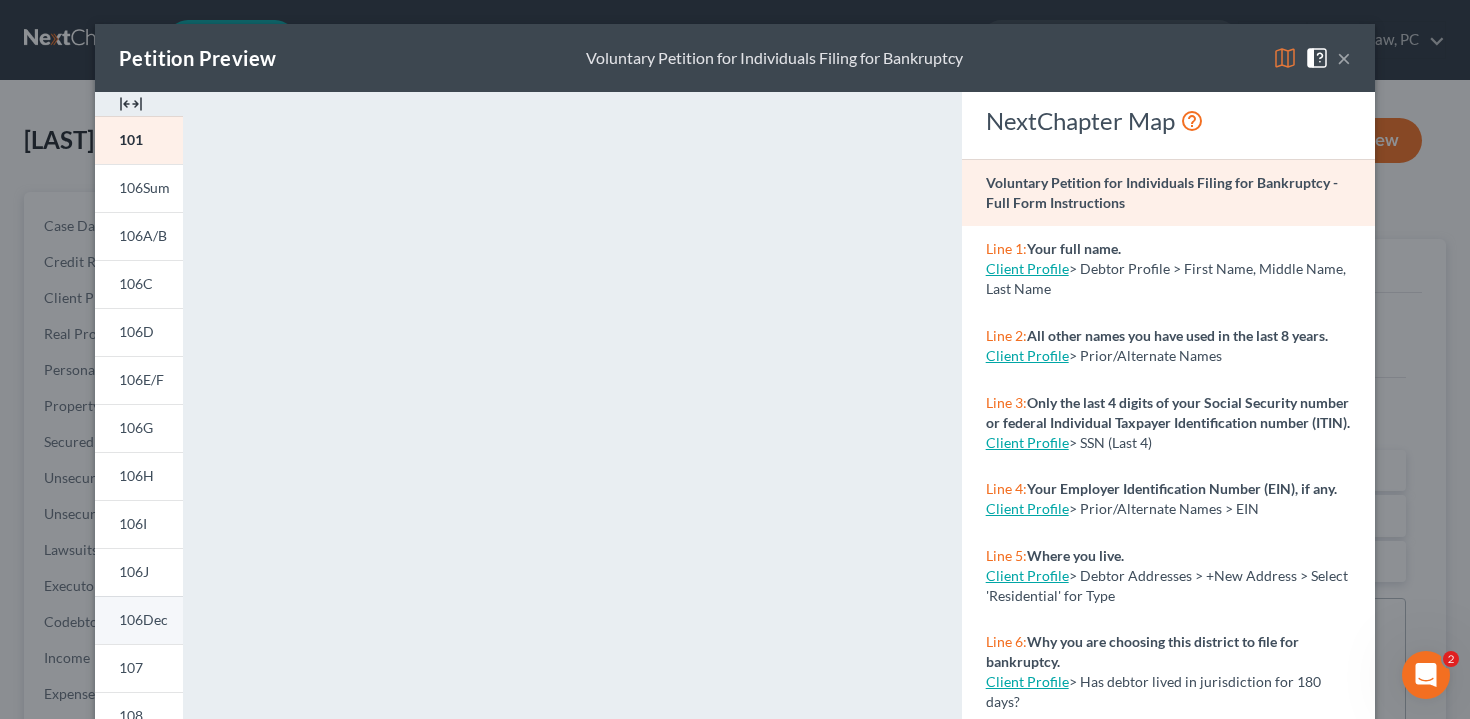 click on "106Dec" at bounding box center [143, 619] 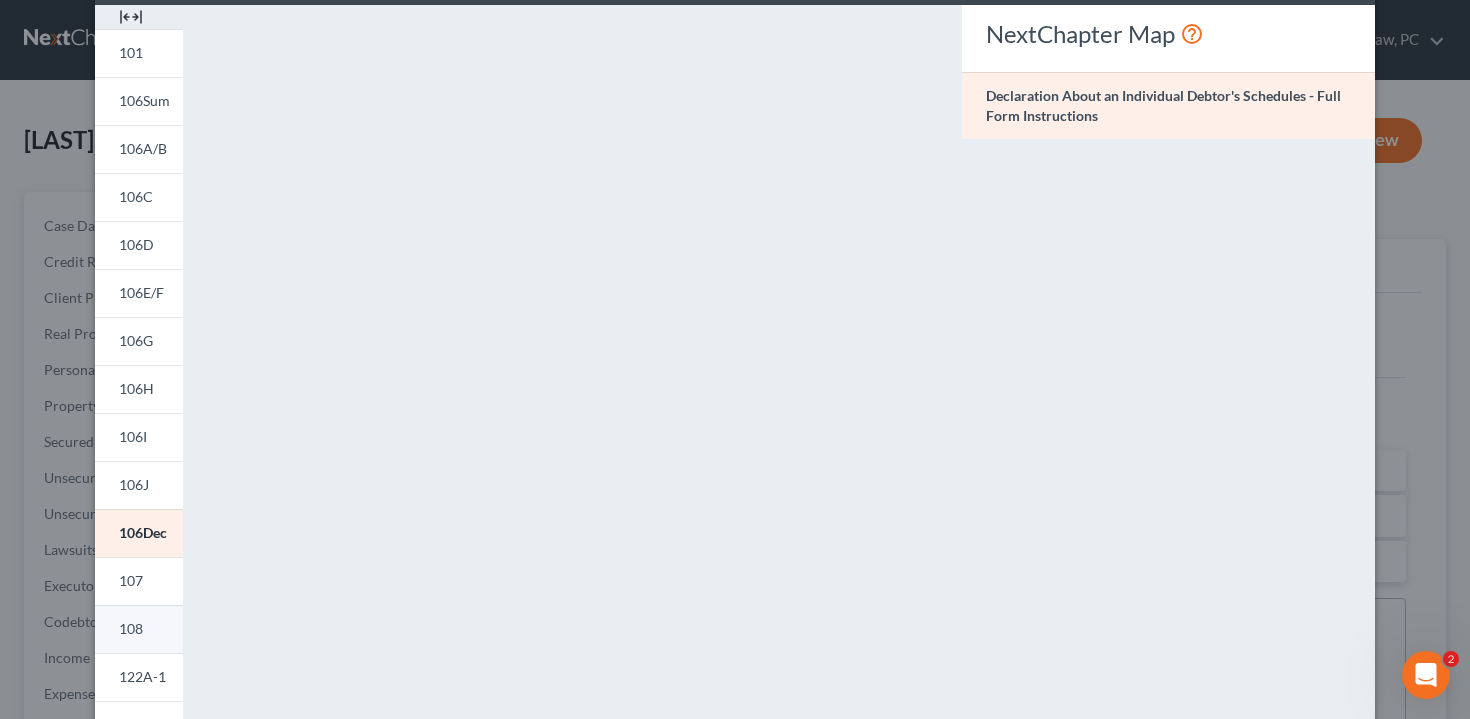 scroll, scrollTop: 88, scrollLeft: 0, axis: vertical 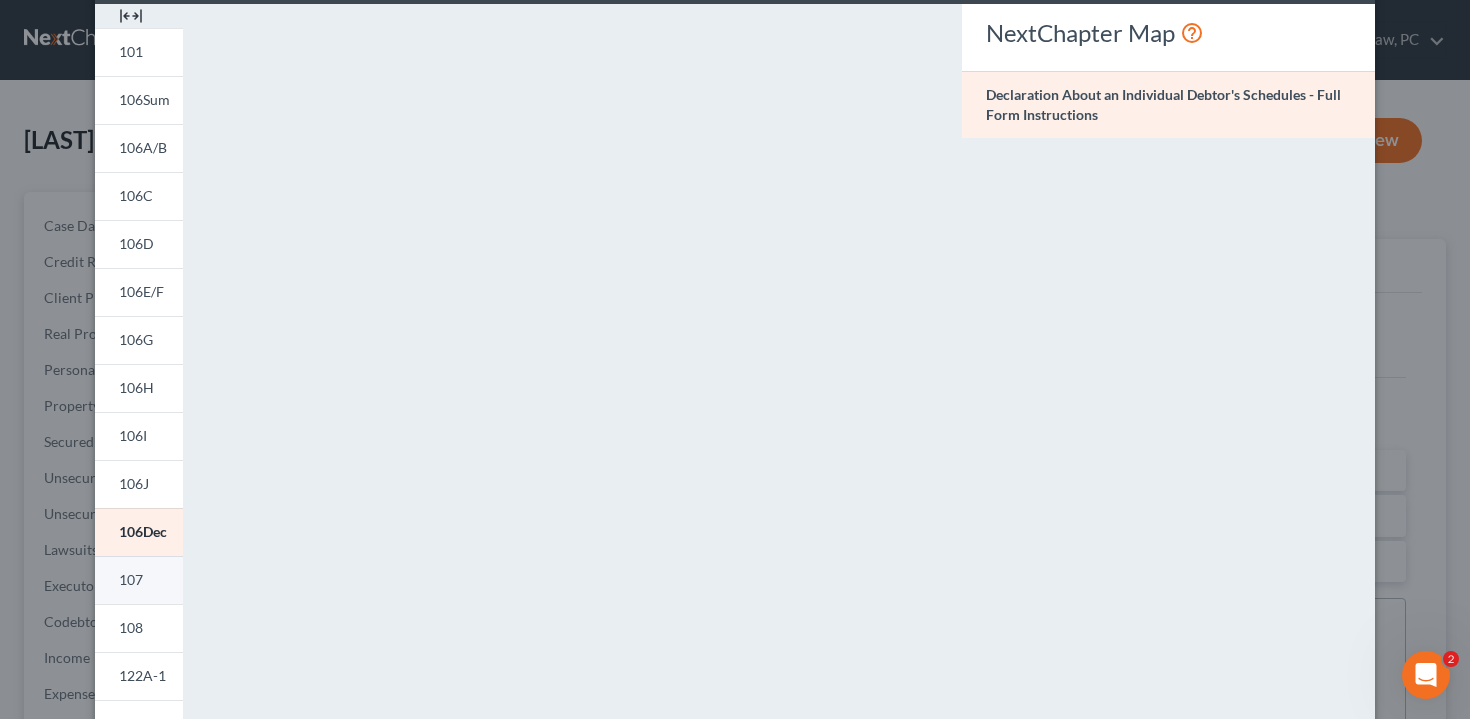 click on "107" at bounding box center [139, 580] 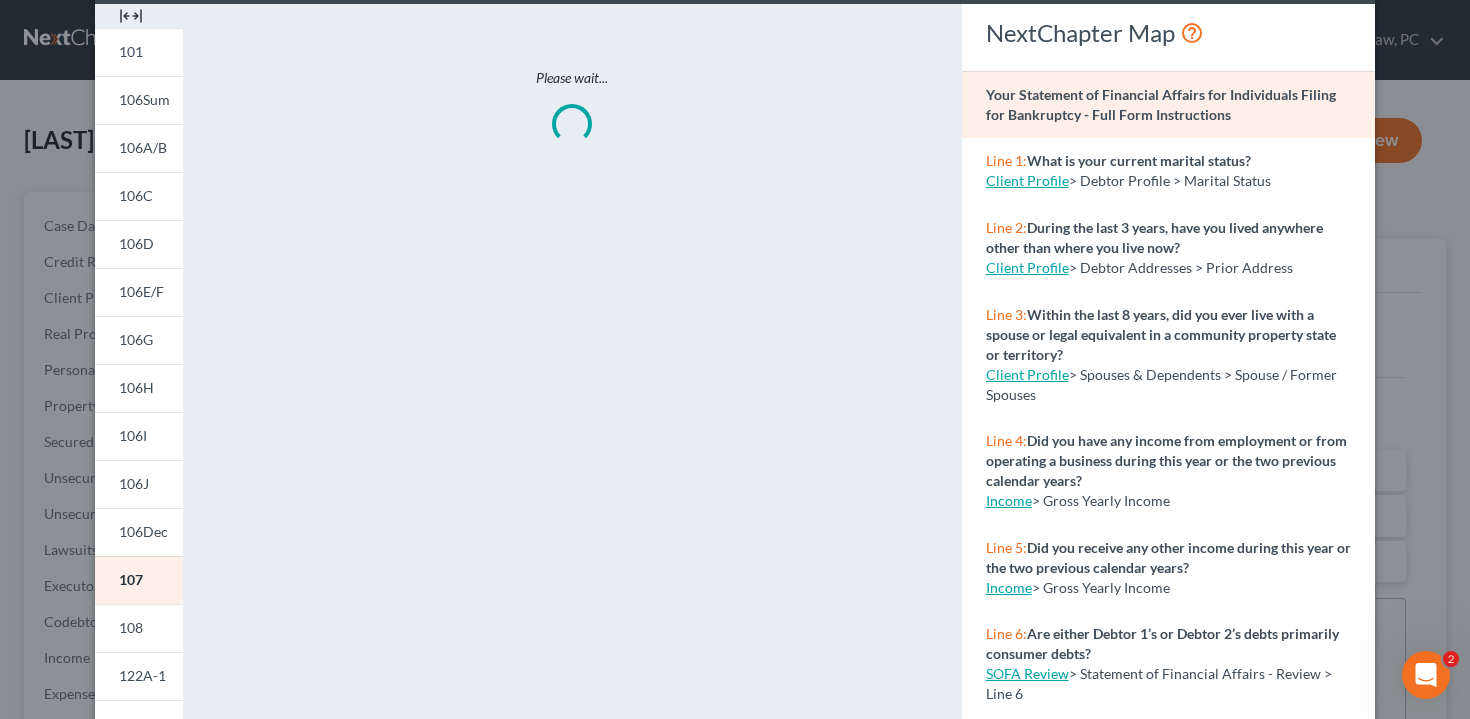 scroll, scrollTop: 0, scrollLeft: 0, axis: both 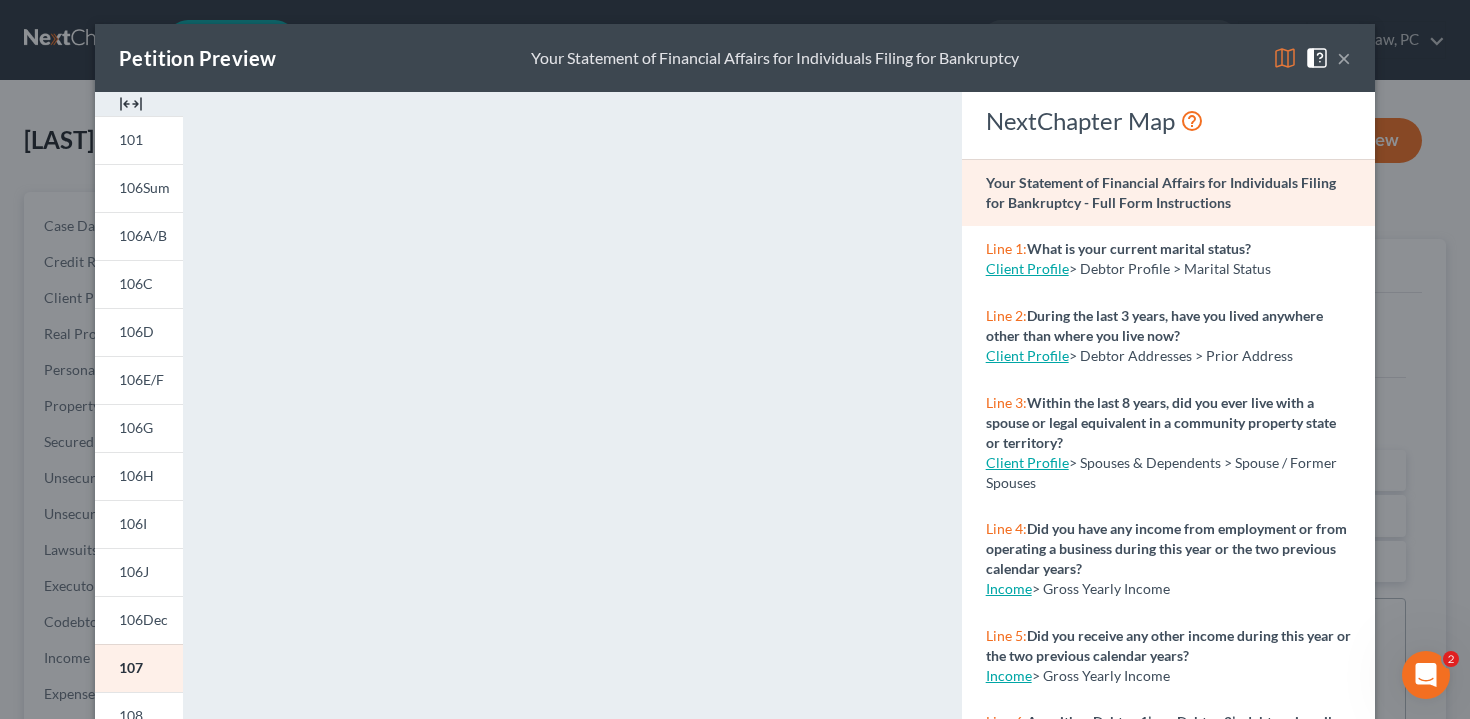 click on "Client Profile" at bounding box center (1027, 355) 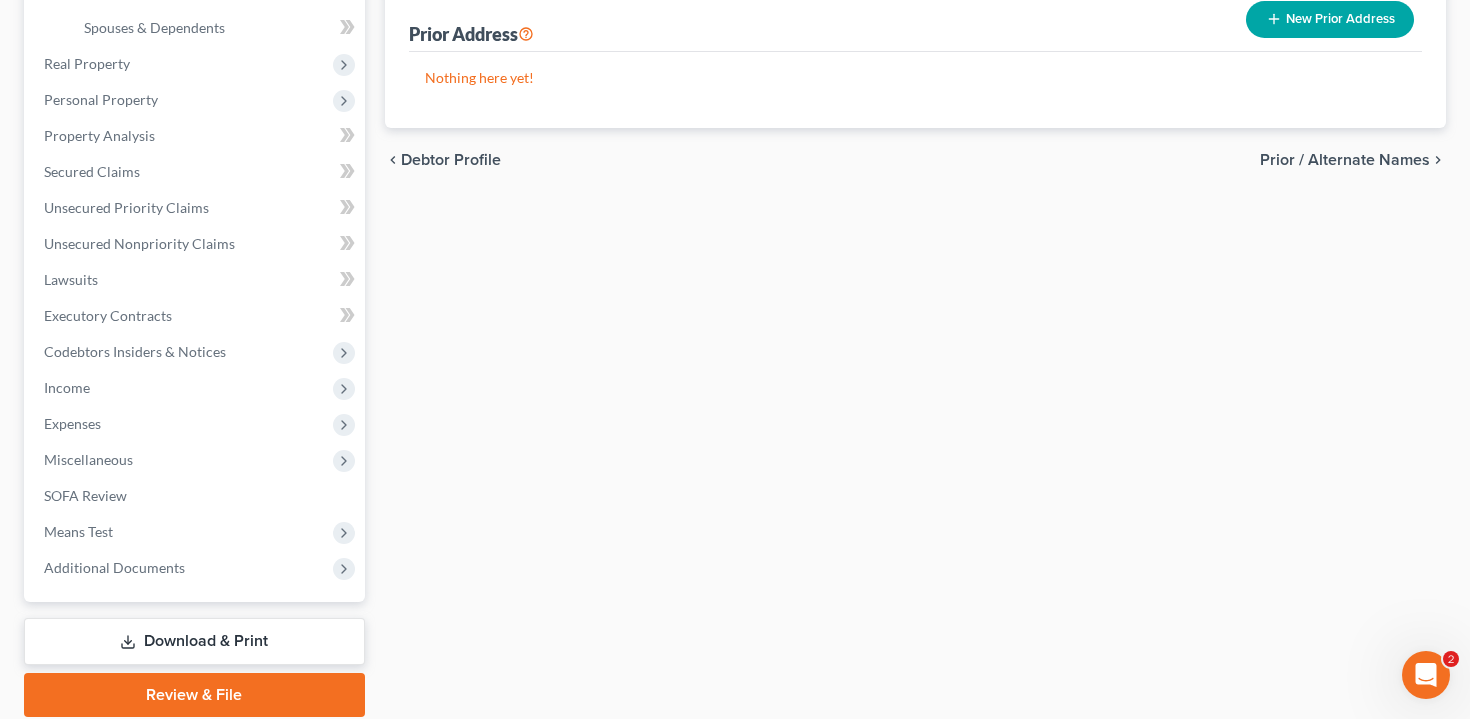 click on "Download & Print" at bounding box center (194, 641) 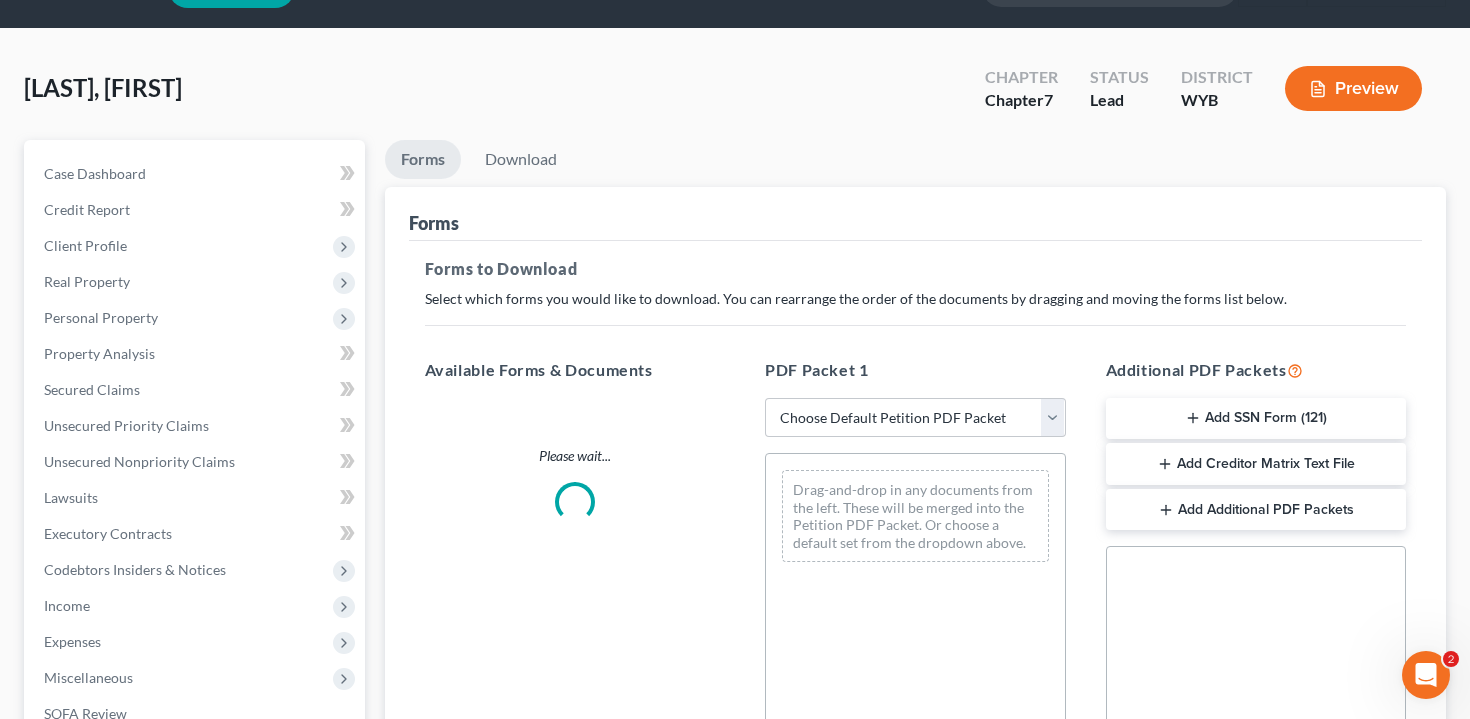 scroll, scrollTop: 0, scrollLeft: 0, axis: both 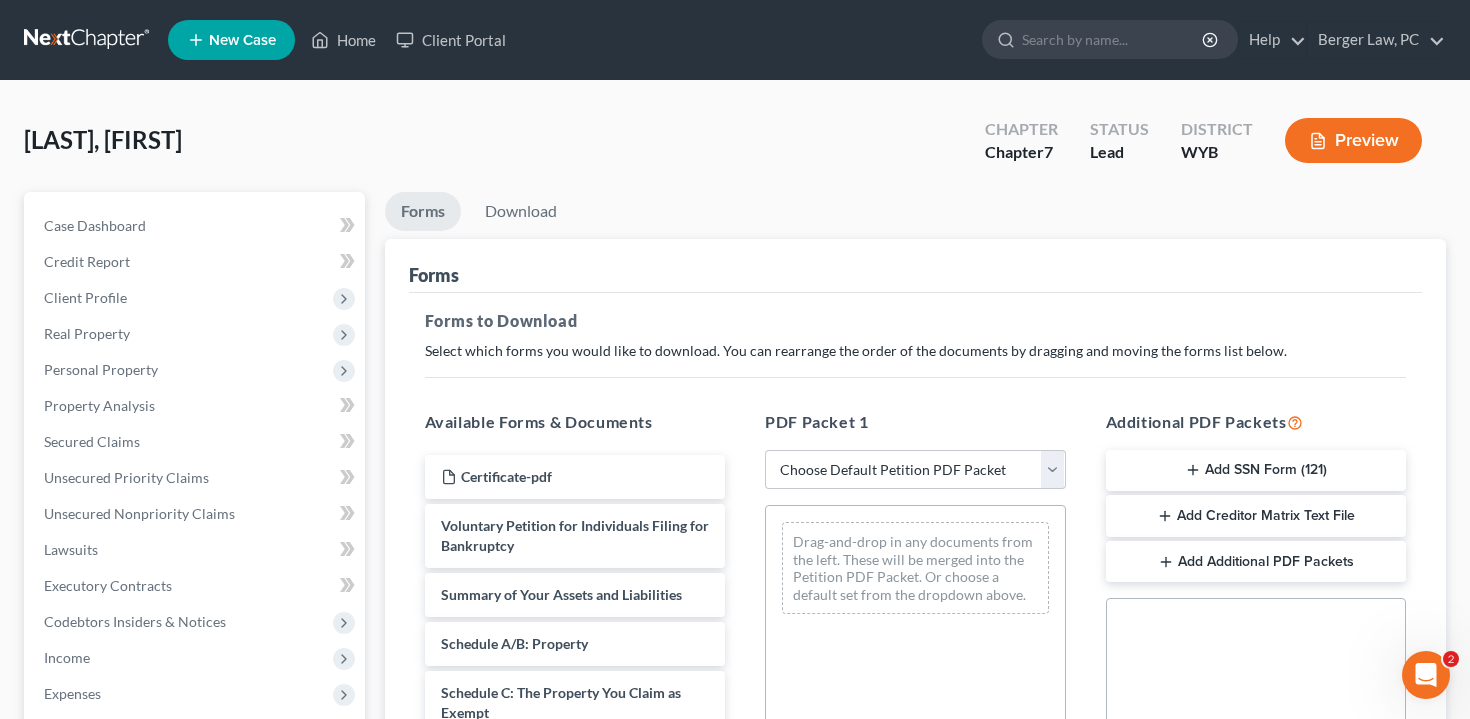 click on "Preview" at bounding box center [1353, 140] 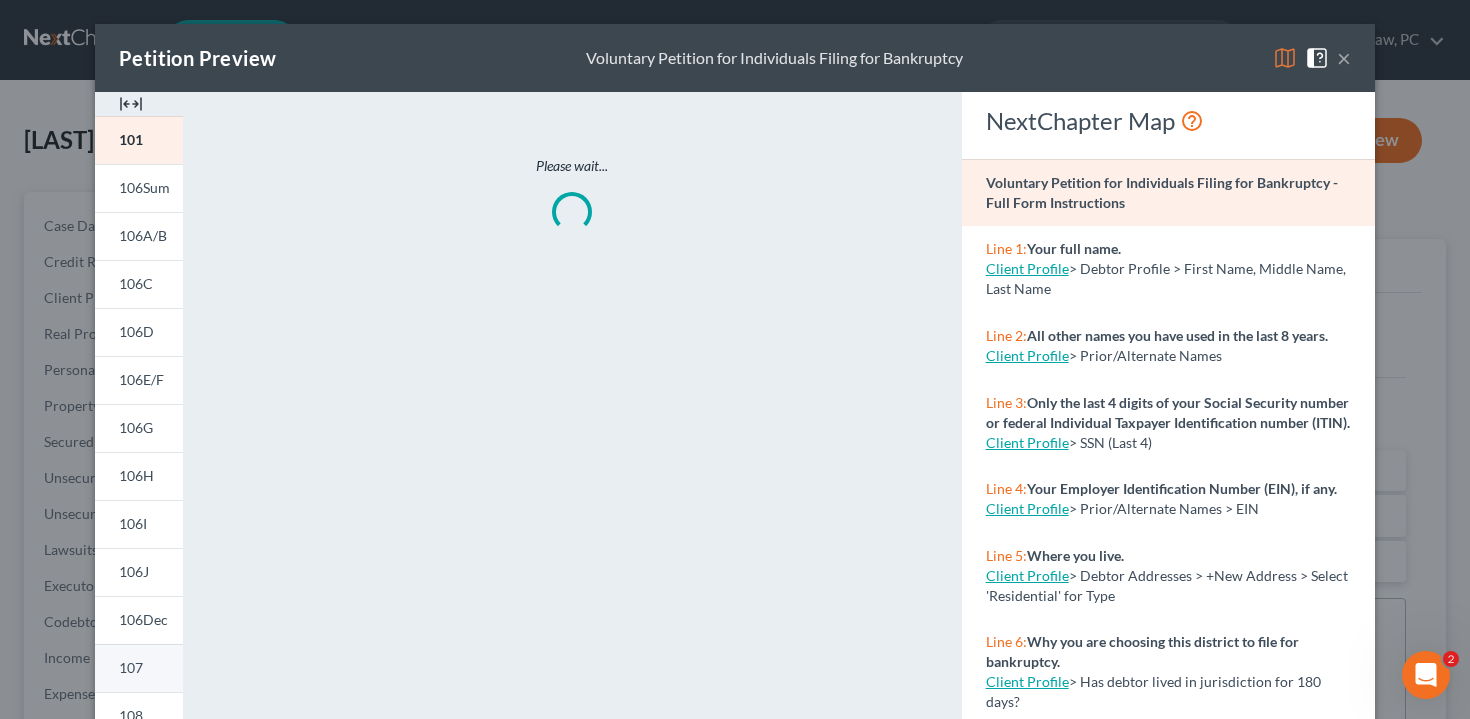 click on "107" at bounding box center (131, 667) 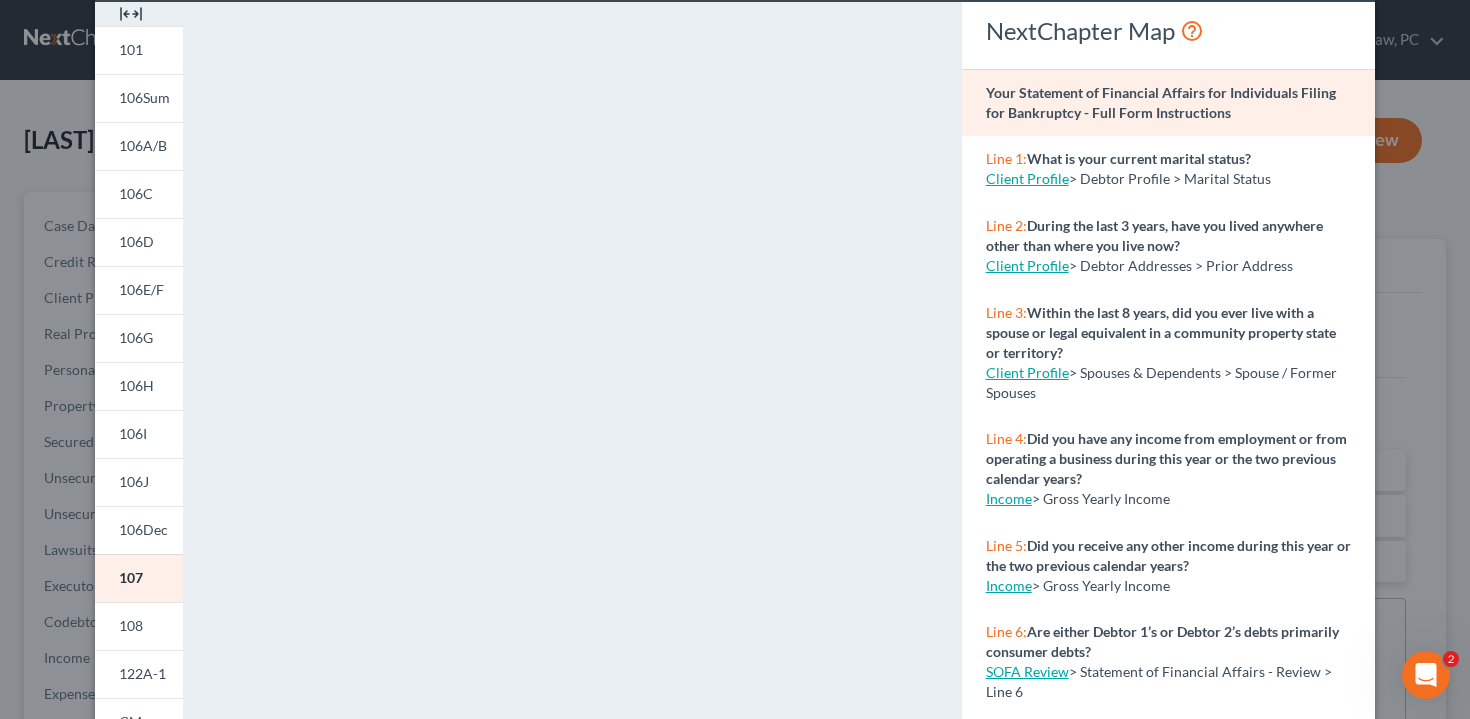 scroll, scrollTop: 98, scrollLeft: 0, axis: vertical 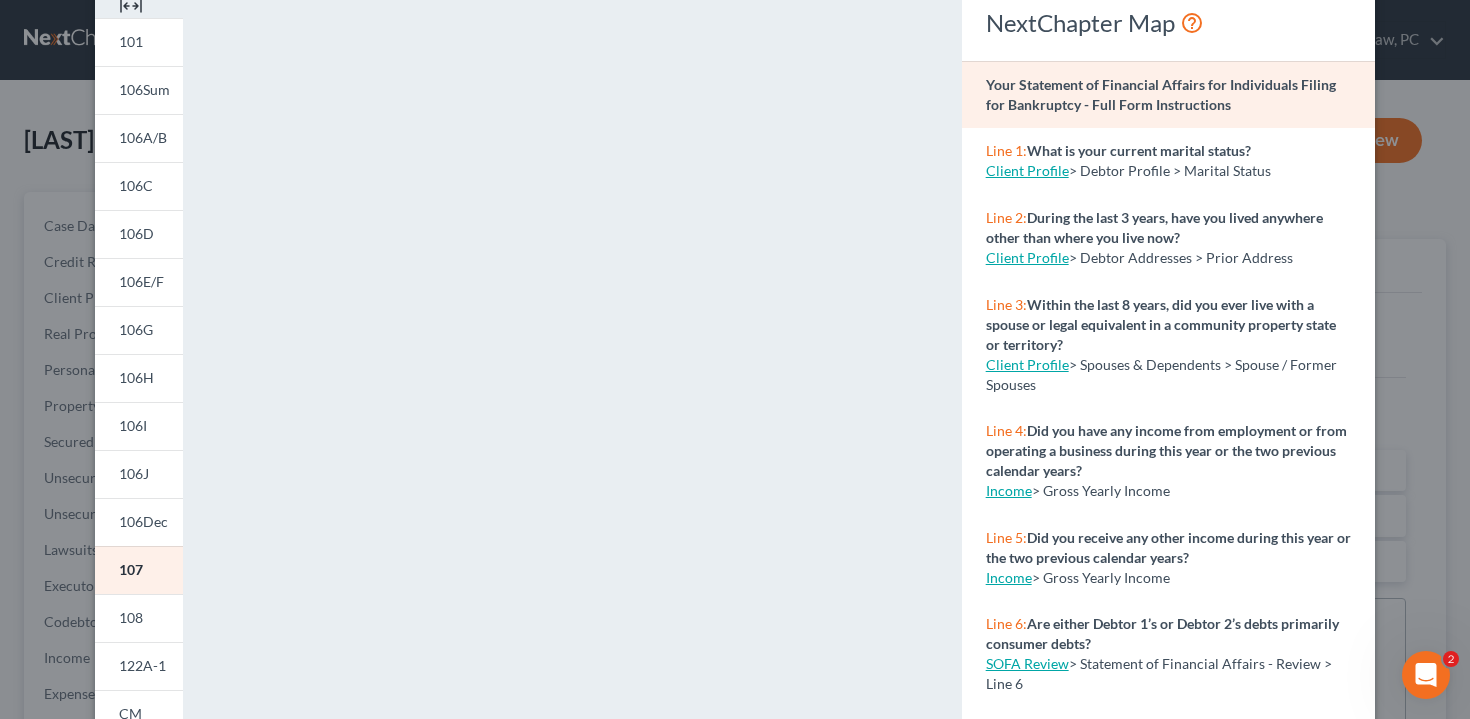click on "Client Profile" at bounding box center (1027, 257) 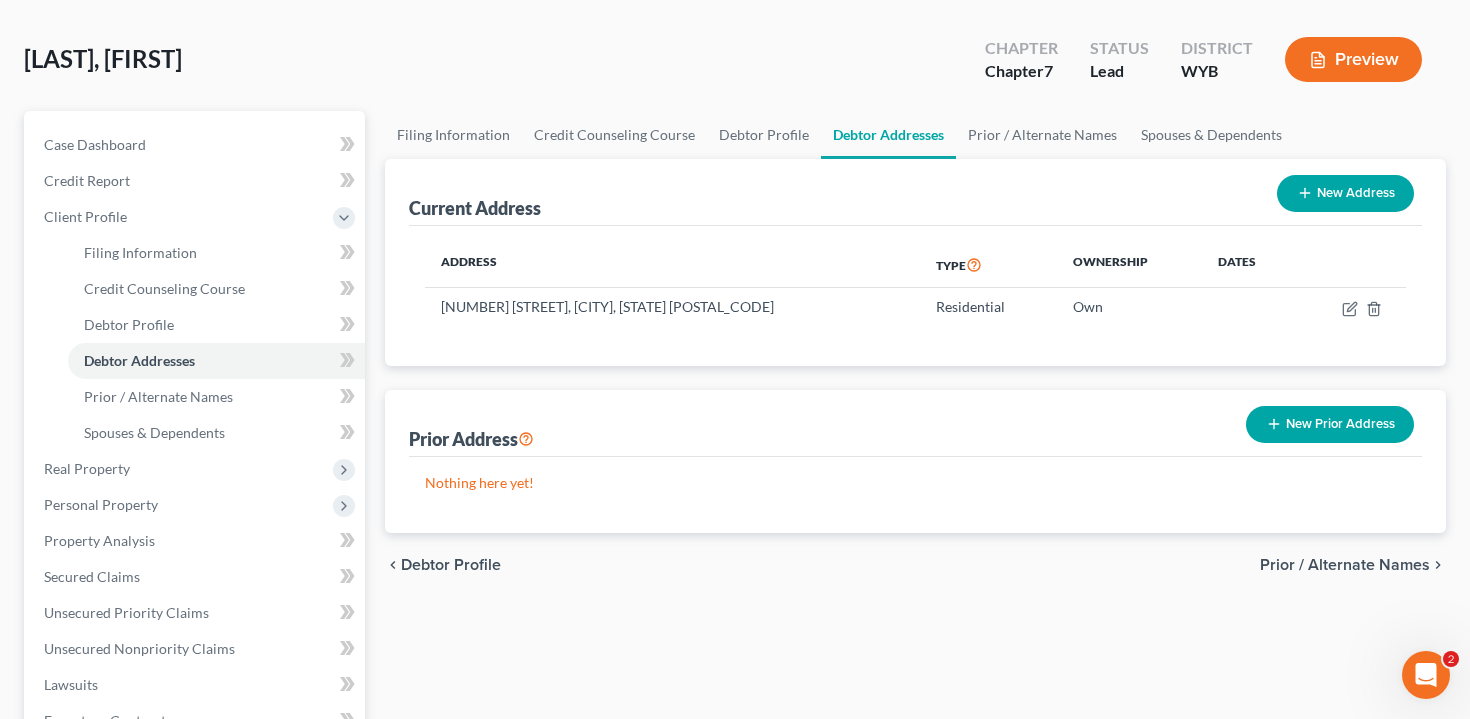 scroll, scrollTop: 88, scrollLeft: 0, axis: vertical 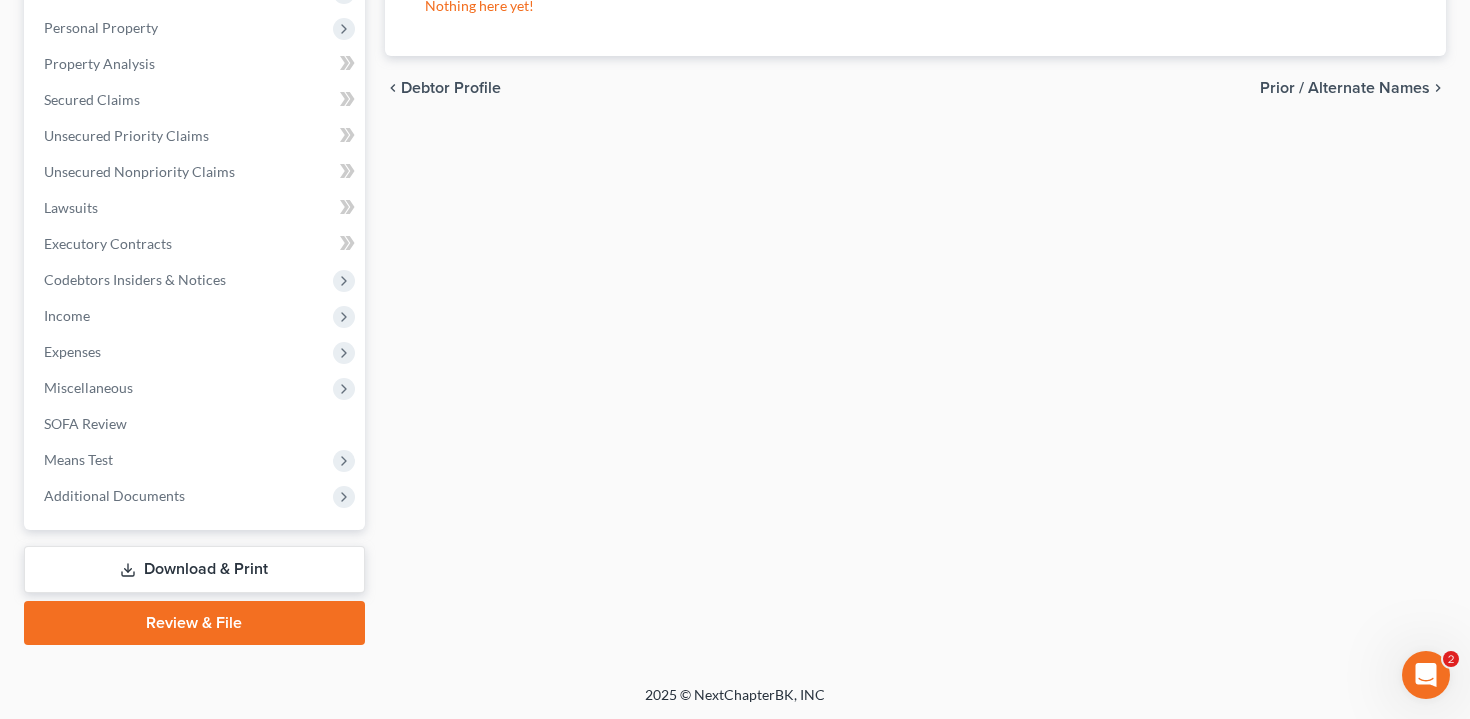 click on "Download & Print" at bounding box center (194, 569) 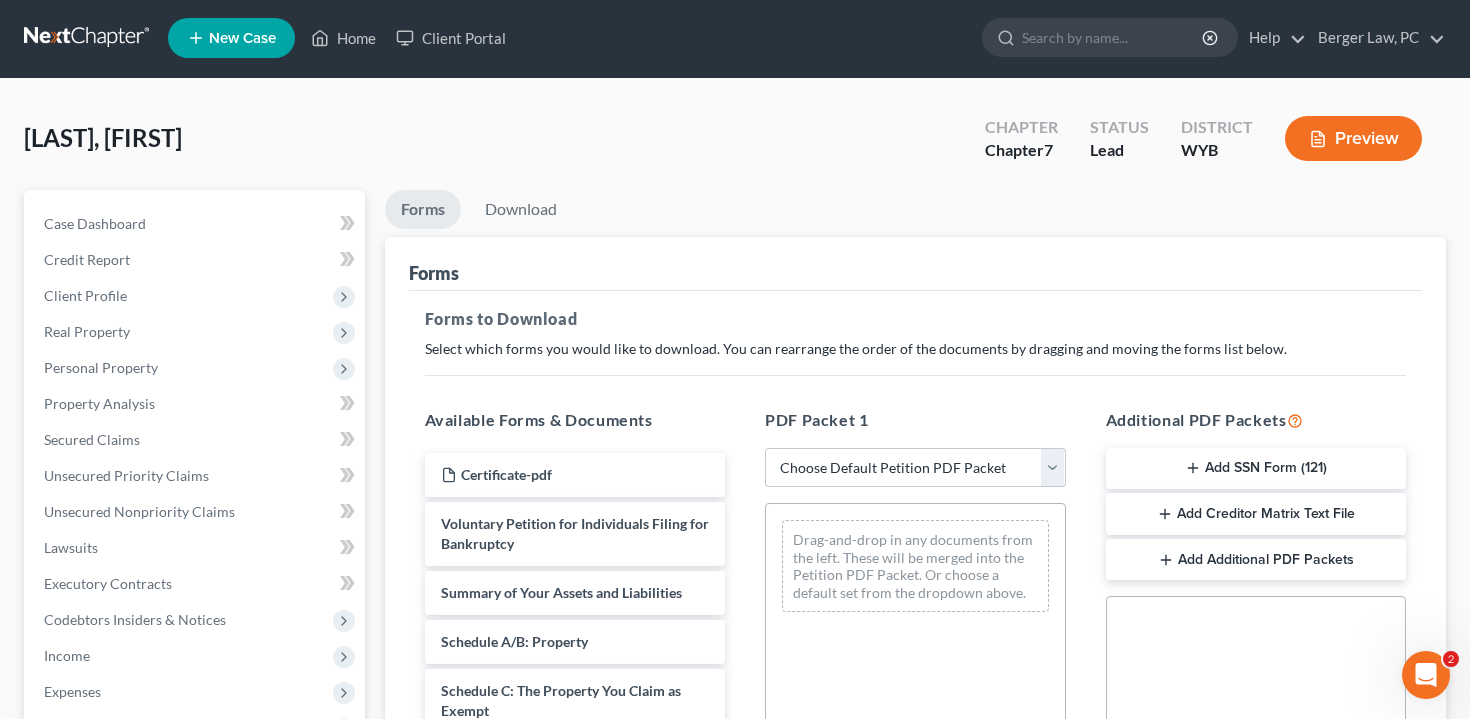 scroll, scrollTop: 0, scrollLeft: 0, axis: both 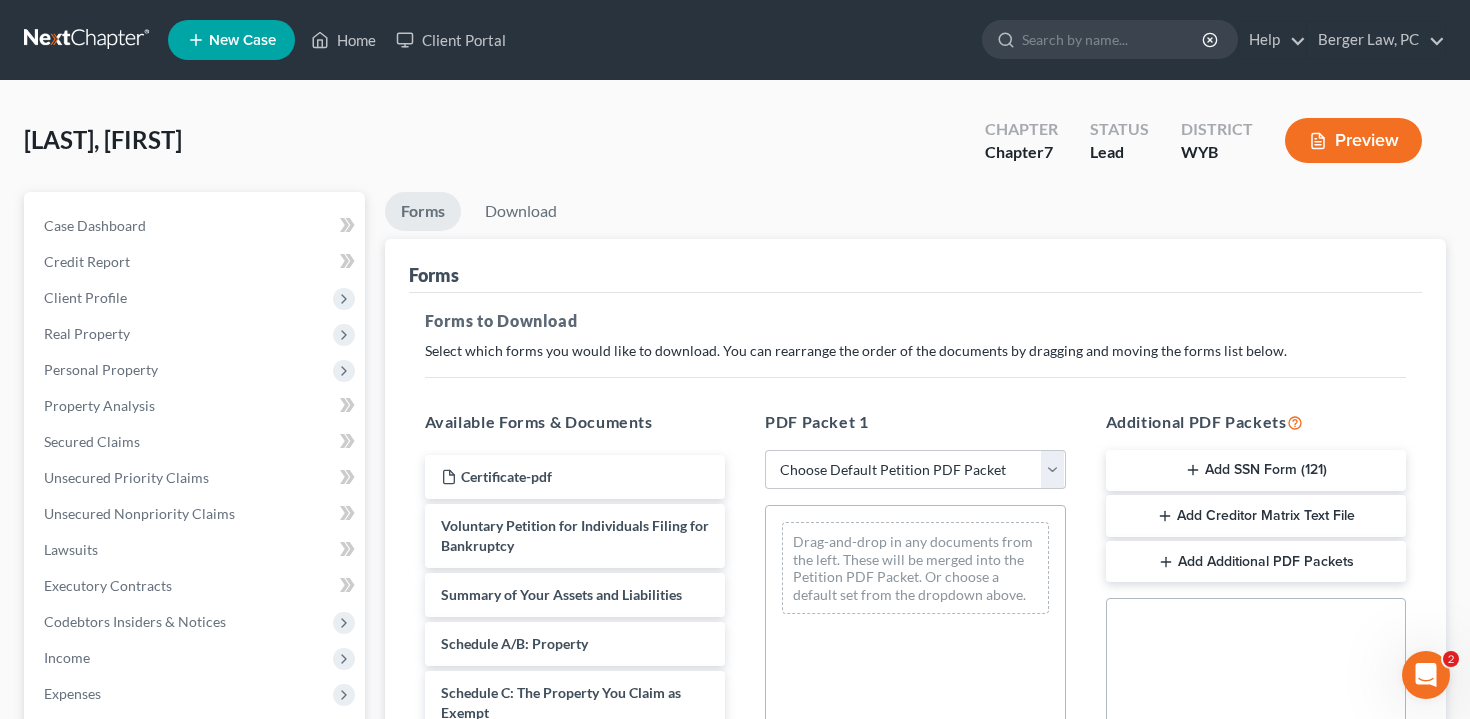click on "Preview" at bounding box center (1353, 140) 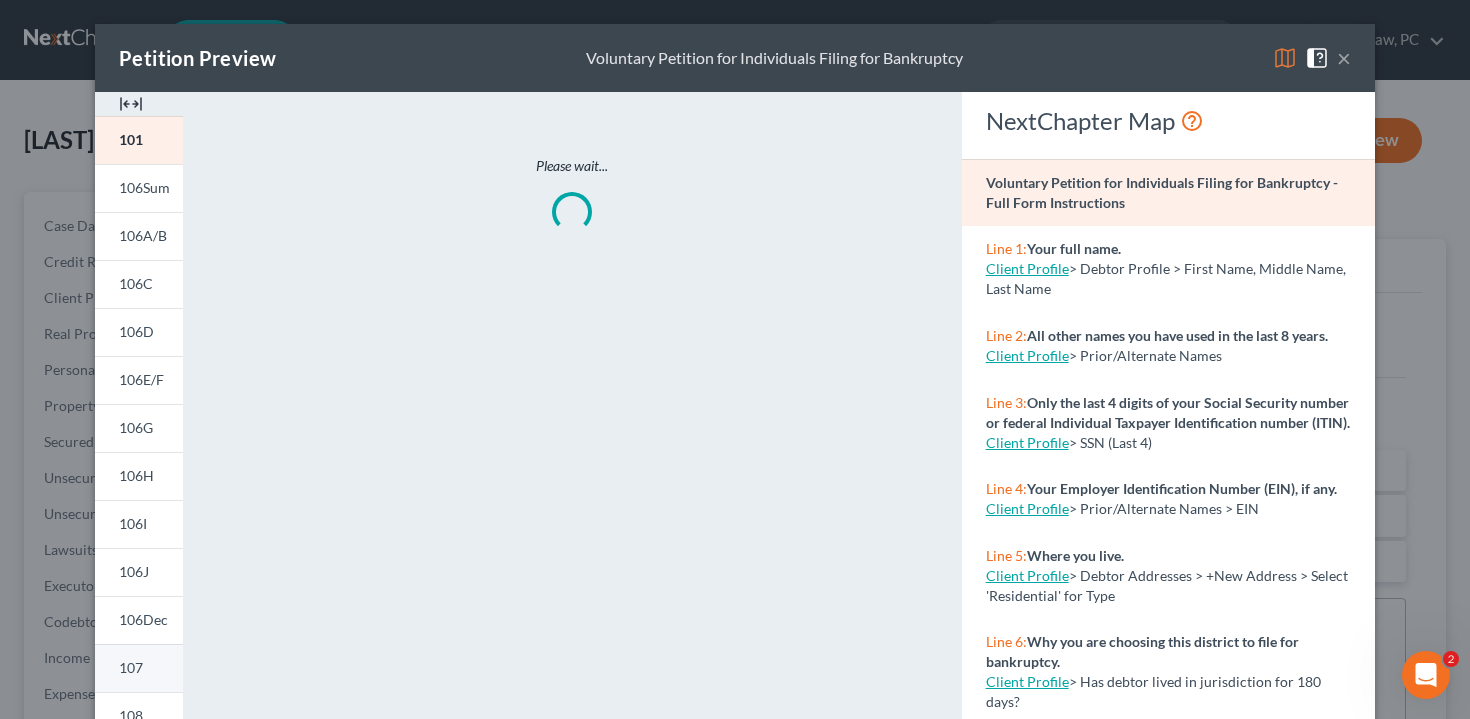 click on "107" at bounding box center (131, 667) 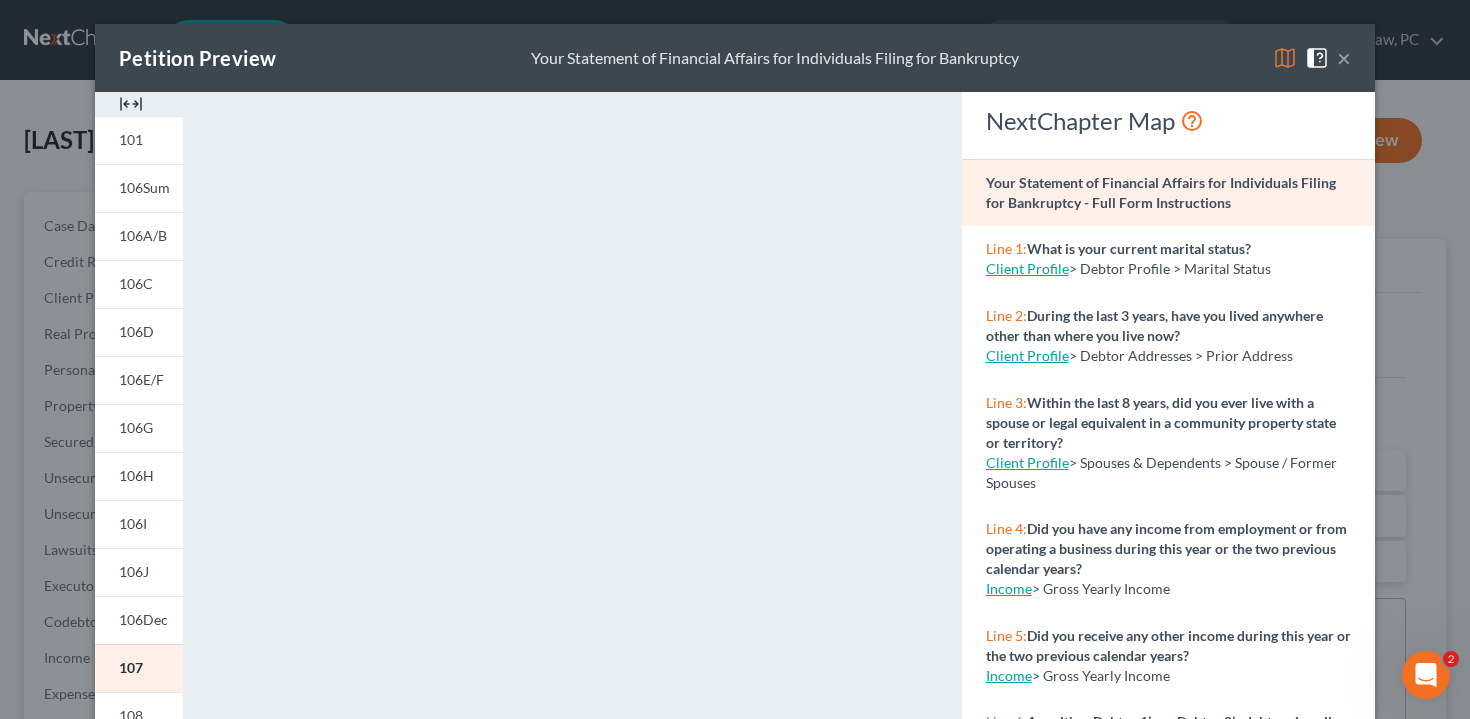 click on "Client Profile" at bounding box center [1027, 355] 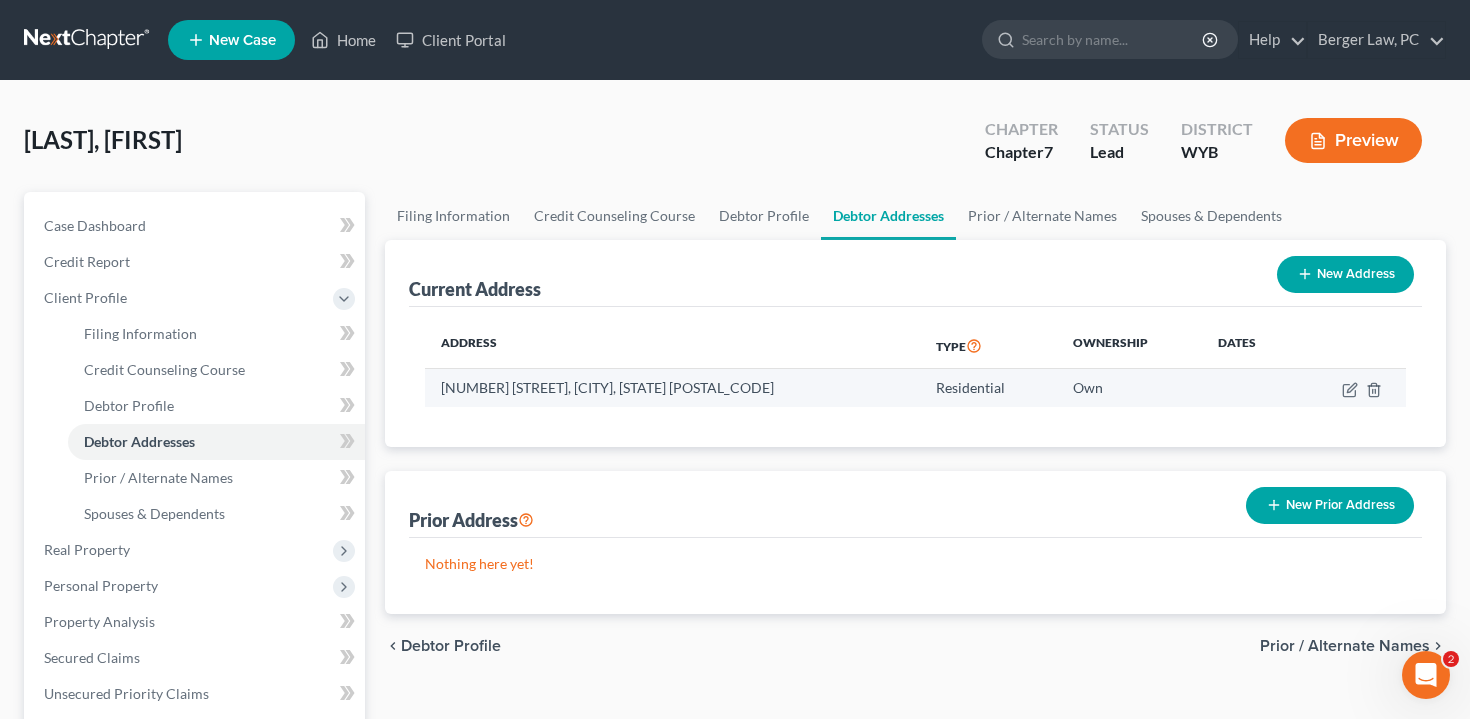 click at bounding box center (1351, 388) 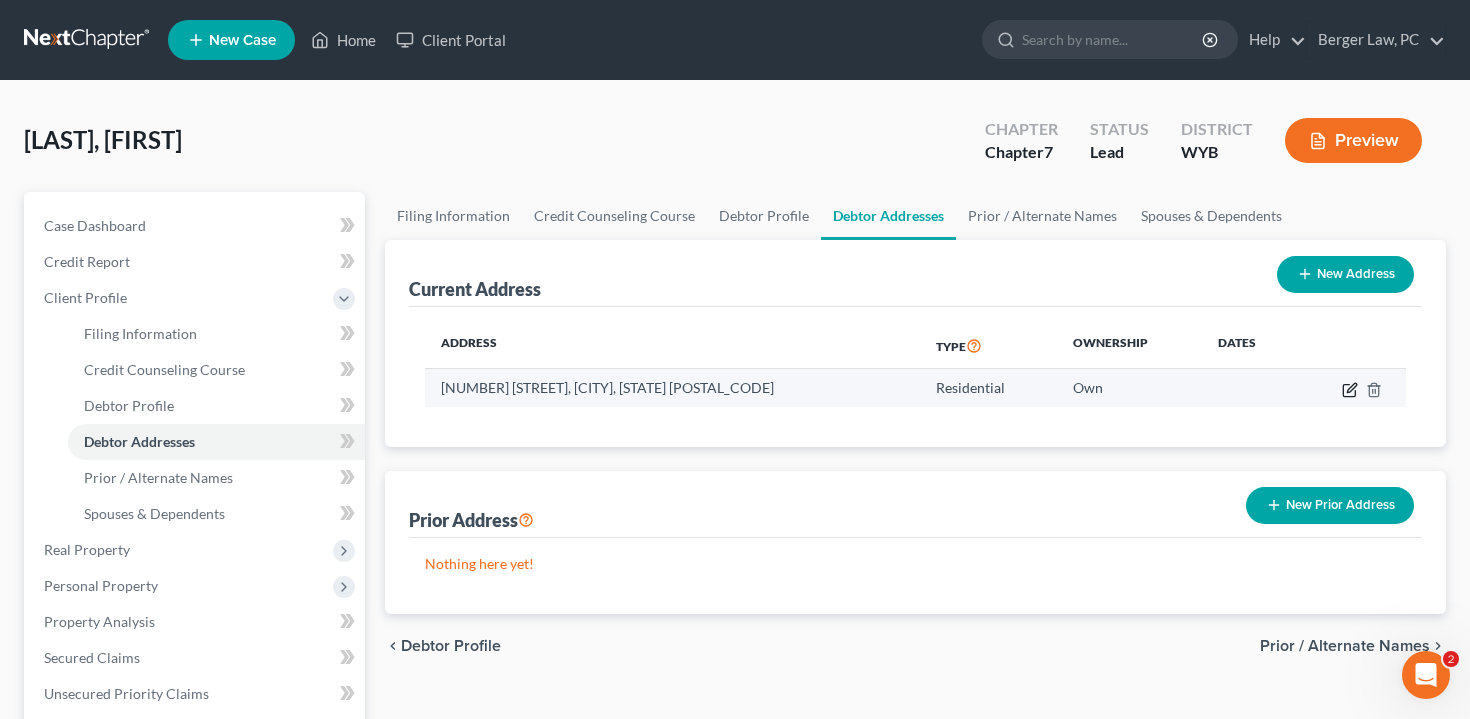 click 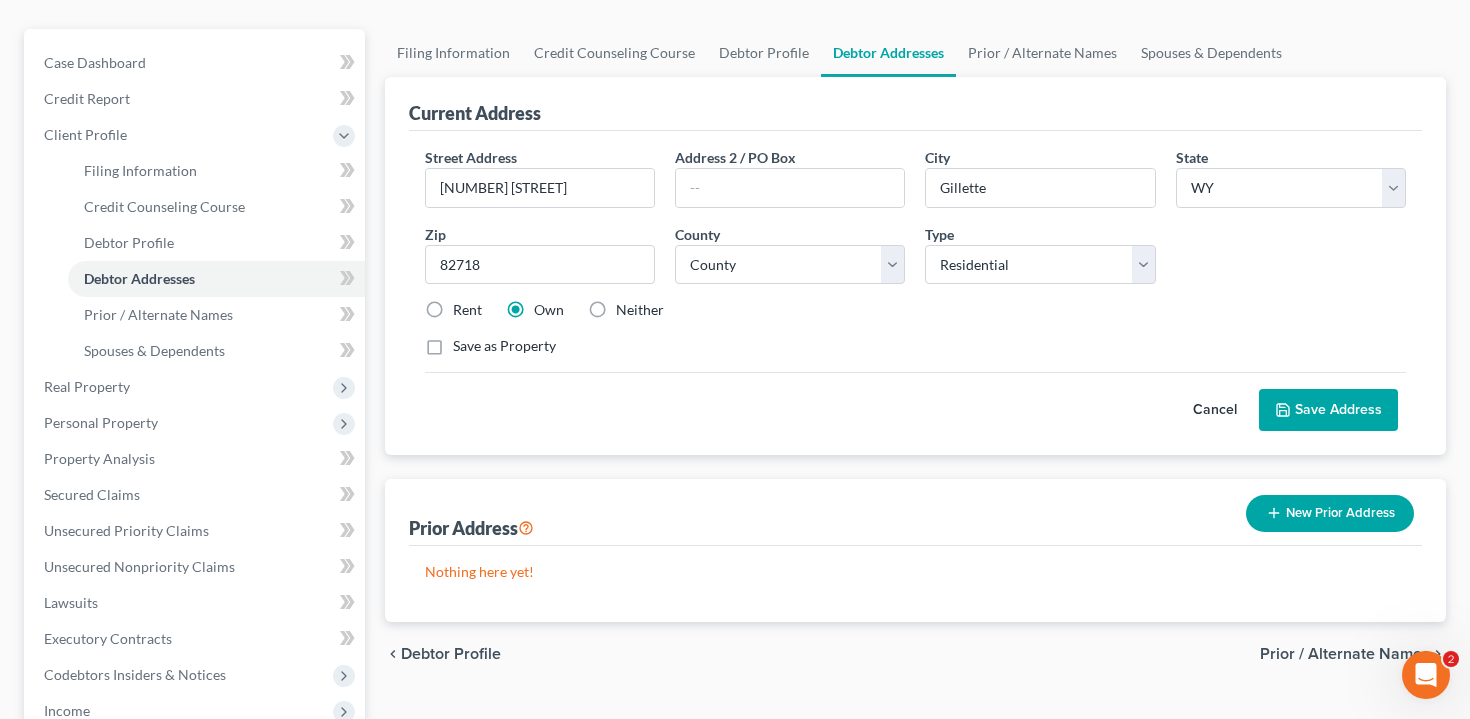 scroll, scrollTop: 165, scrollLeft: 0, axis: vertical 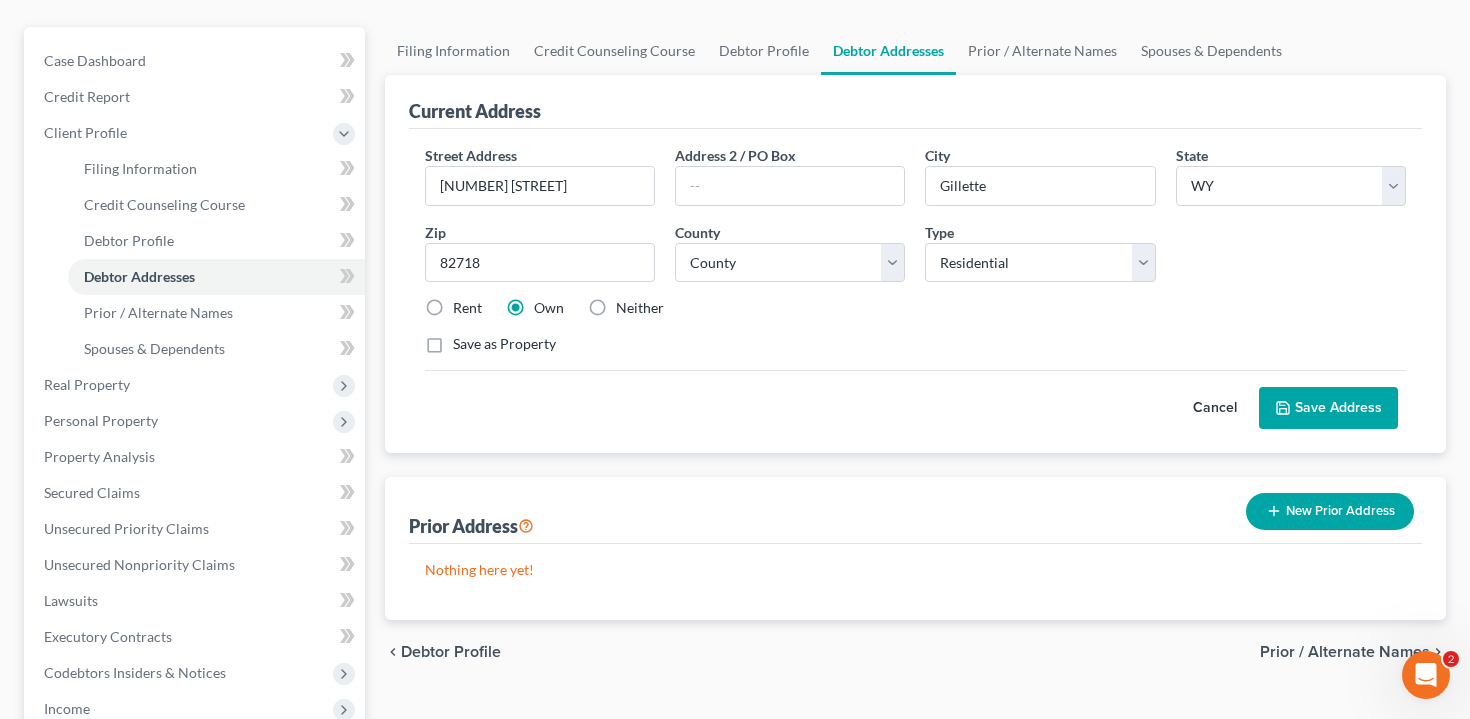 click on "Cancel" at bounding box center [1215, 408] 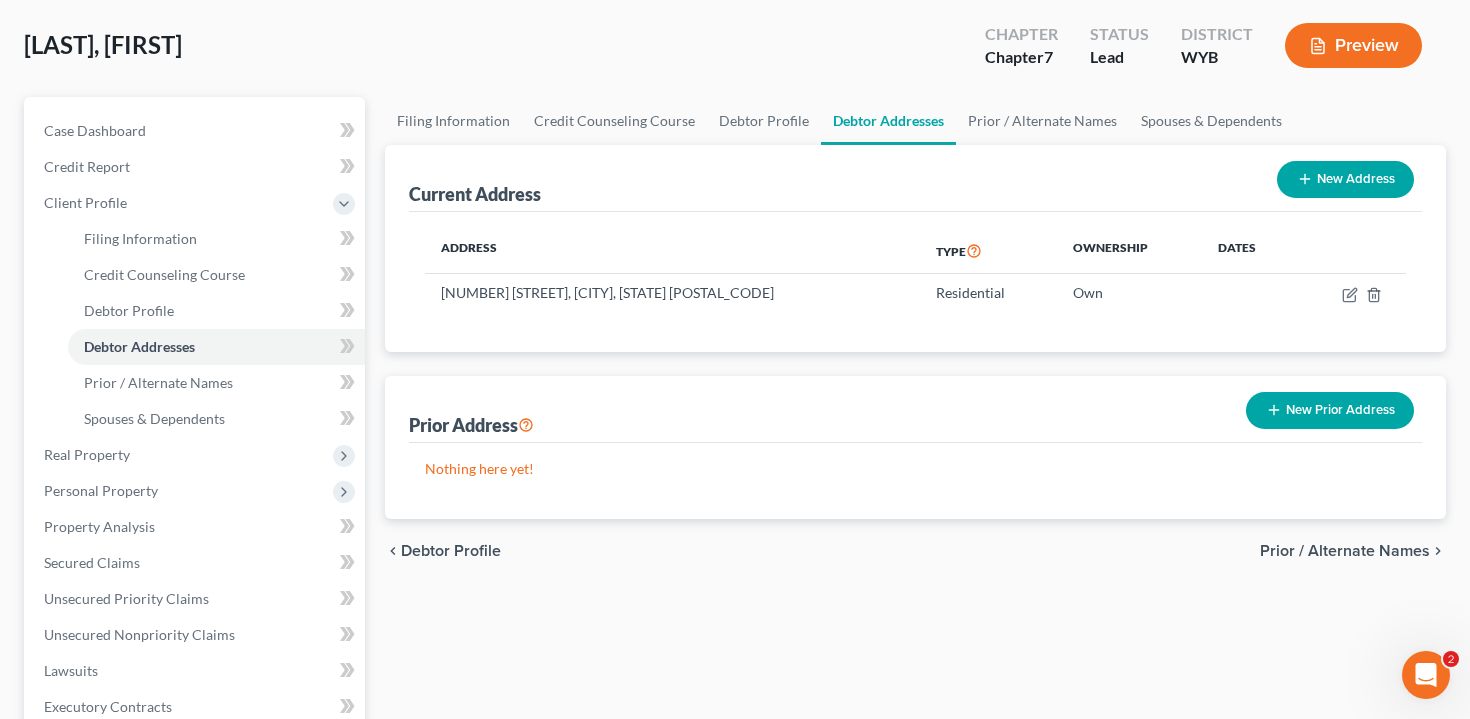 scroll, scrollTop: 94, scrollLeft: 0, axis: vertical 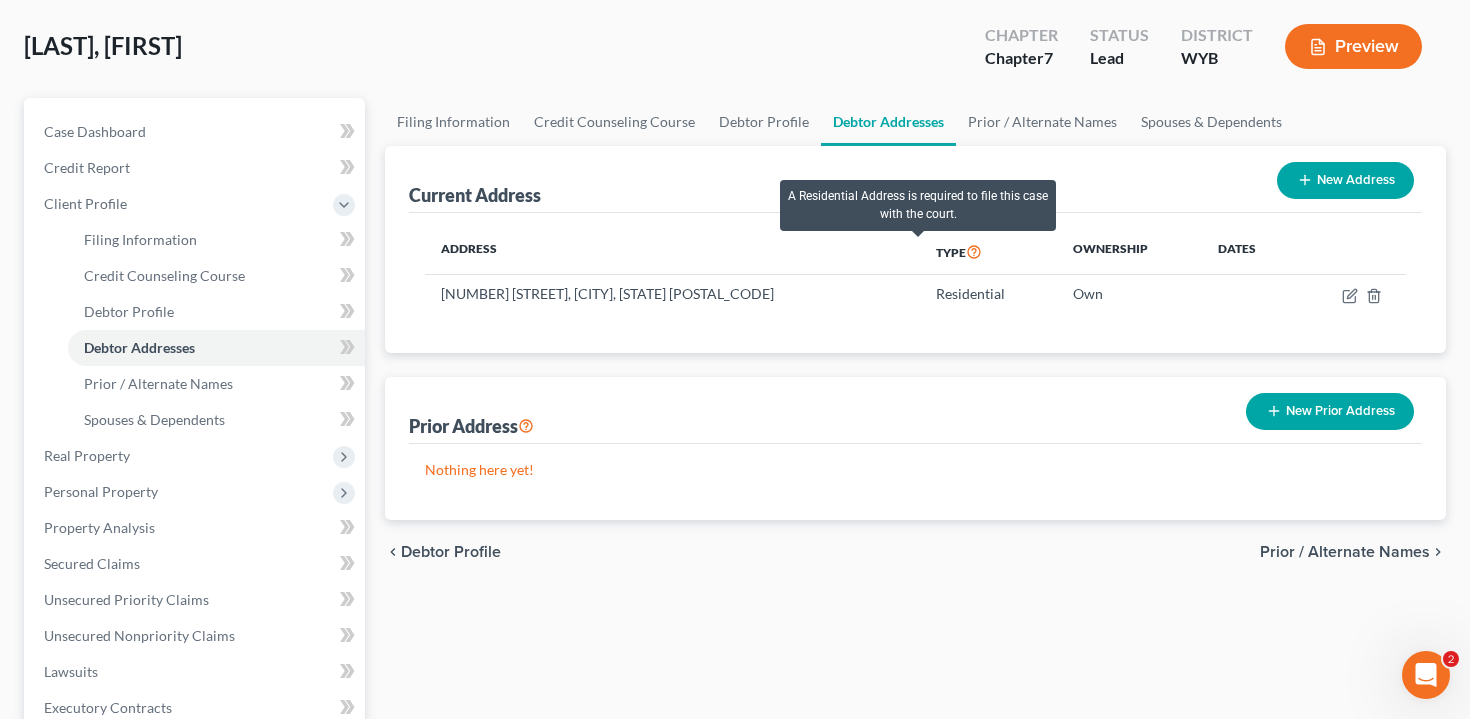 click at bounding box center (974, 250) 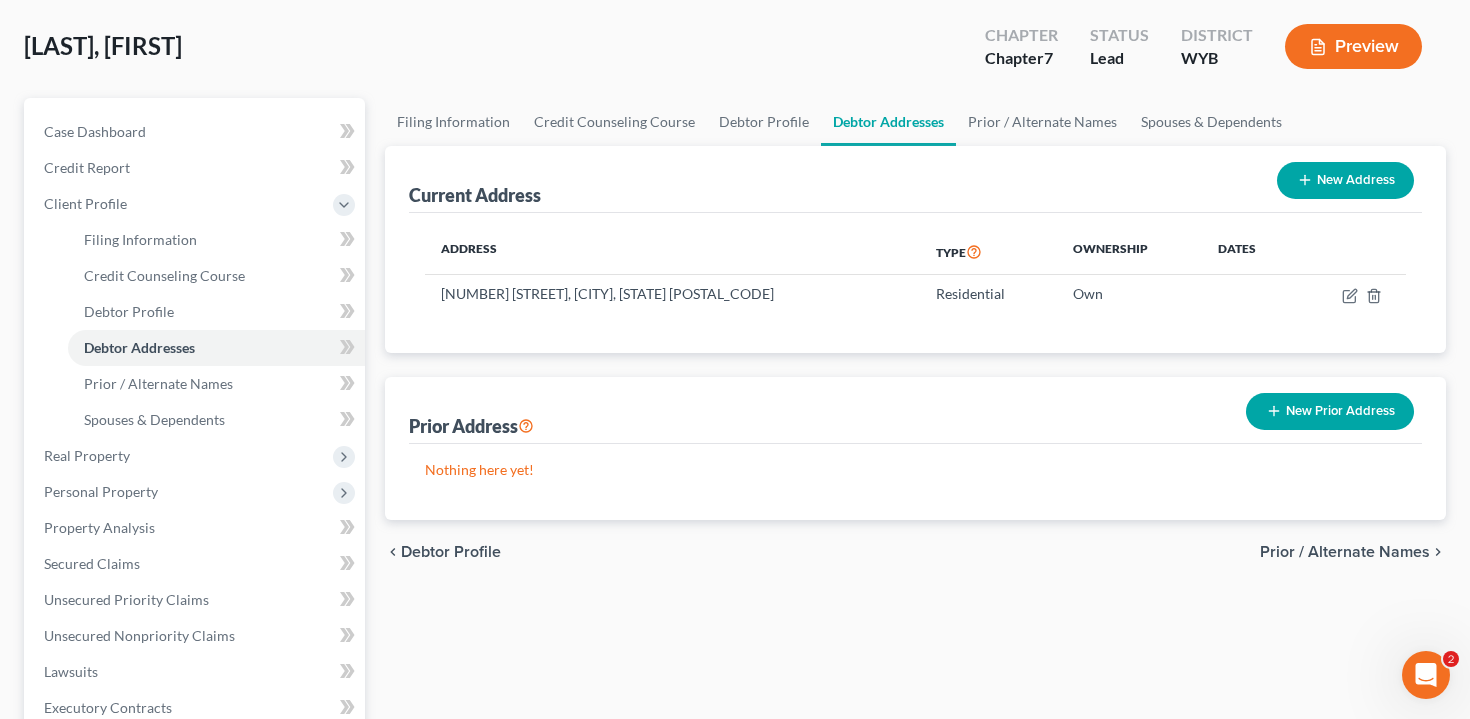click on "Type" at bounding box center (988, 252) 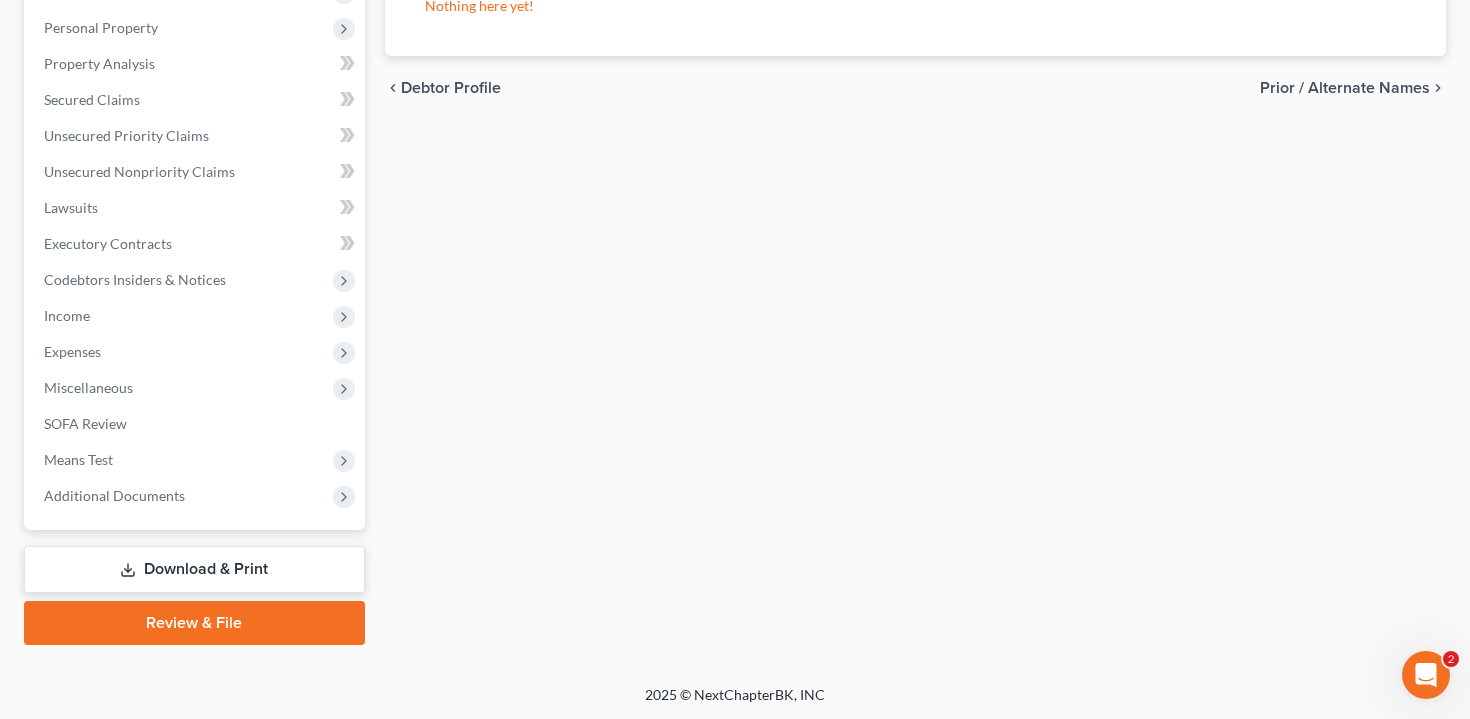 click on "Download & Print" at bounding box center [194, 569] 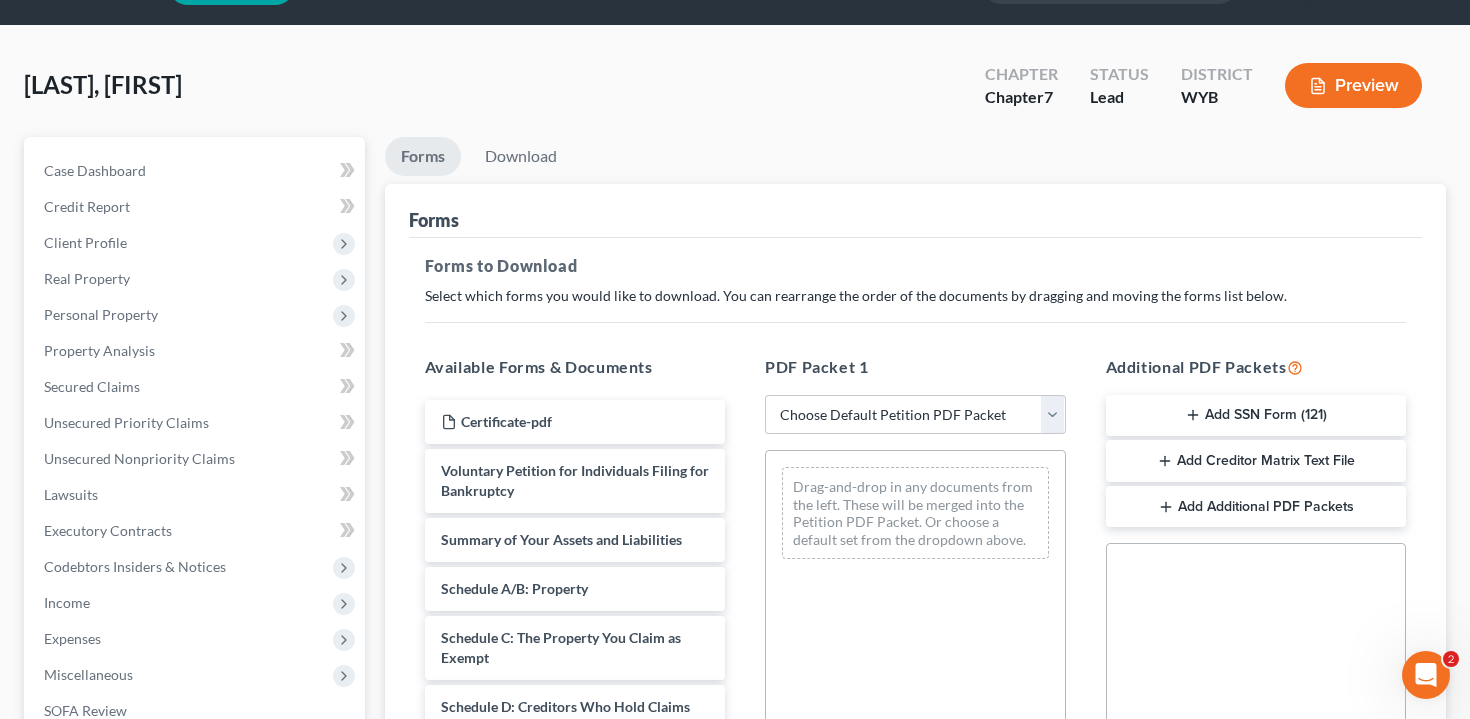 scroll, scrollTop: 0, scrollLeft: 0, axis: both 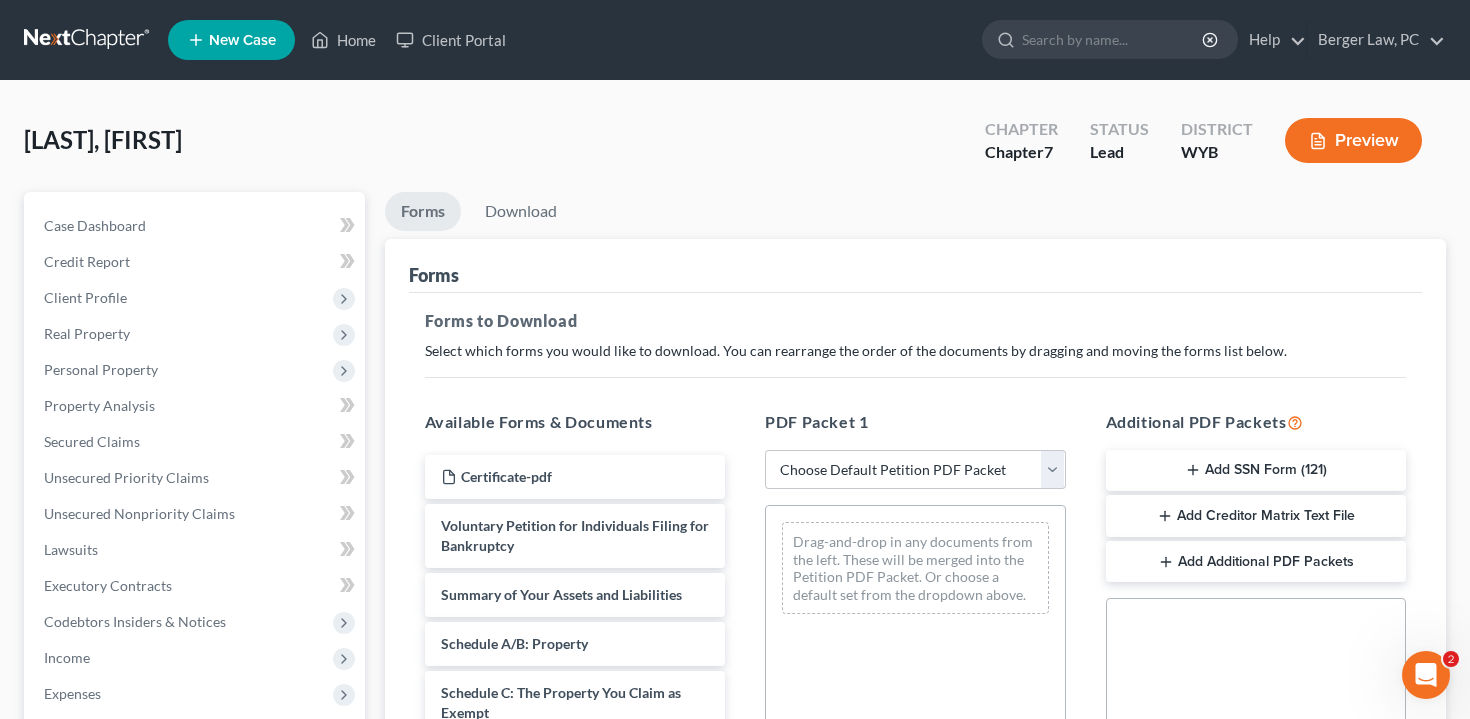 click on "Preview" at bounding box center [1353, 140] 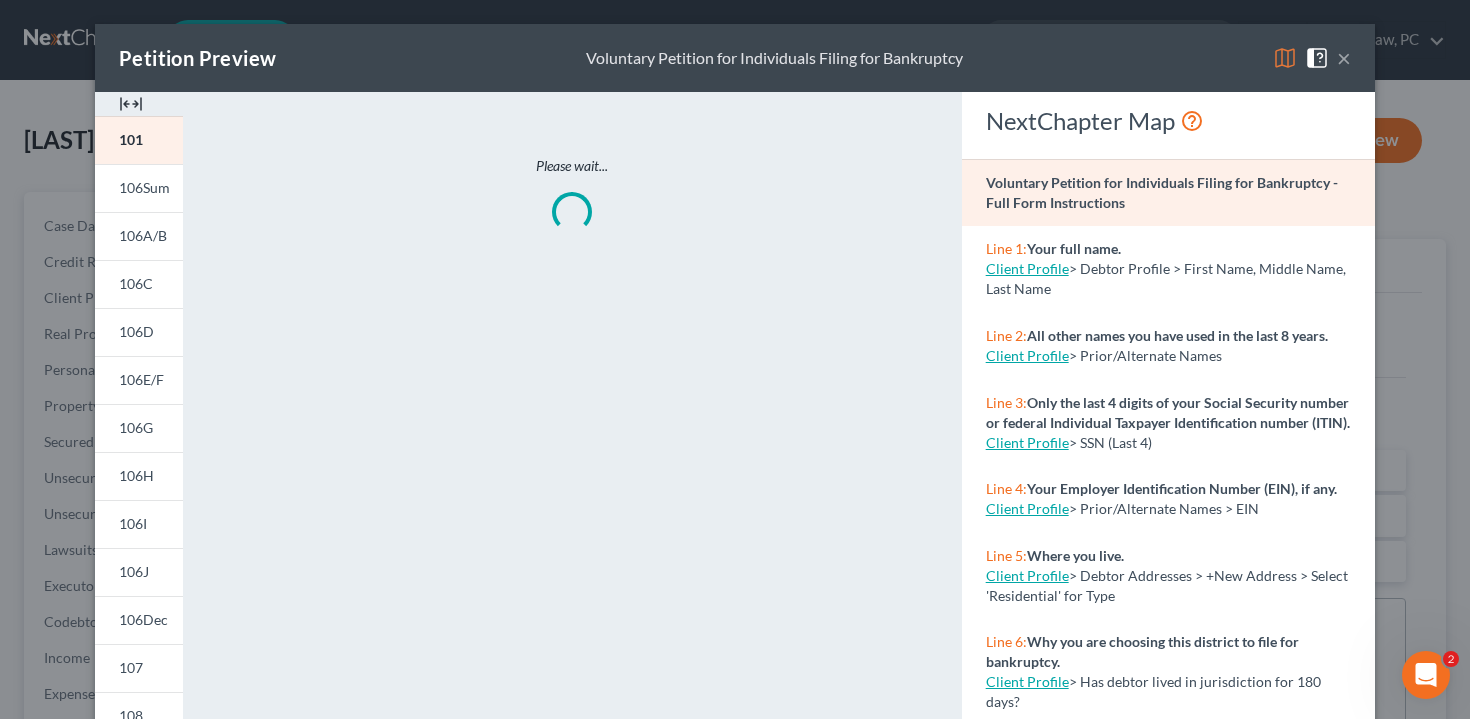 scroll, scrollTop: 50, scrollLeft: 0, axis: vertical 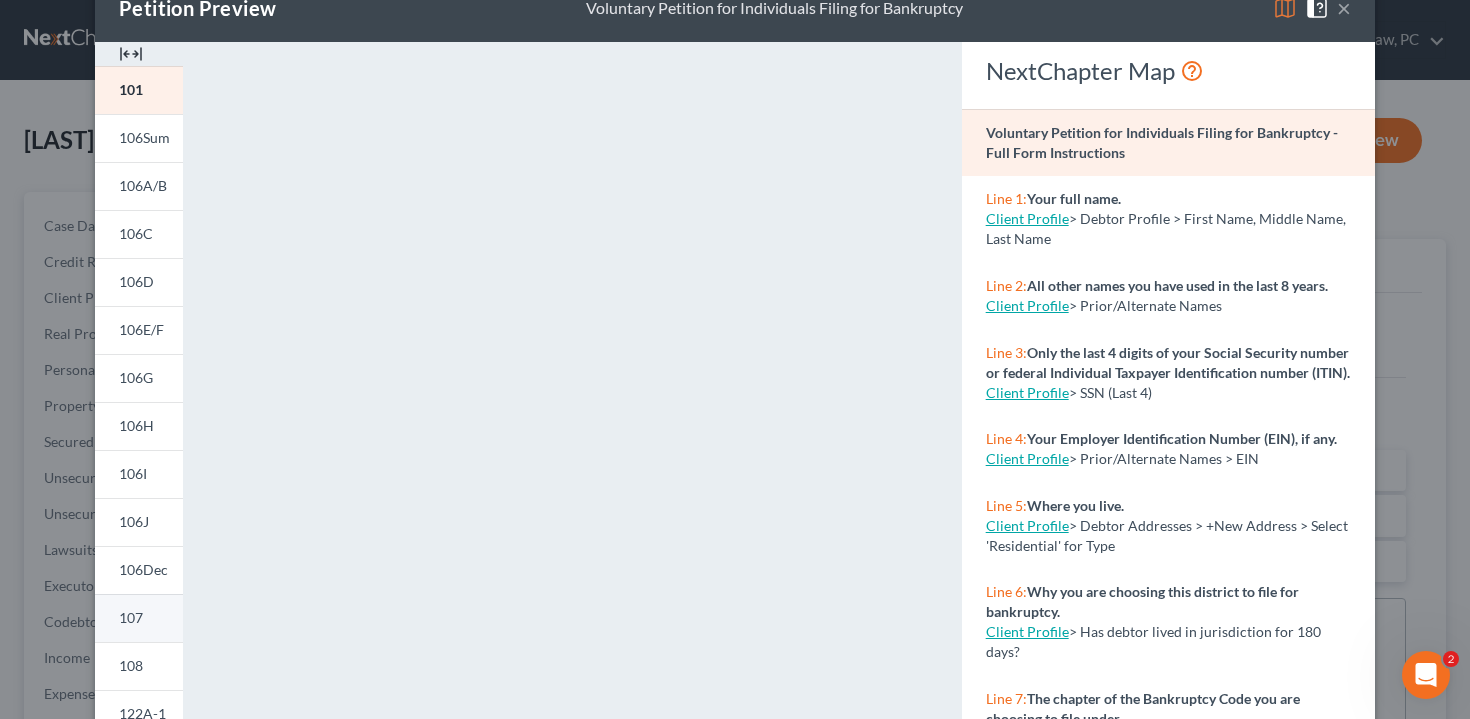 click on "107" at bounding box center (139, 618) 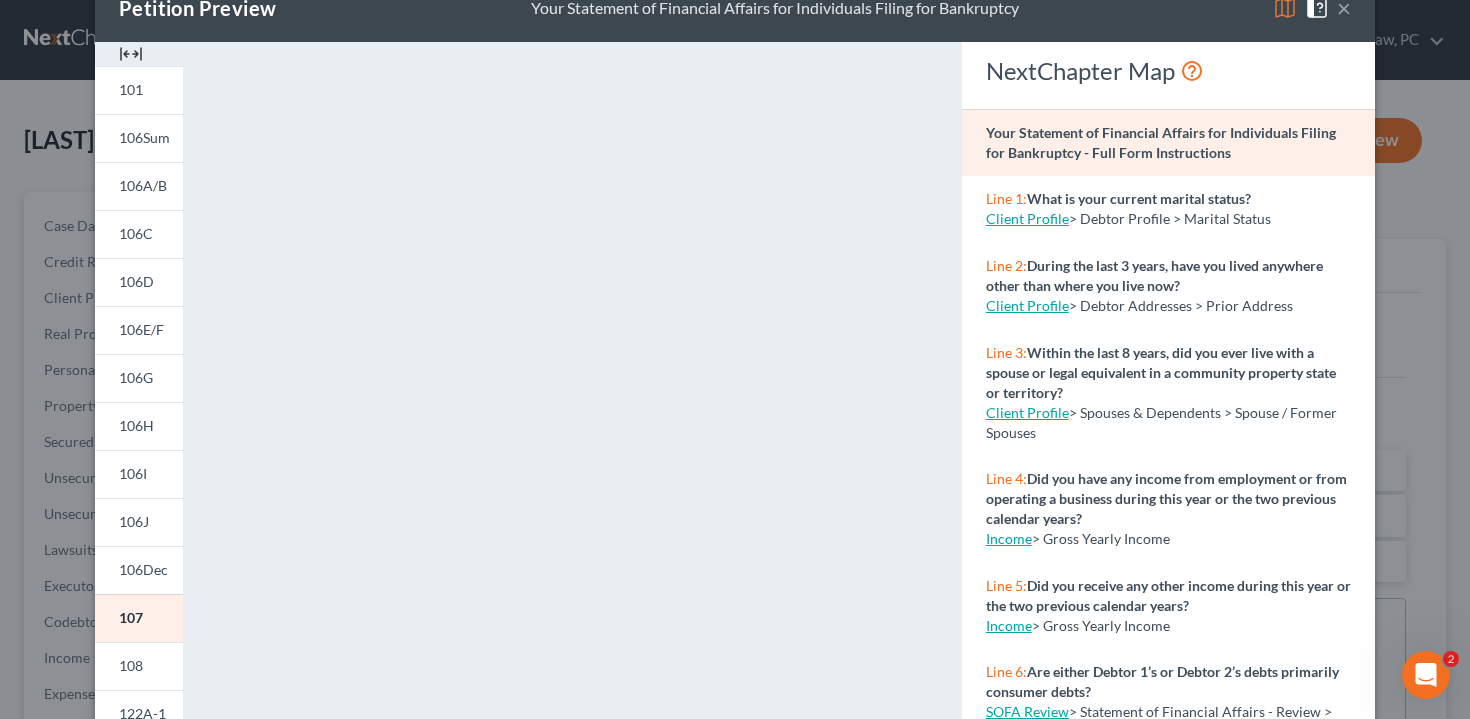 click on "Petition Preview Your Statement of Financial Affairs for Individuals Filing for Bankruptcy × 101 106Sum 106A/B 106C 106D 106E/F 106G 106H 106I 106J 106Dec 107 108 122A-1 CM VCM 2010 Atty Disc Download Draft
<object ng-attr-data='https://nextchapter-prod.s3.amazonaws.com/pdfs/44ce9c9c-89df-462f-bed4-0152caa6e52b.pdf' type='application/pdf' width='100%' height='975px'></object>
<p><a href='https://nextchapter-prod.s3.amazonaws.com/pdfs/44ce9c9c-89df-462f-bed4-0152caa6e52b.pdf' target='_blank'>Click here</a> to open in a new window.</p>
NextChapter Map   Your Statement of Financial Affairs for Individuals Filing for Bankruptcy - Full Form Instructions  Line 1:  What is your current marital status?
Client Profile  > Debtor Profile > Marital Status
Line 2:  During the last 3 years, have you lived anywhere other than where you live now?
Client Profile  > Debtor Addresses > Prior Address
Line 3:
Client Profile  > Spouses & Dependents > Spouse / Former Spouses" at bounding box center [735, 359] 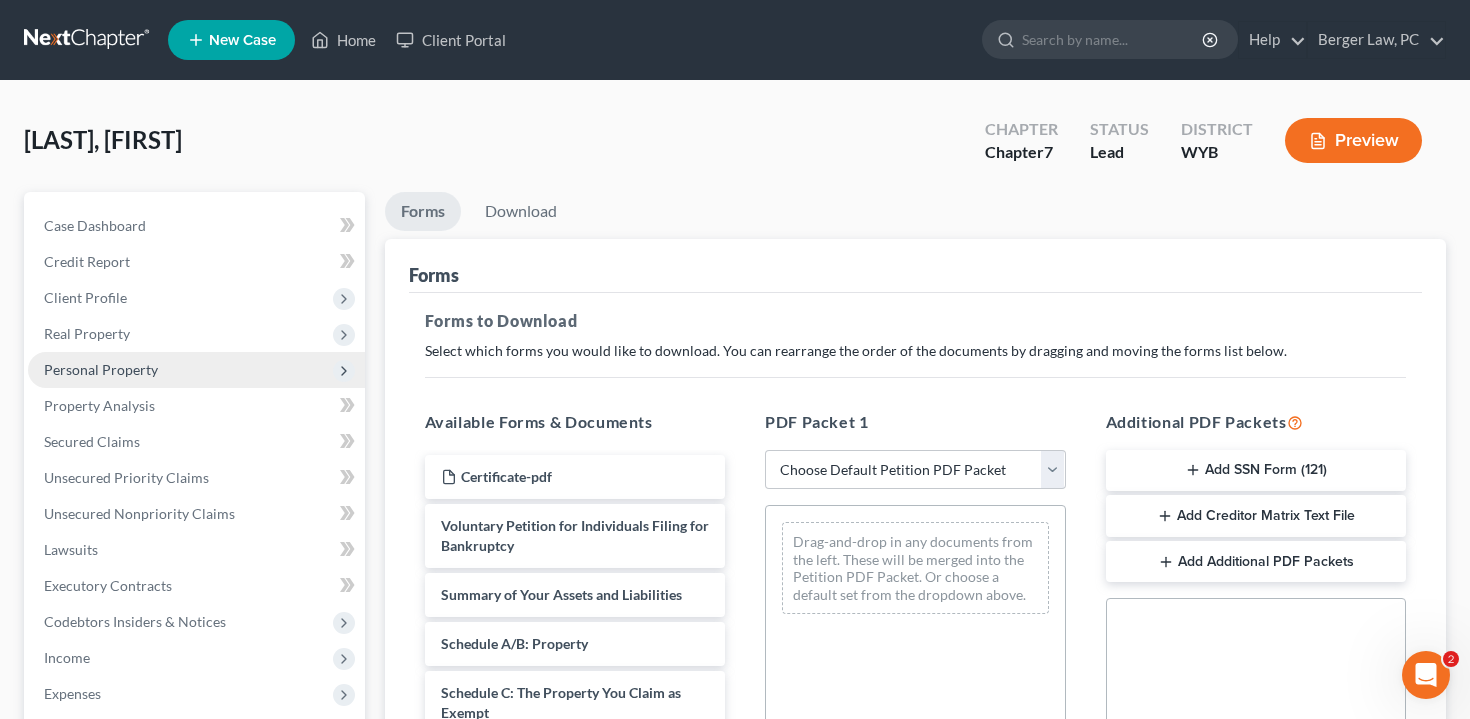 click on "Personal Property" at bounding box center (196, 370) 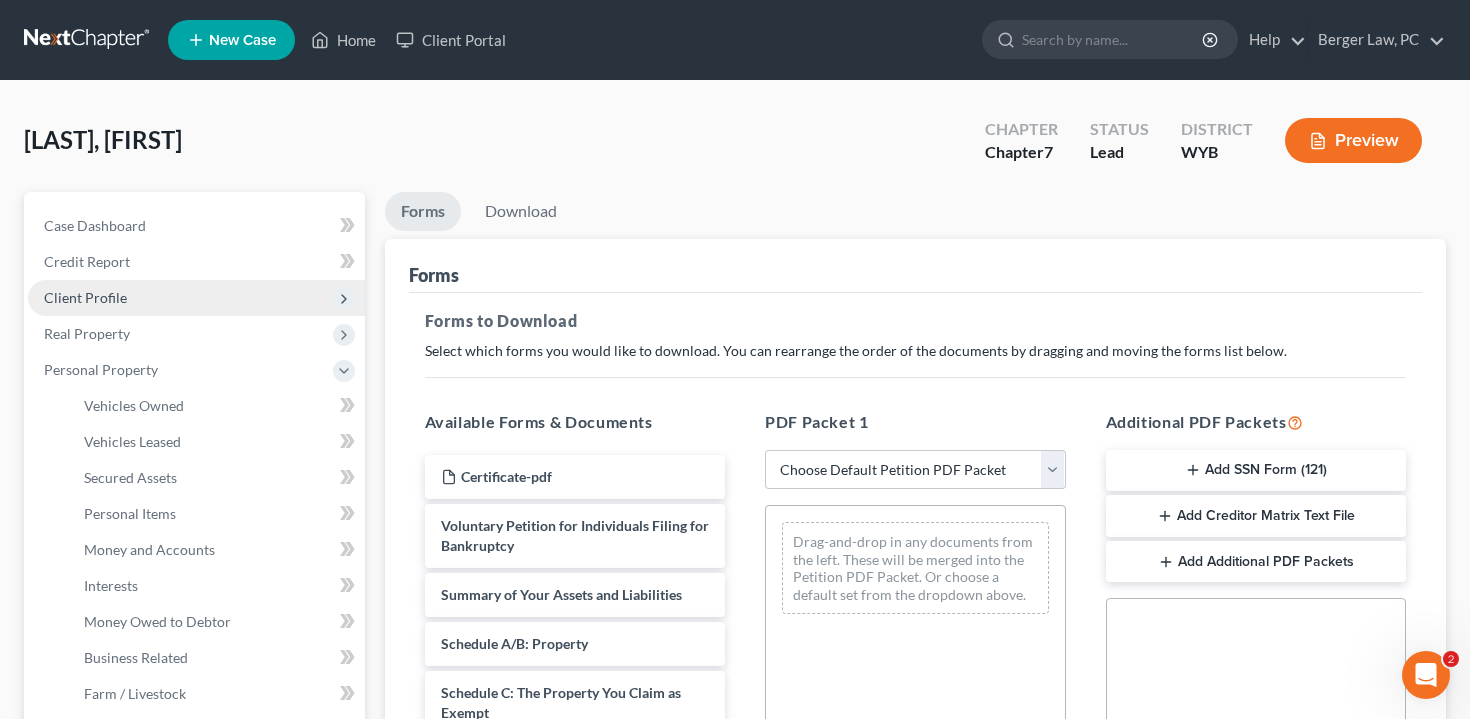 click on "Client Profile" at bounding box center (196, 298) 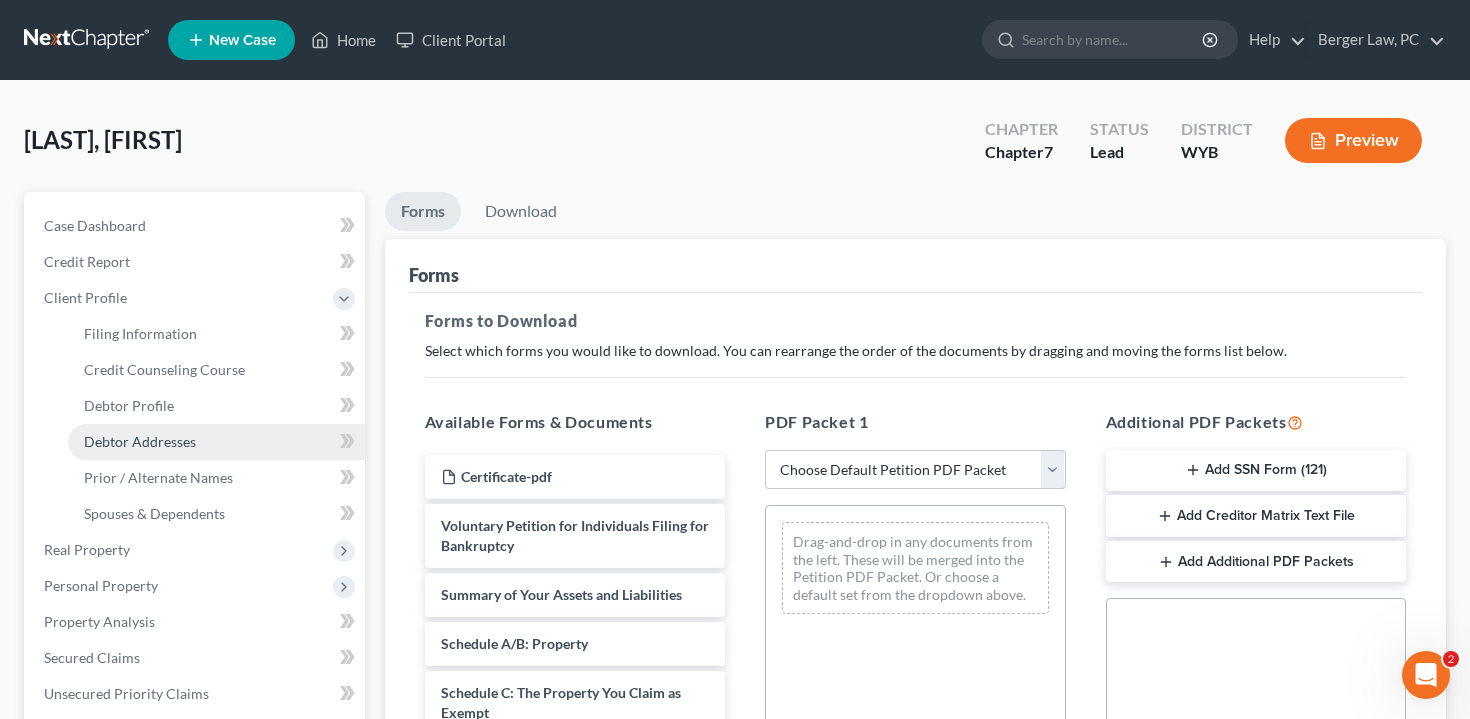 click on "Debtor Addresses" at bounding box center (216, 442) 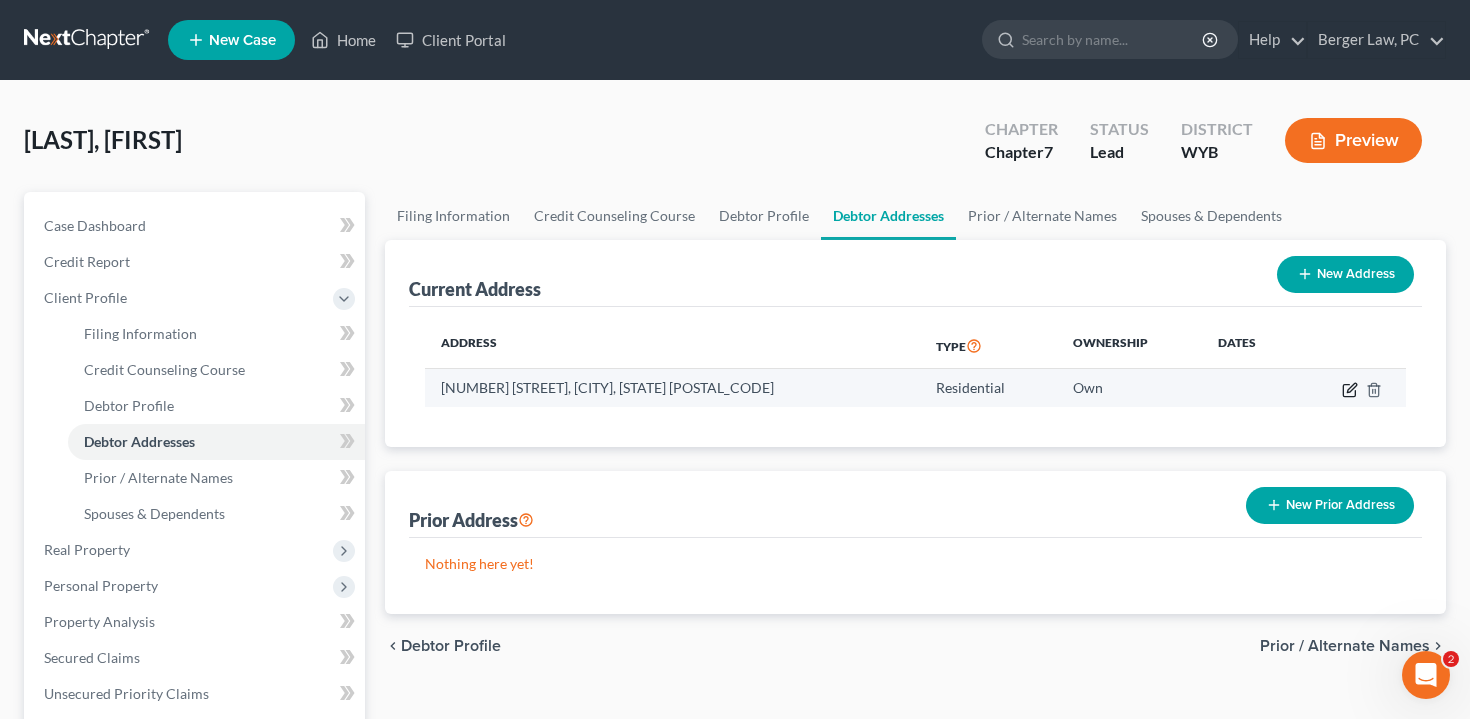 click 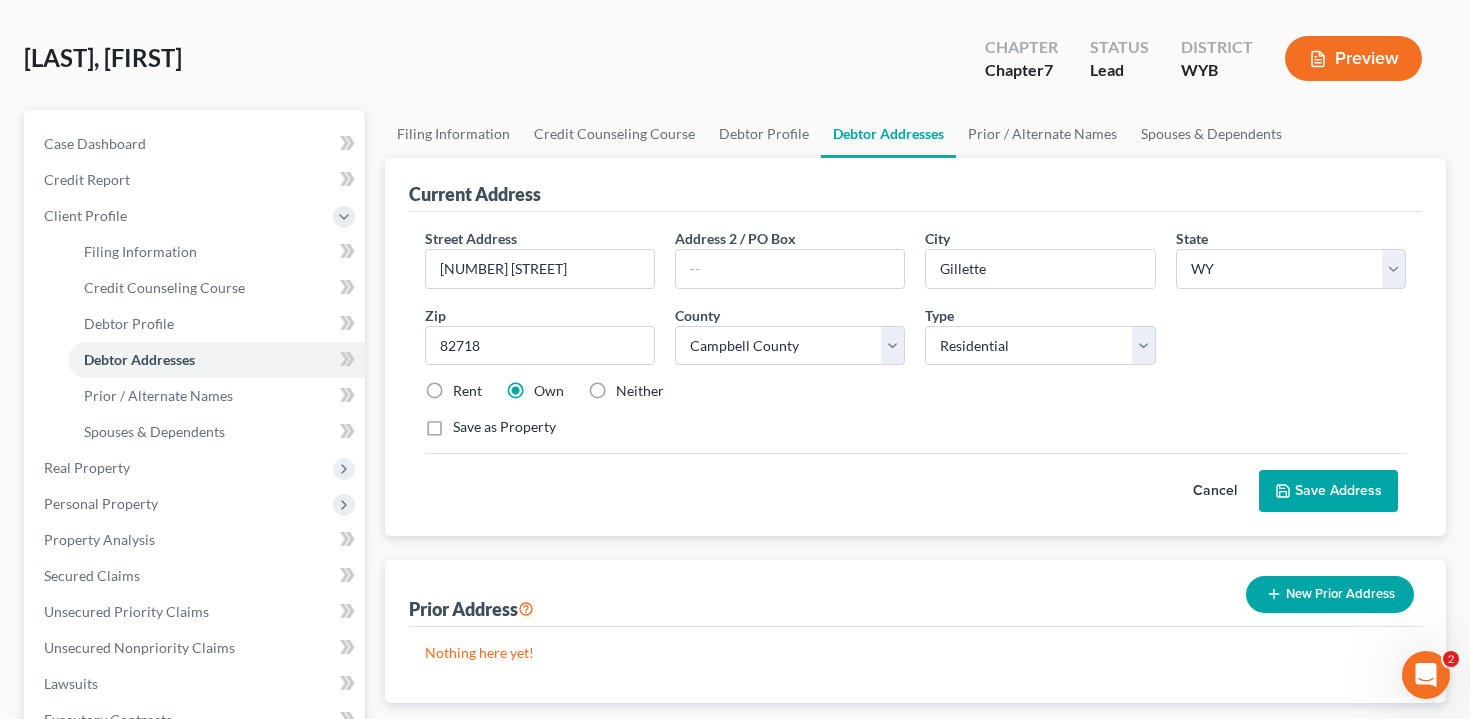 scroll, scrollTop: 81, scrollLeft: 0, axis: vertical 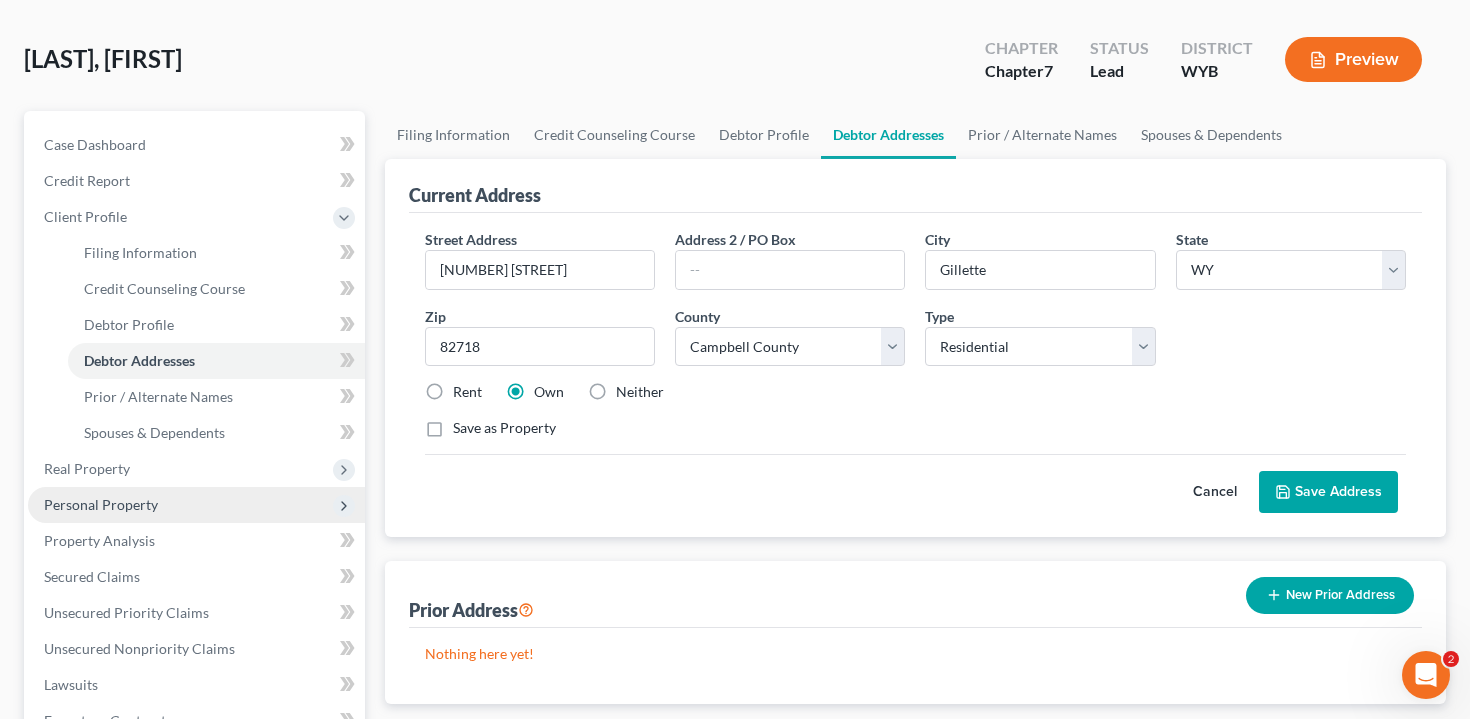 click on "Personal Property" at bounding box center [196, 505] 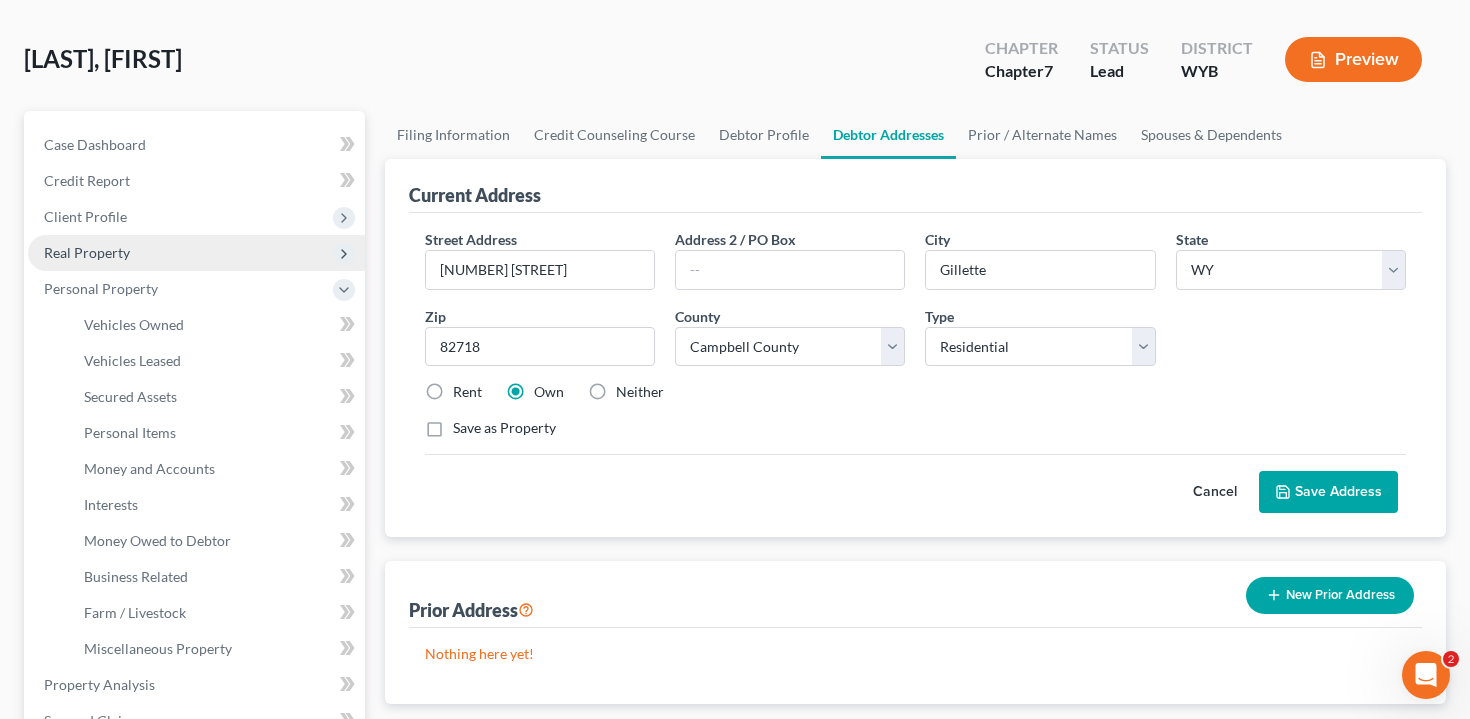 click on "Real Property" at bounding box center (196, 253) 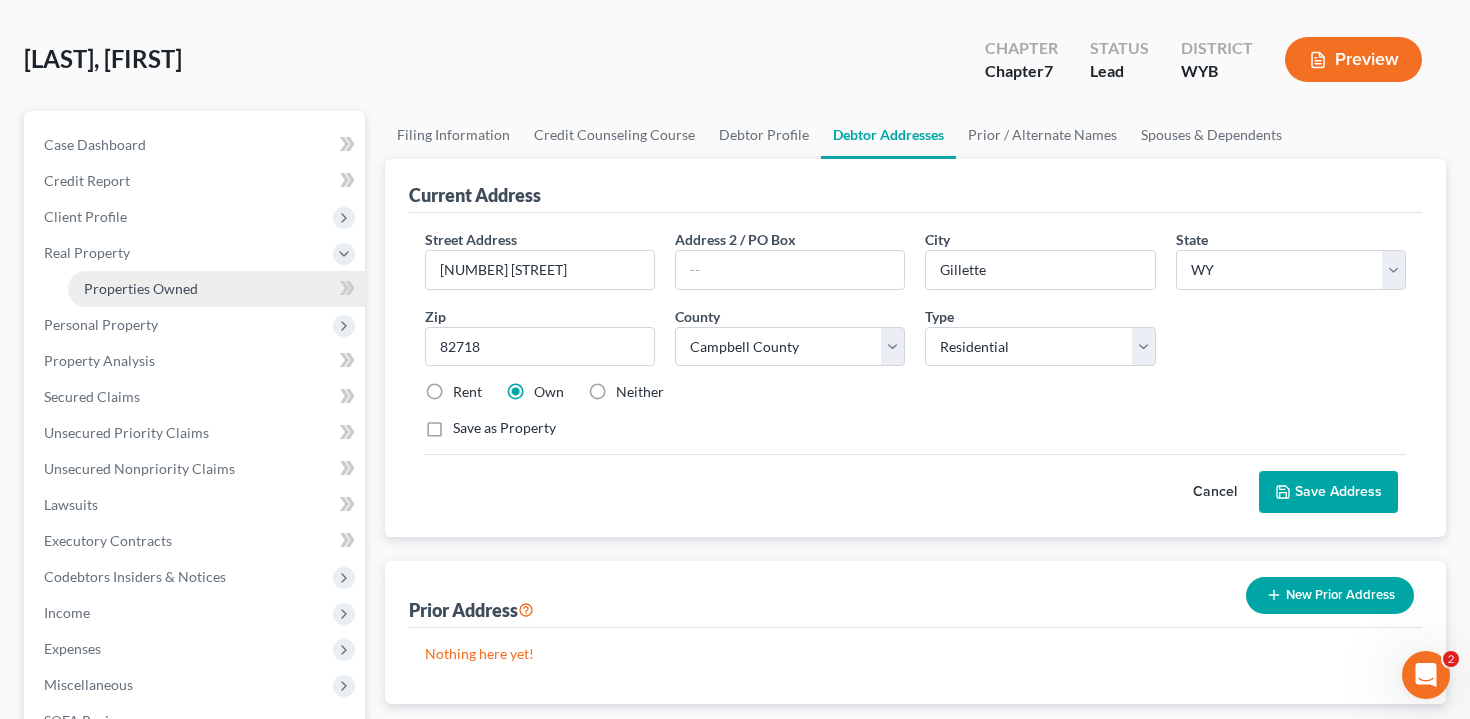 click on "Properties Owned" at bounding box center (216, 289) 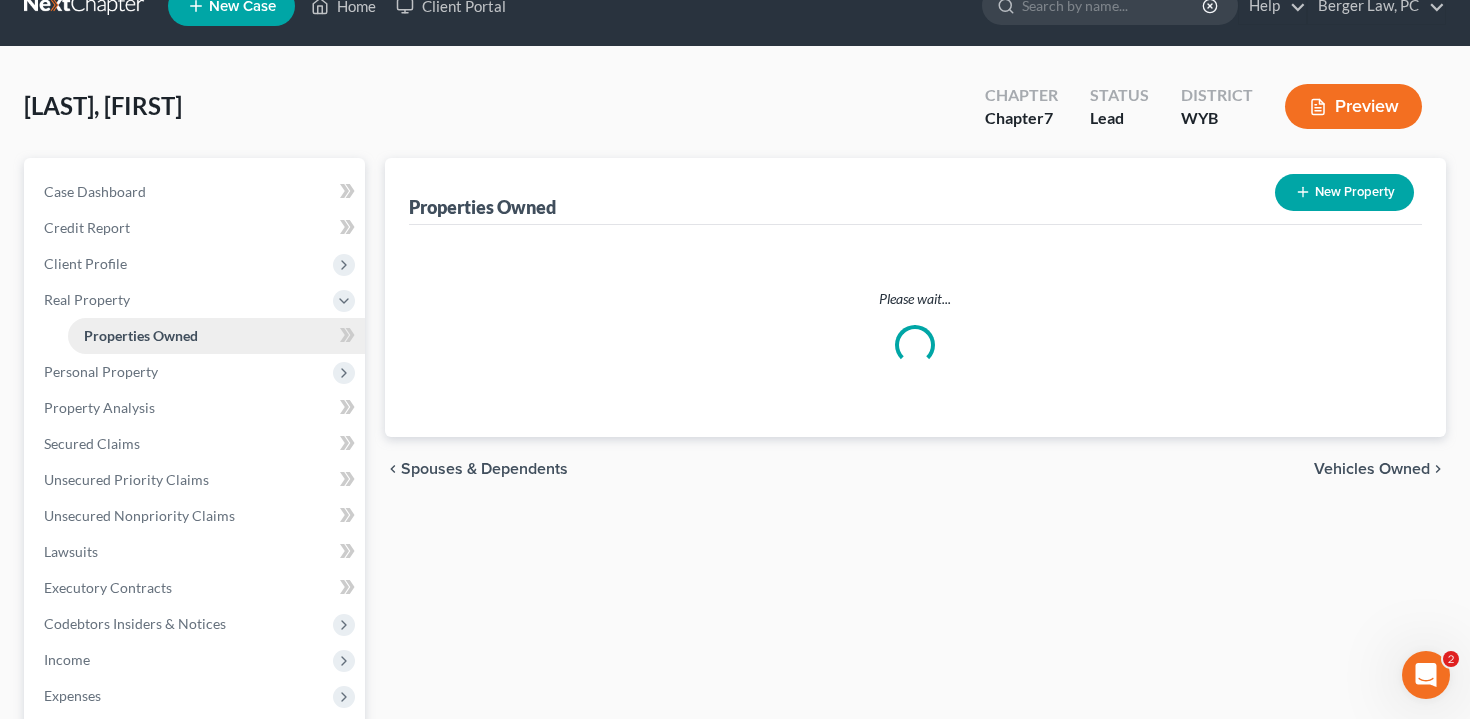 scroll, scrollTop: 0, scrollLeft: 0, axis: both 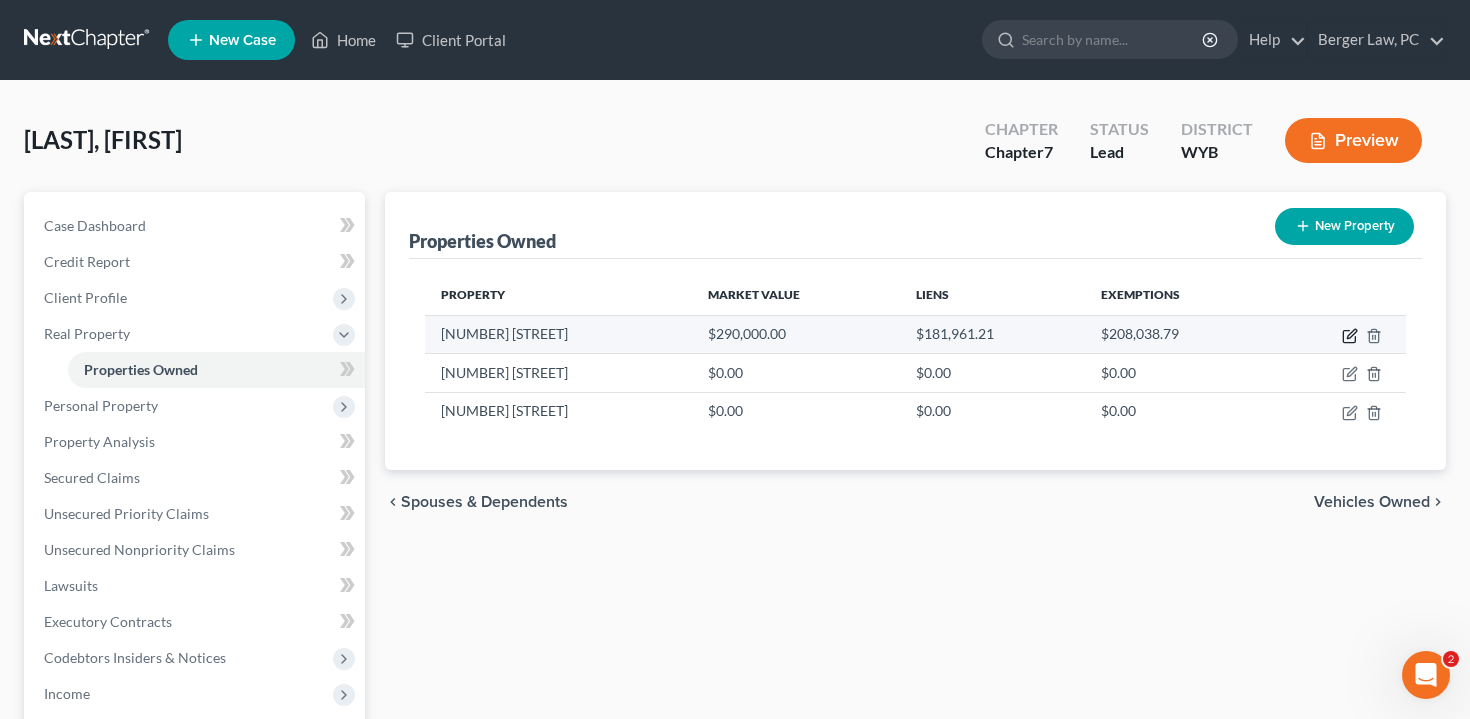click 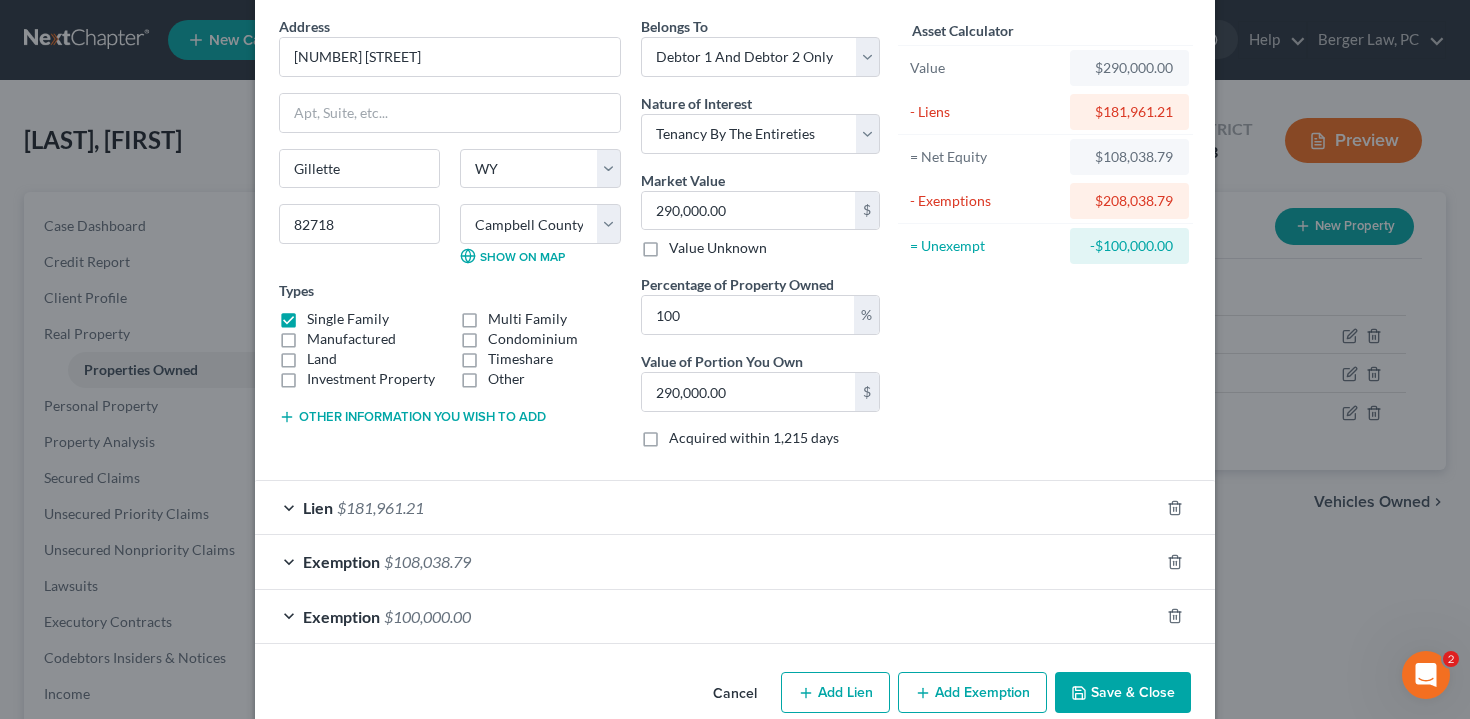 scroll, scrollTop: 104, scrollLeft: 0, axis: vertical 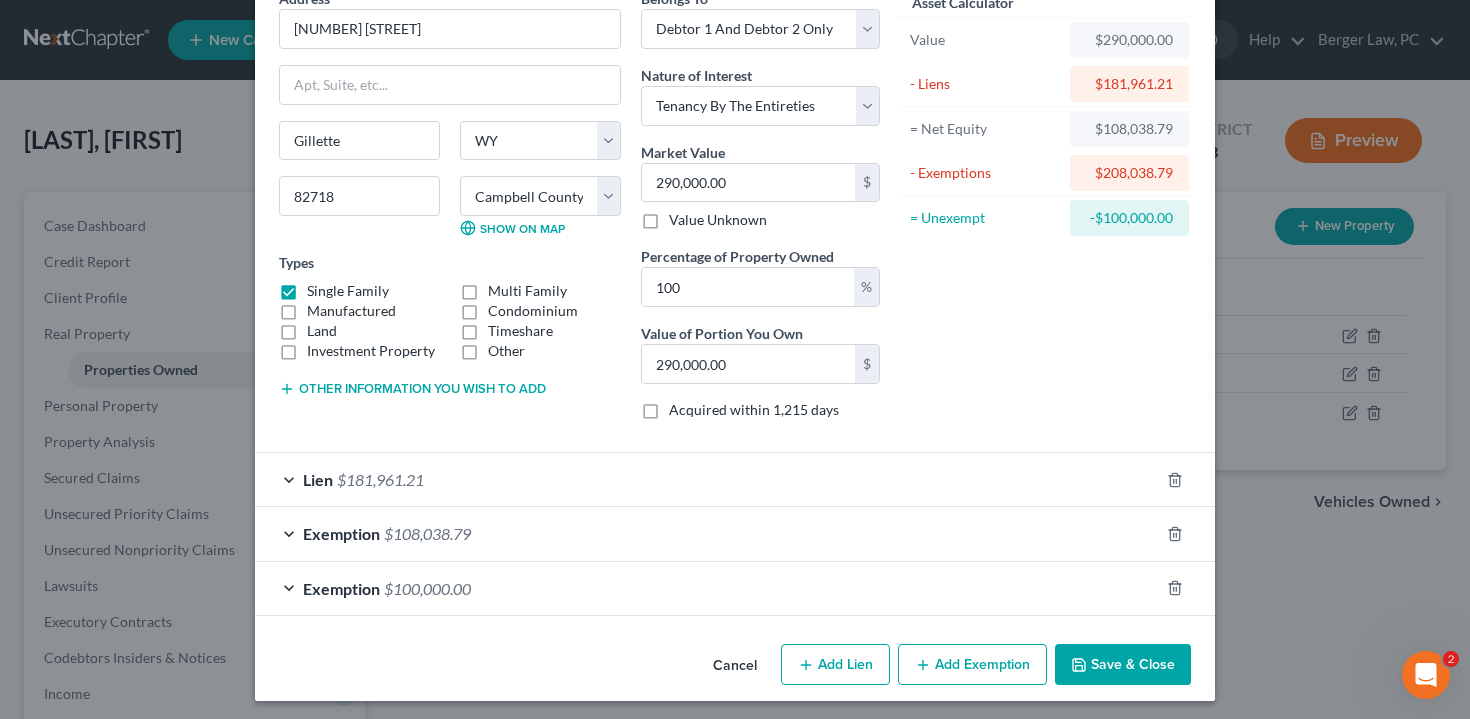 click on "Cancel" at bounding box center [735, 666] 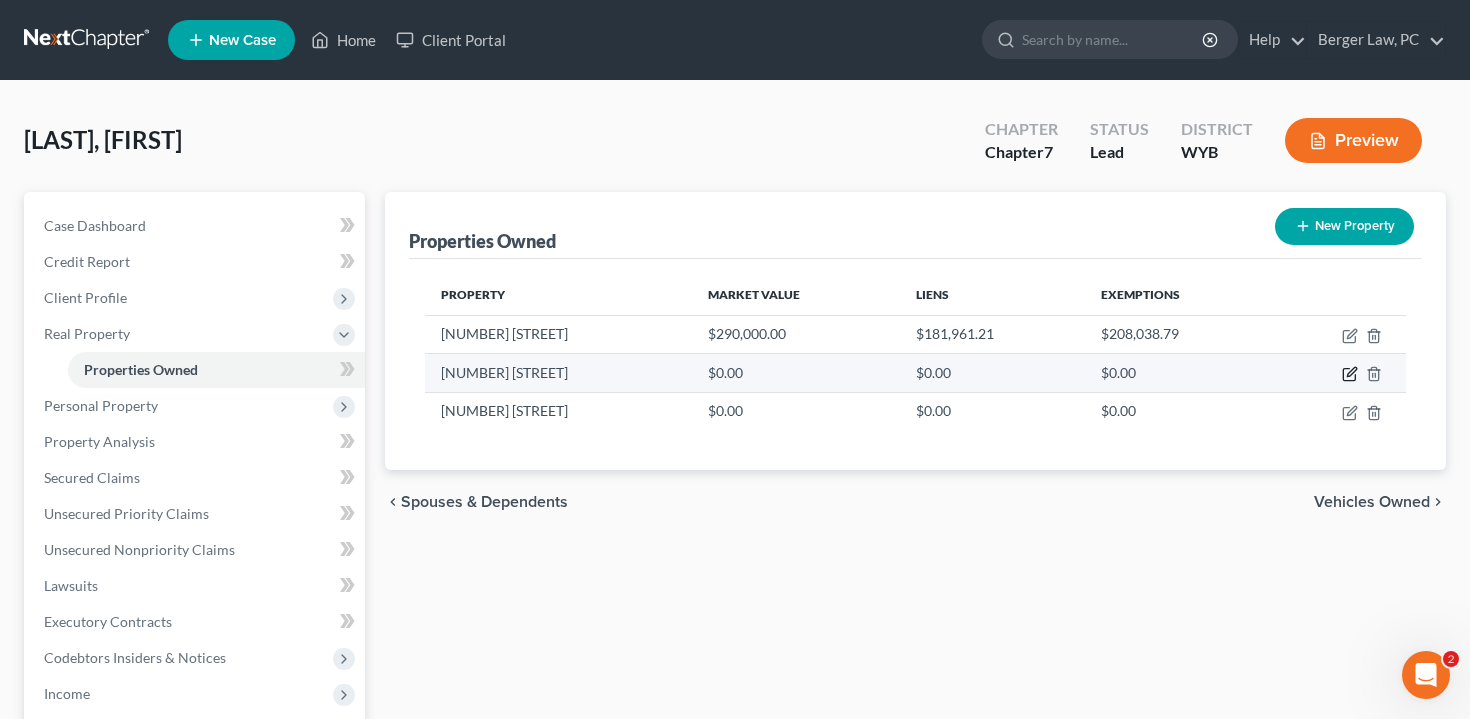 click 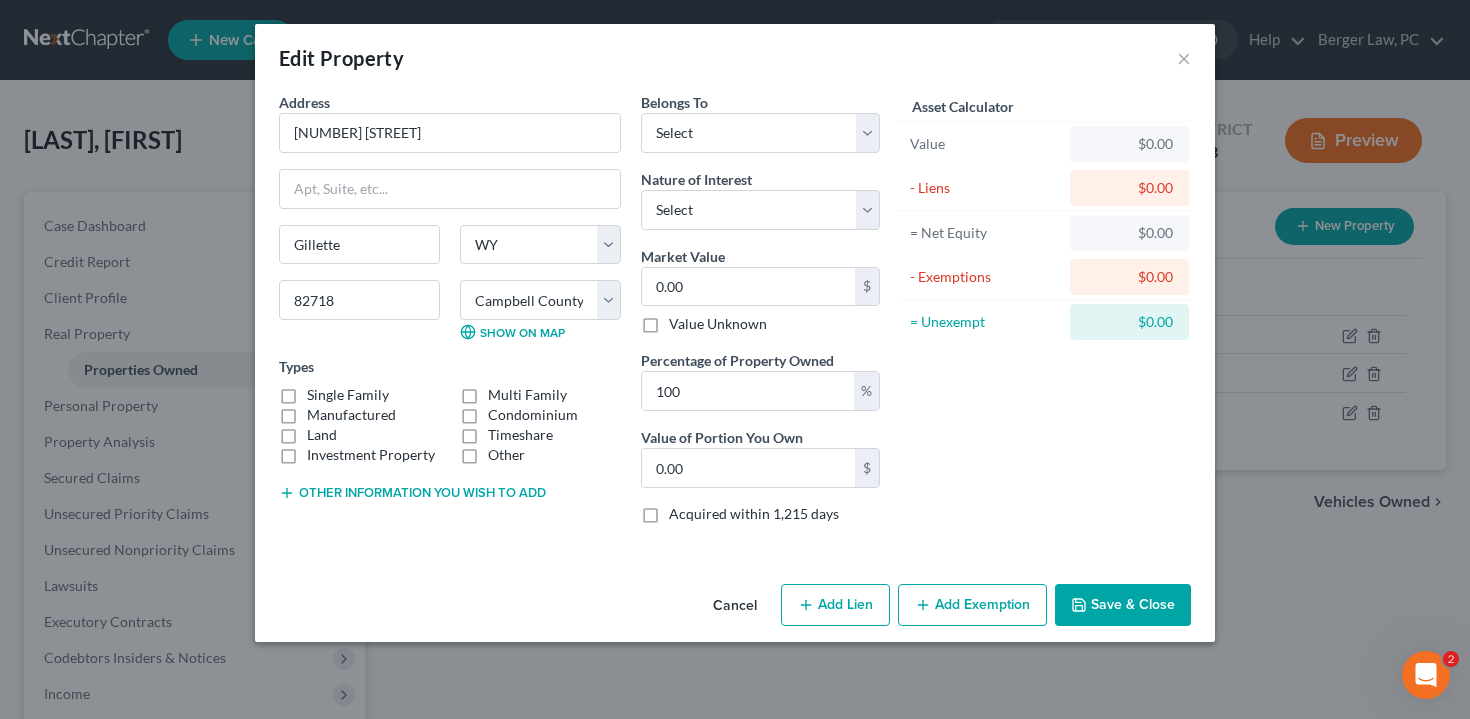 click on "Edit Property ×
Address
*
[NUMBER] [STREET] [CITY] [STATE] [POSTAL_CODE] County Albany County Big Horn County Campbell County Carbon County Converse County Crook County Fremont County Goshen County Hot Springs County Johnson County Laramie County Lincoln County Natrona County Niobrara County Park County Platte County Sheridan County Sublette County Sweetwater County Teton County Uinta County Washakie County Weston County Show on Map Types Single Family Multi Family Manufactured Condominium Land Timeshare Investment Property Other Other information you wish to add Other information
Belongs To
*
Select Debtor 1 Only Debtor 2 Only Debtor 1 And Debtor 2 Only At Least One Of The Debtors And Another Community Property Nature of Interest Select Fee Simple Joint Tenant Life Estate Equitable Interest Future Interest Other 0.00 $ %" at bounding box center [735, 359] 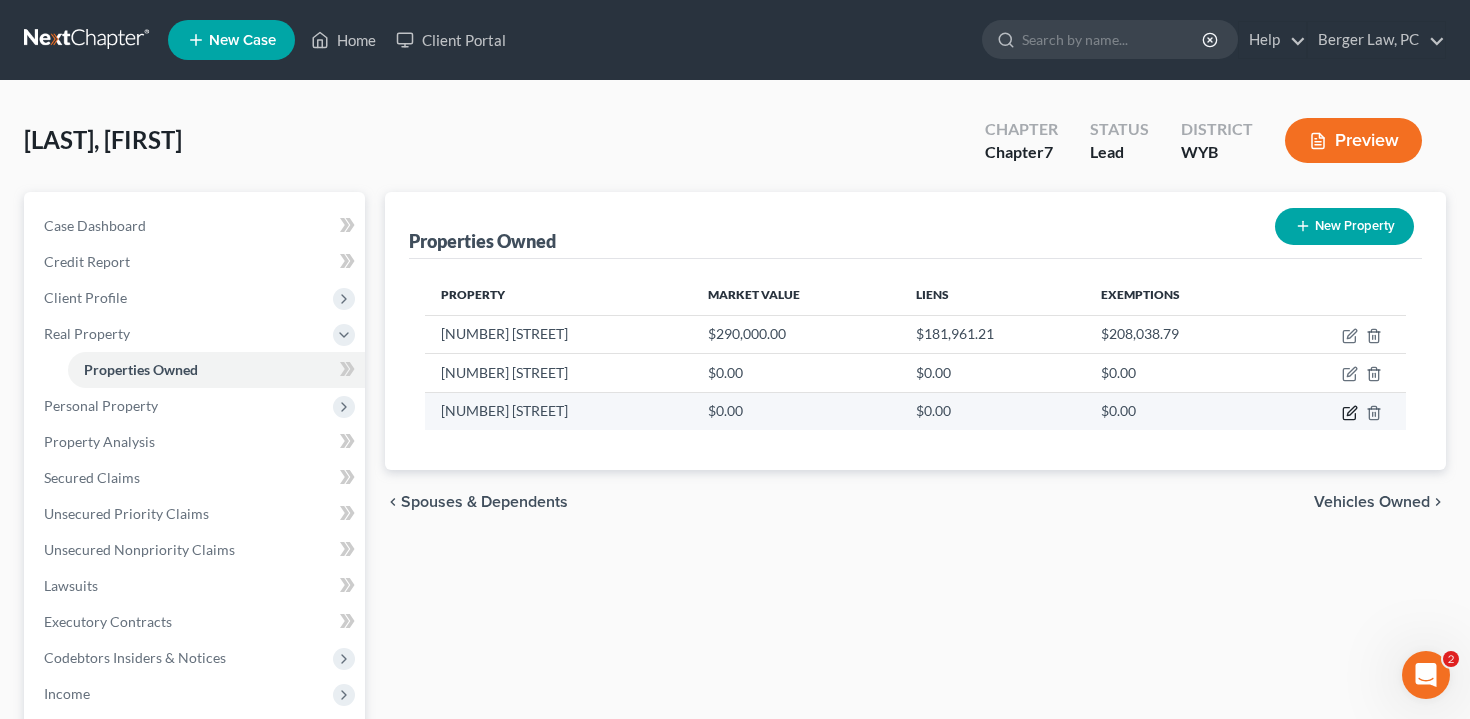 click 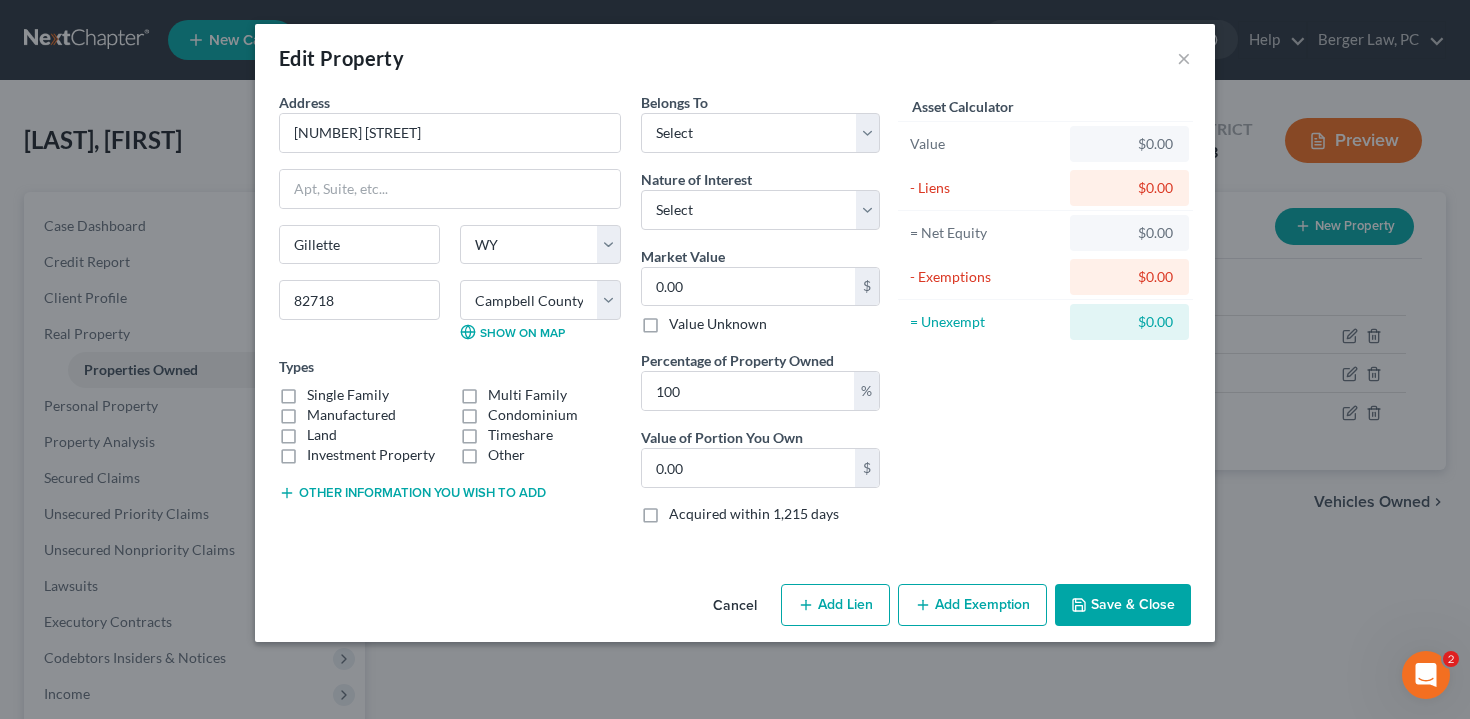 click on "Cancel" at bounding box center [735, 606] 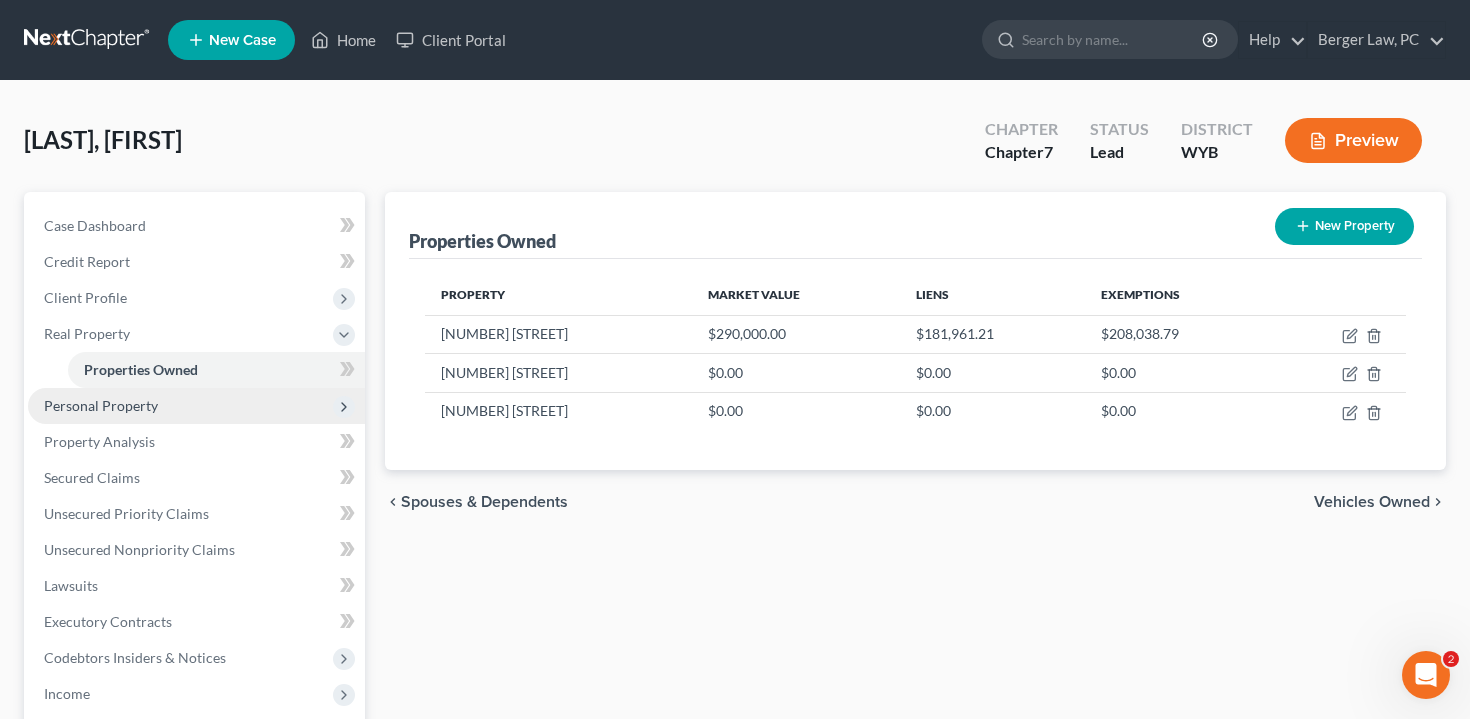 click on "Personal Property" at bounding box center (196, 406) 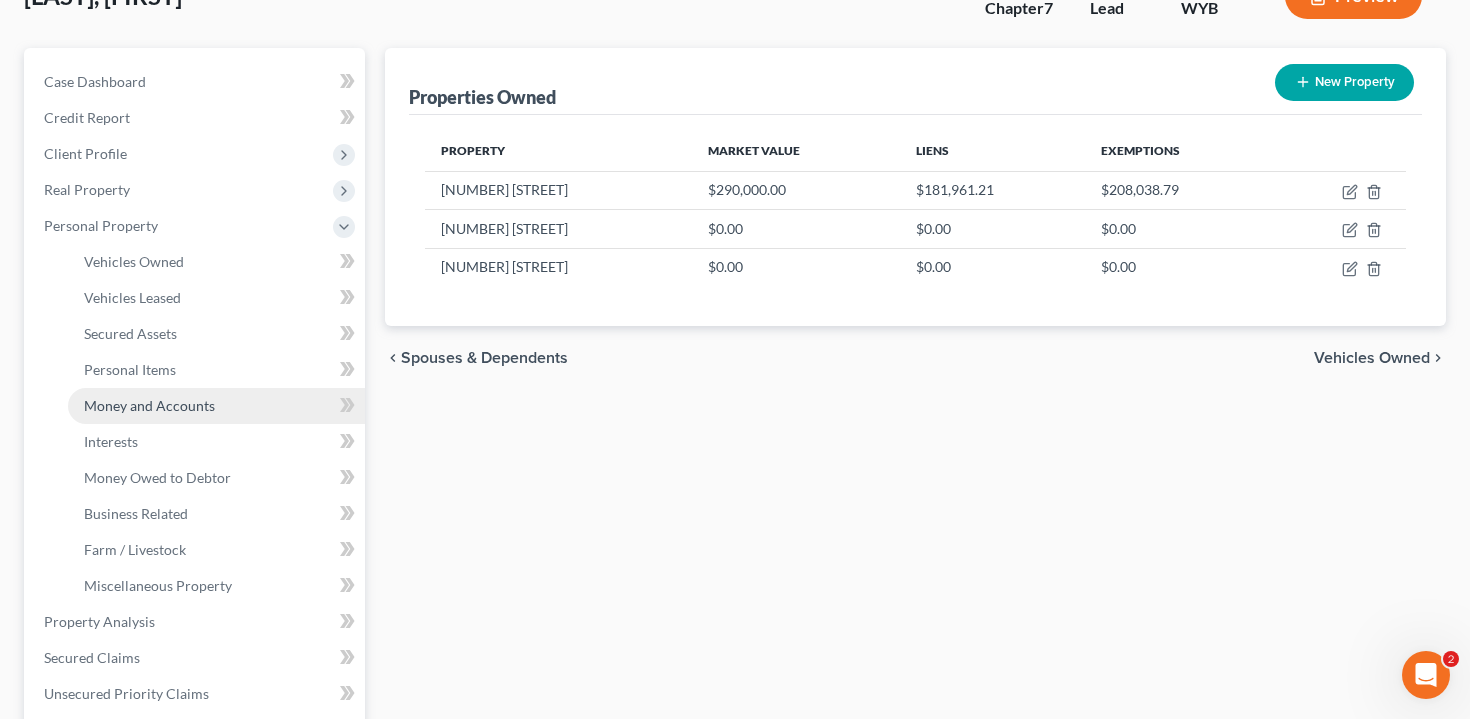 scroll, scrollTop: 157, scrollLeft: 0, axis: vertical 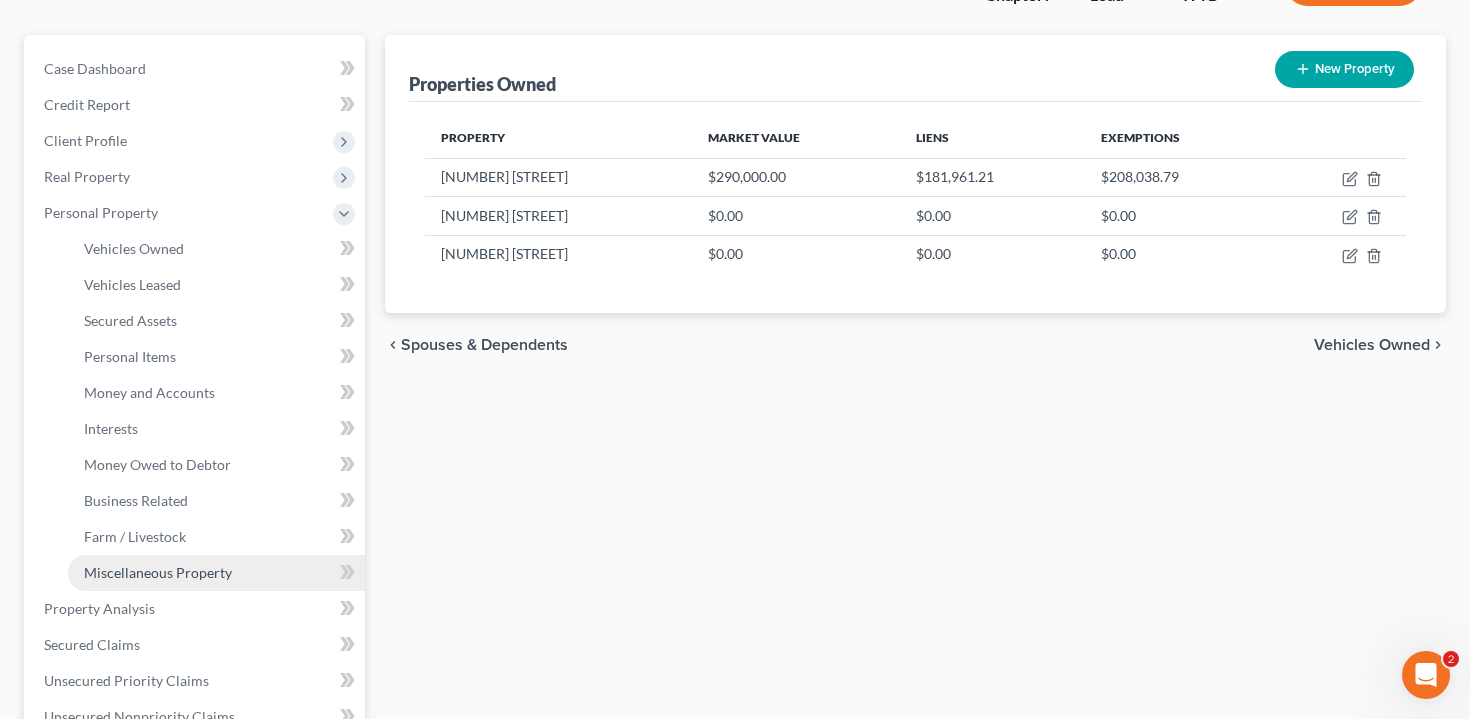 click on "Miscellaneous Property" at bounding box center (216, 573) 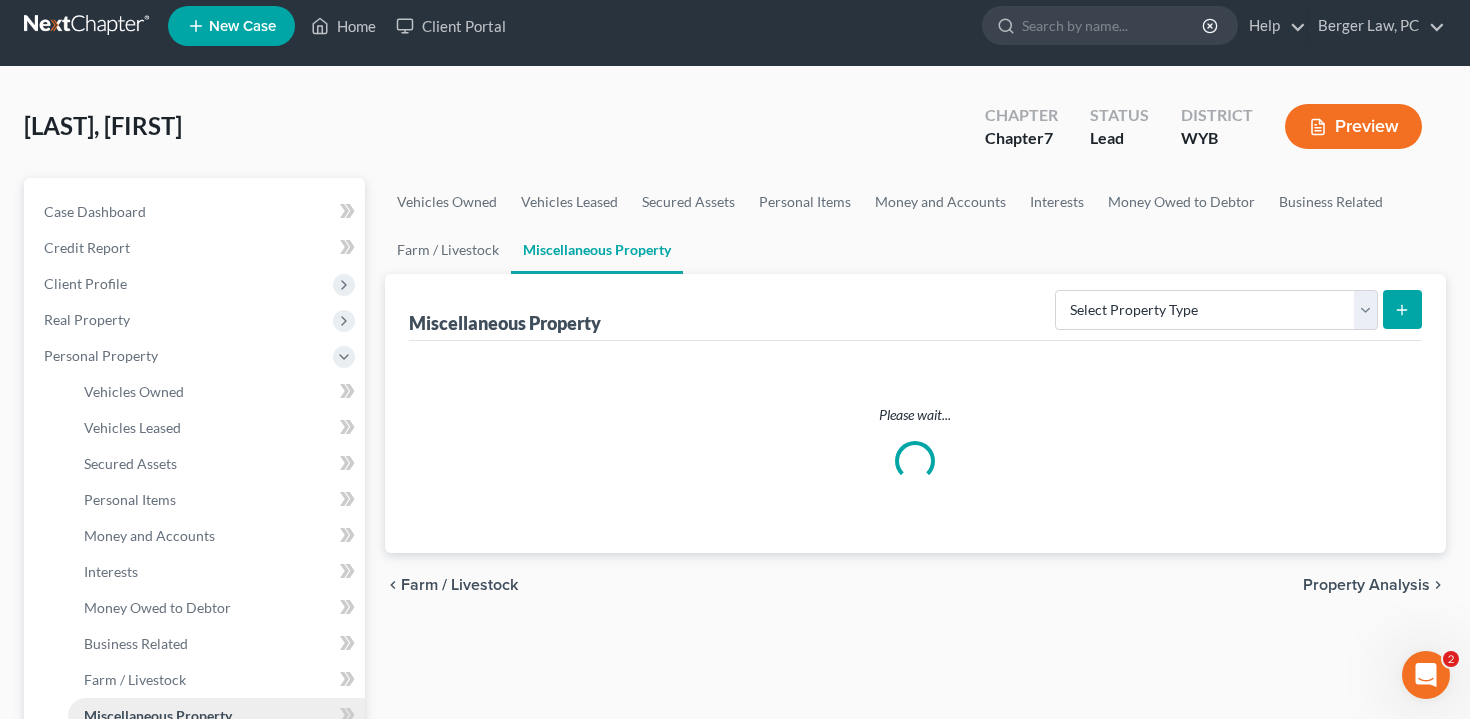 scroll, scrollTop: 0, scrollLeft: 0, axis: both 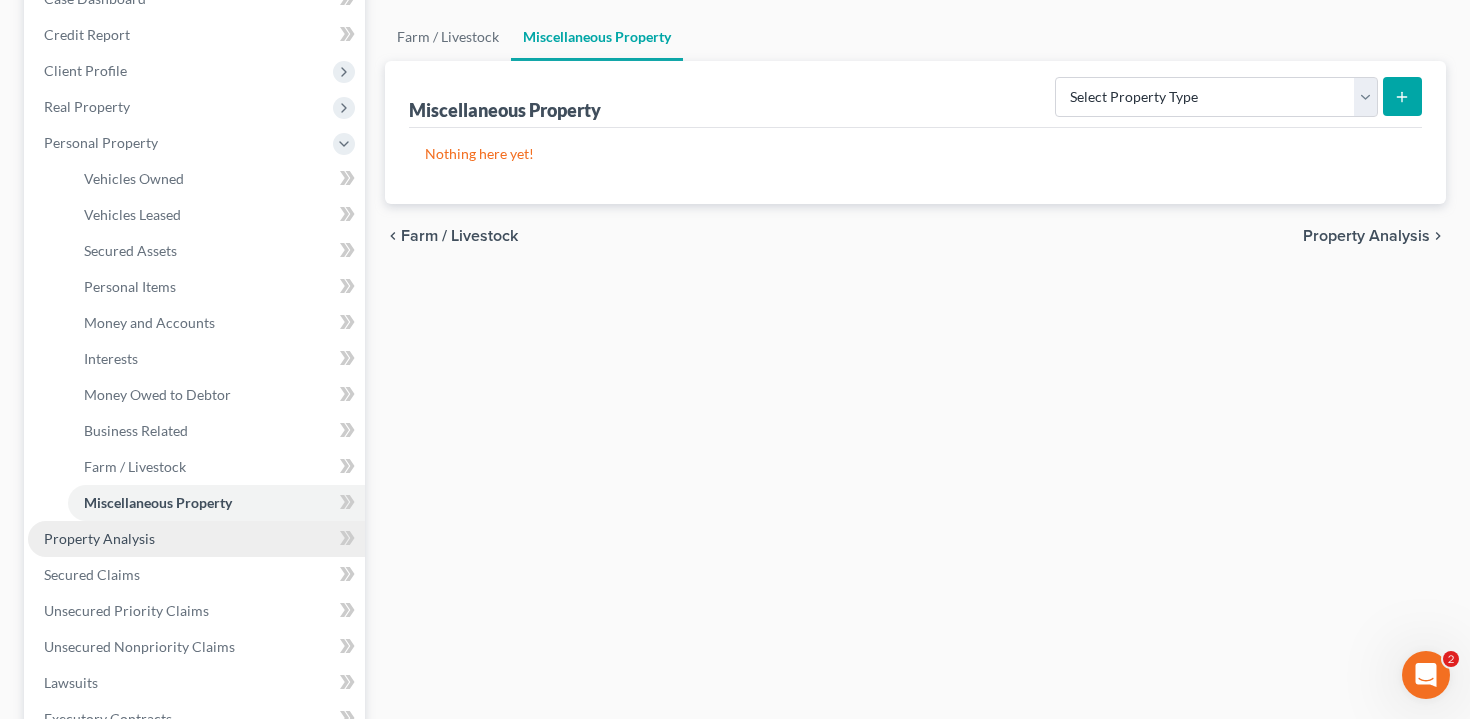 click on "Property Analysis" at bounding box center [196, 539] 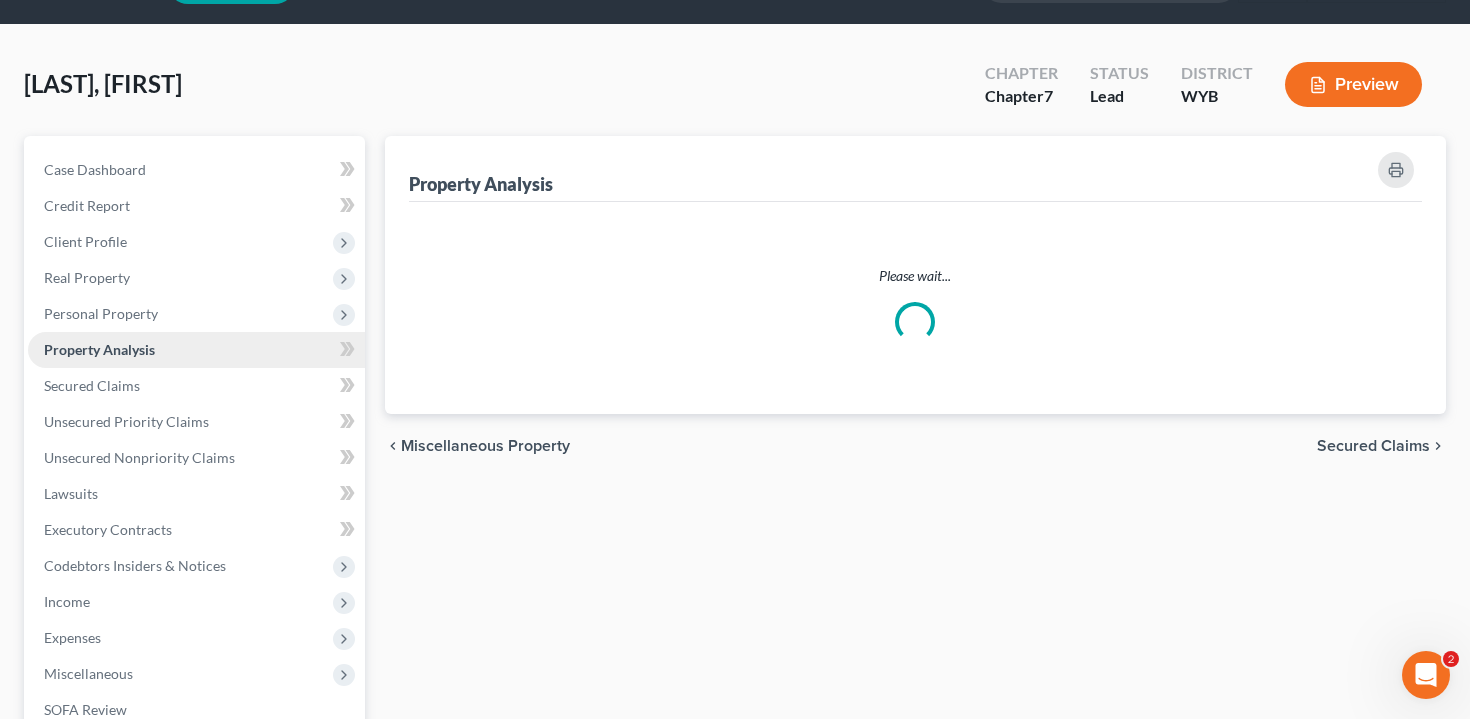scroll, scrollTop: 0, scrollLeft: 0, axis: both 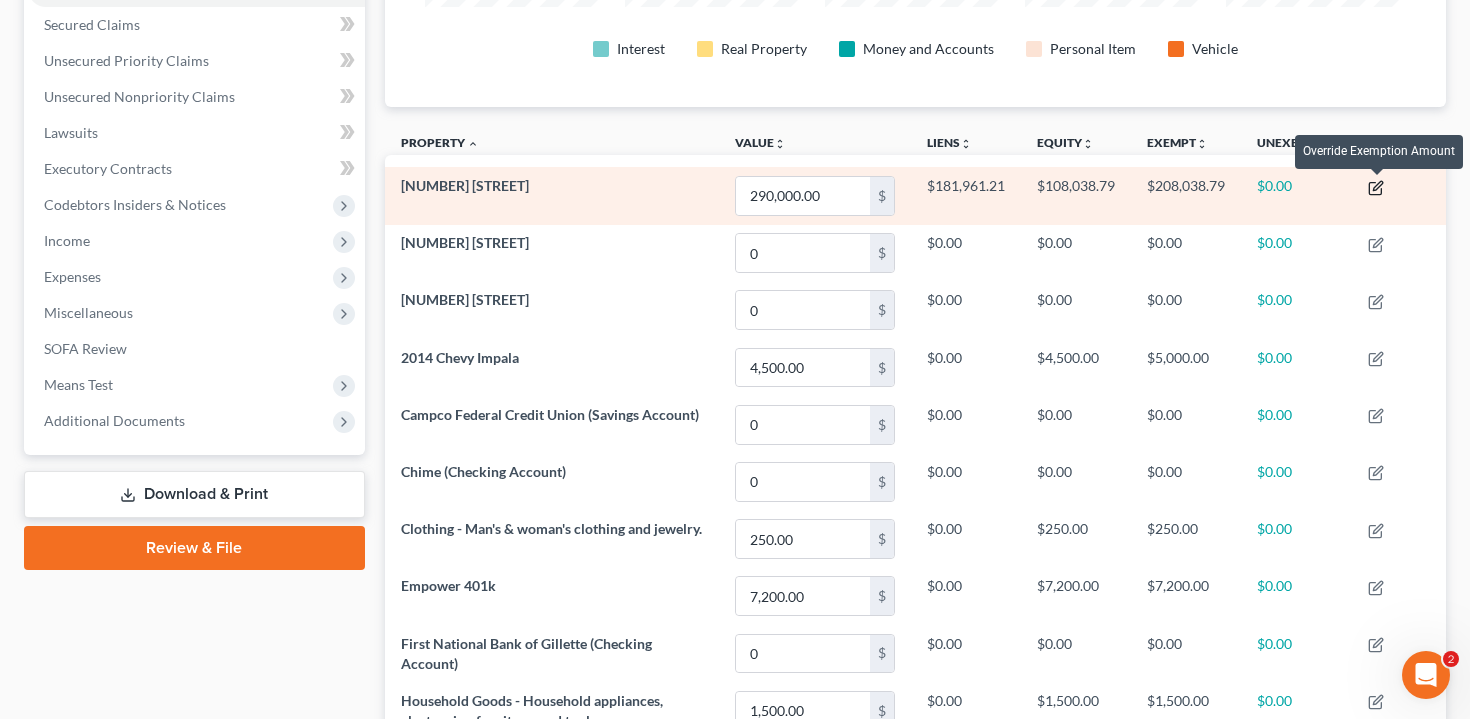 click 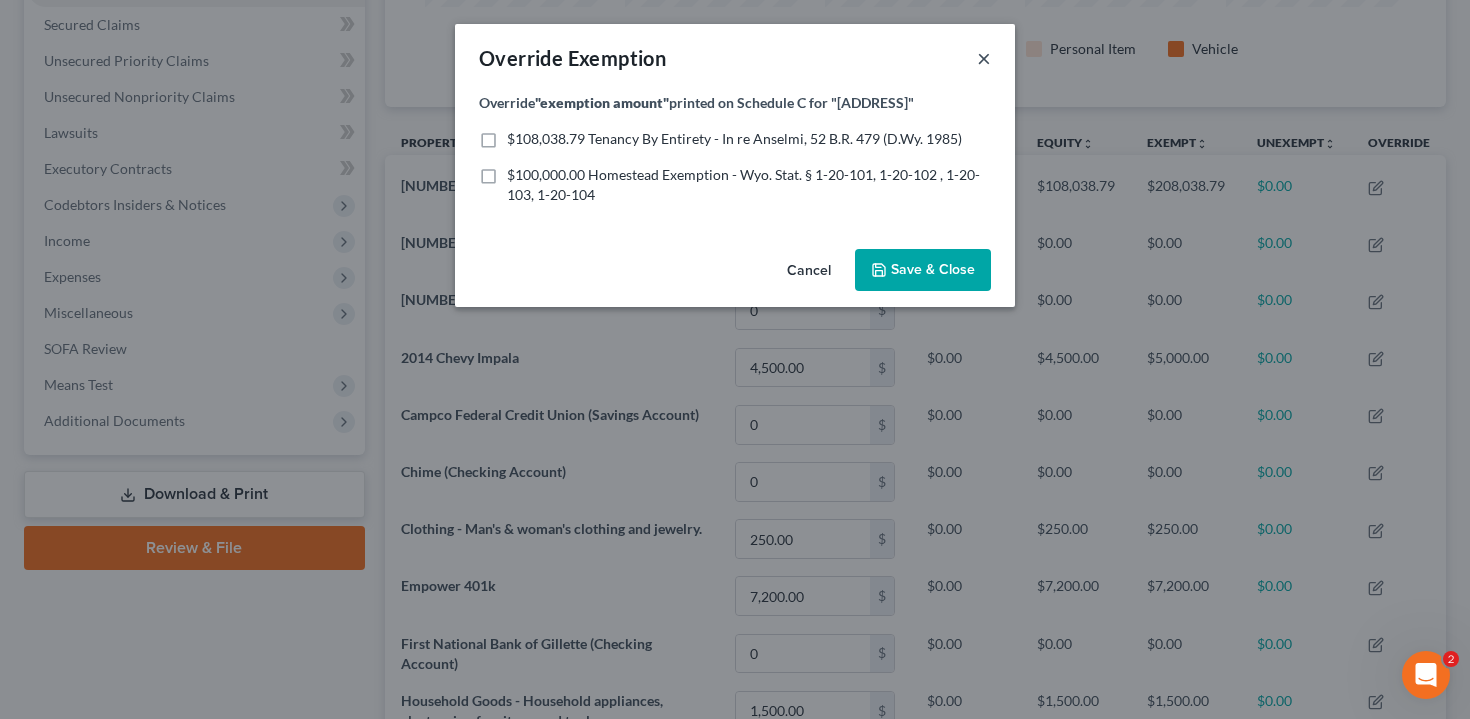 click on "×" at bounding box center (984, 58) 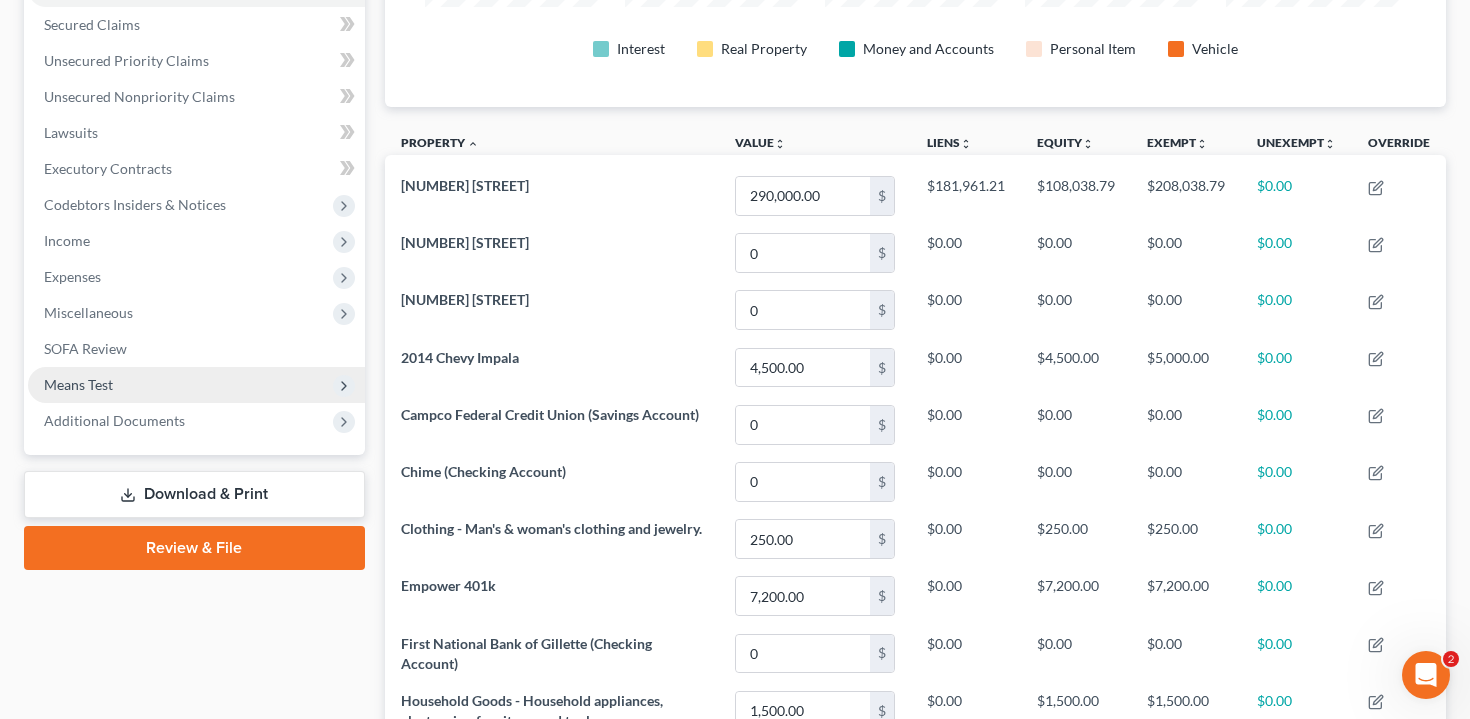 scroll, scrollTop: 0, scrollLeft: 0, axis: both 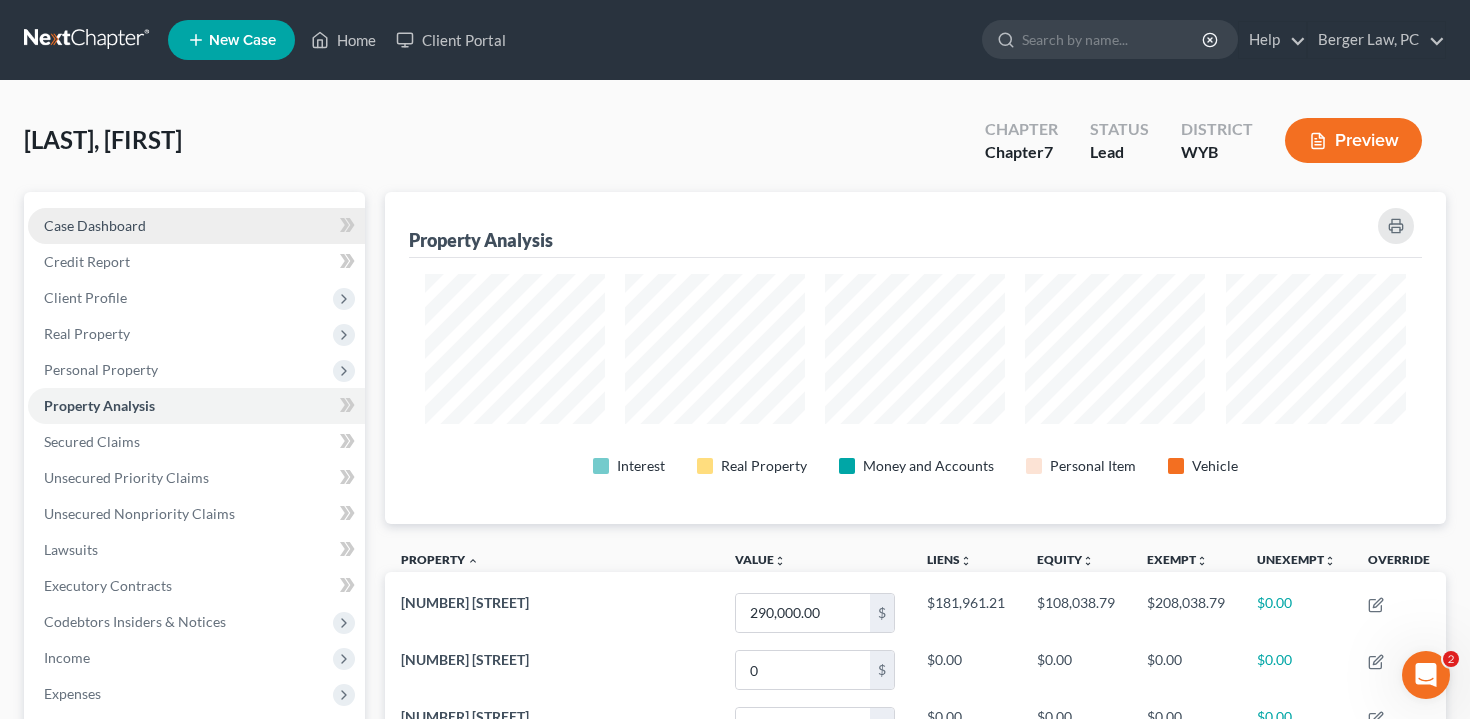 click on "Case Dashboard" at bounding box center (196, 226) 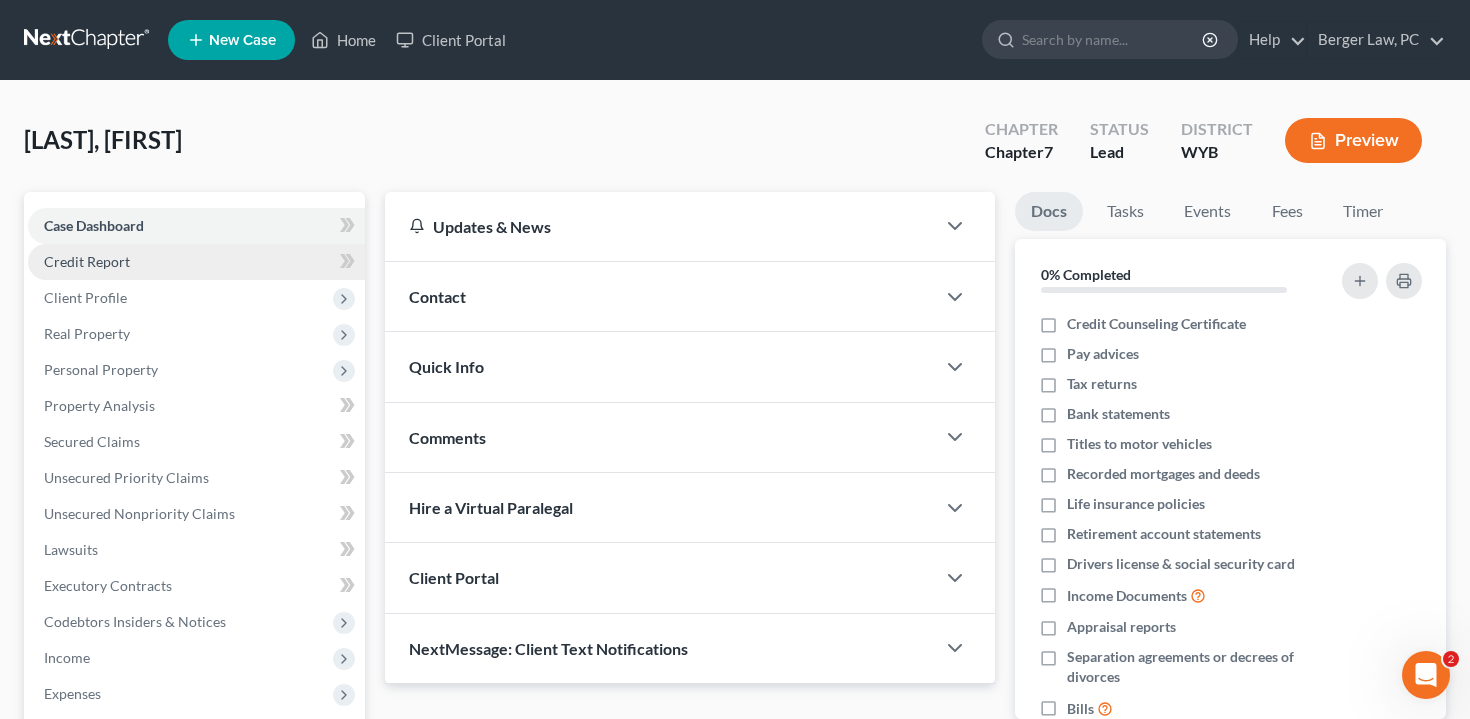 click on "Credit Report" at bounding box center (196, 262) 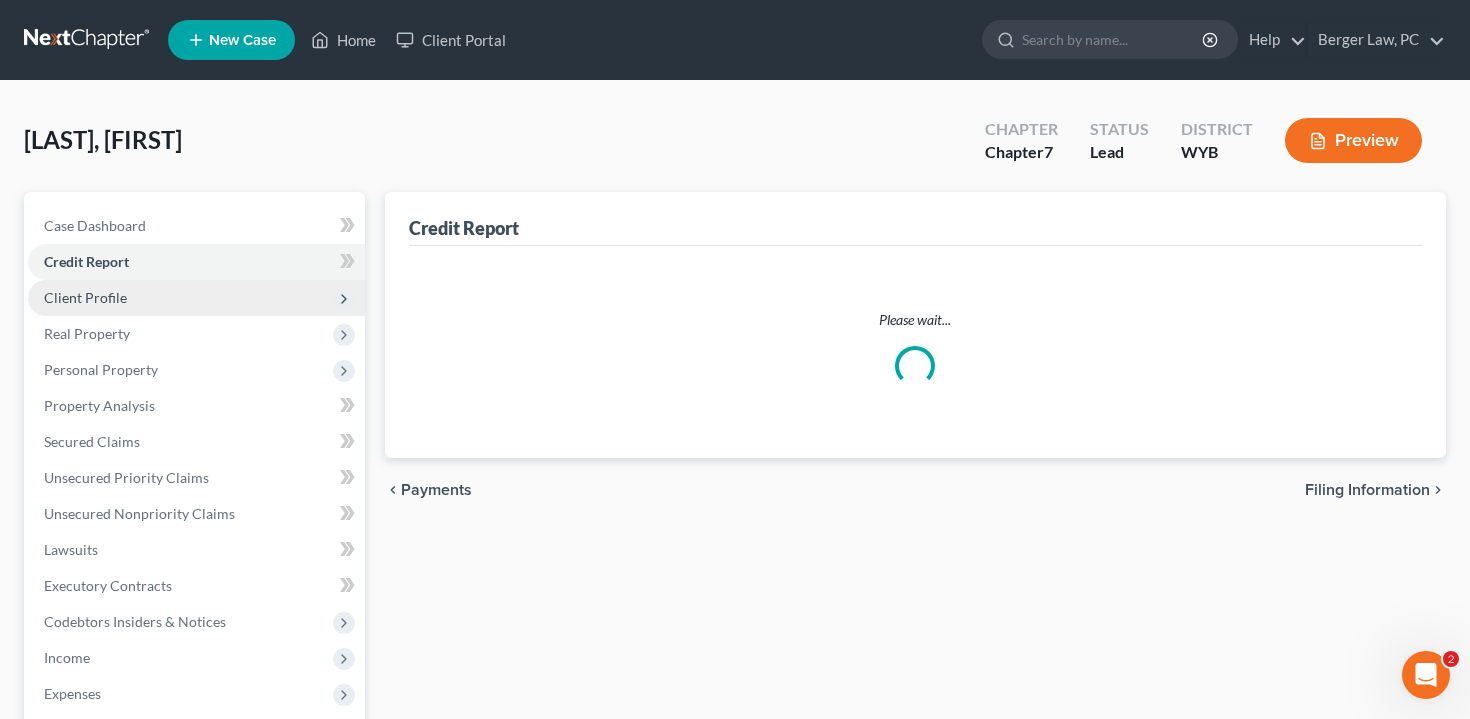 click on "Client Profile" at bounding box center (196, 298) 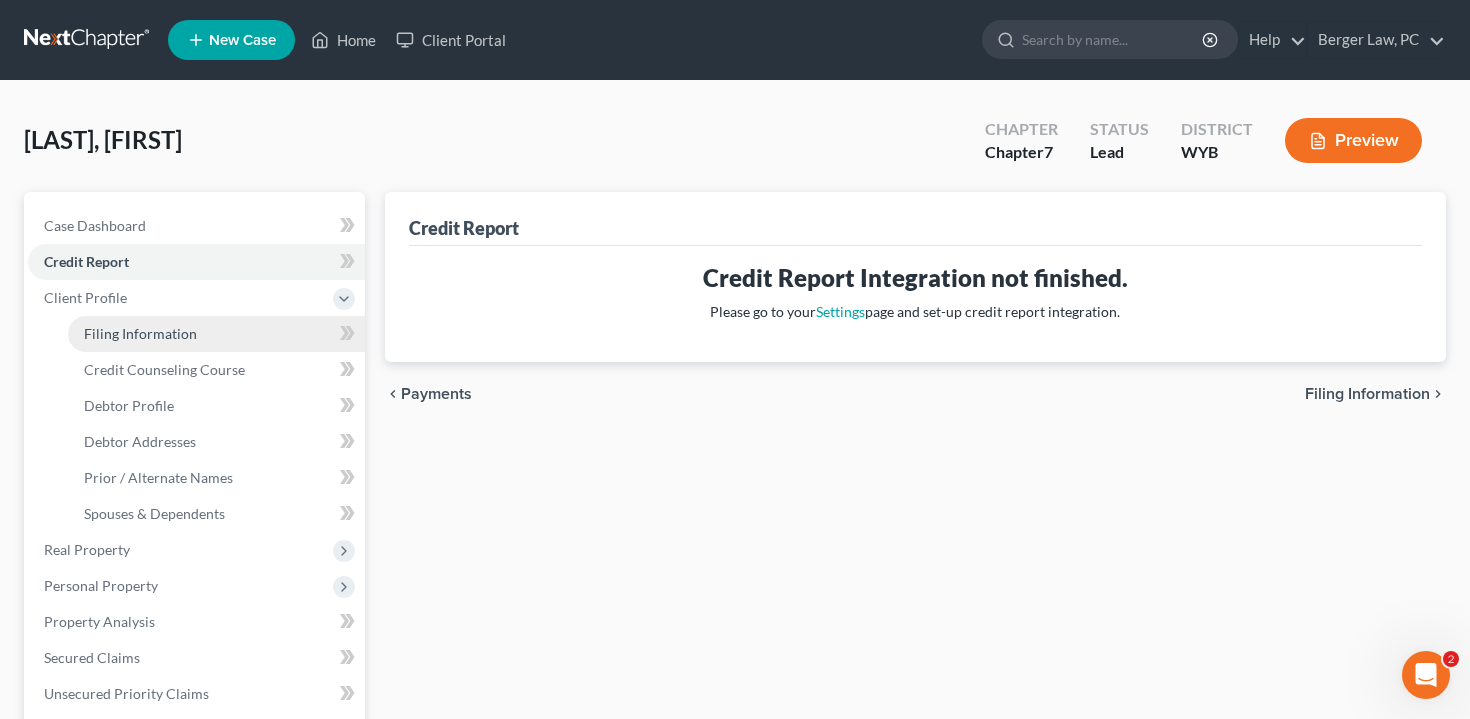 click on "Filing Information" at bounding box center (140, 333) 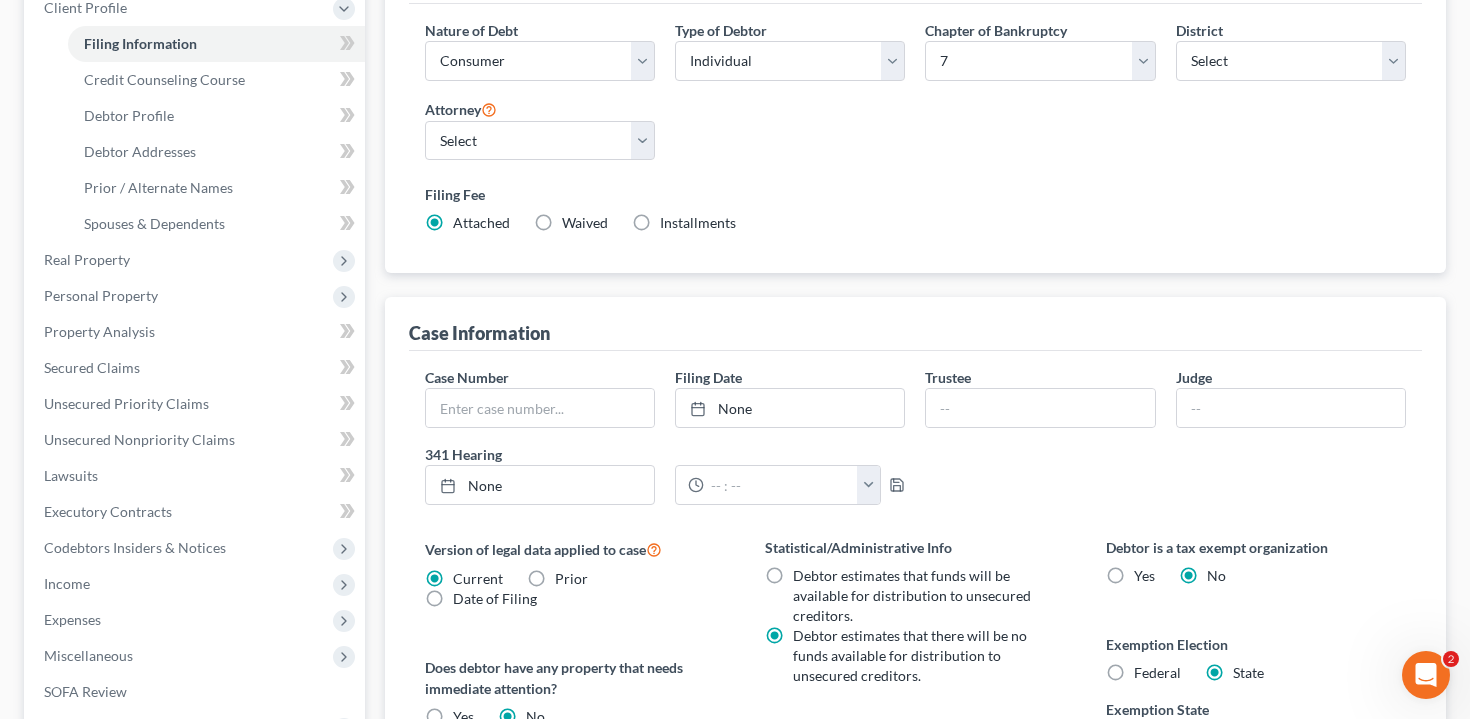 scroll, scrollTop: 227, scrollLeft: 0, axis: vertical 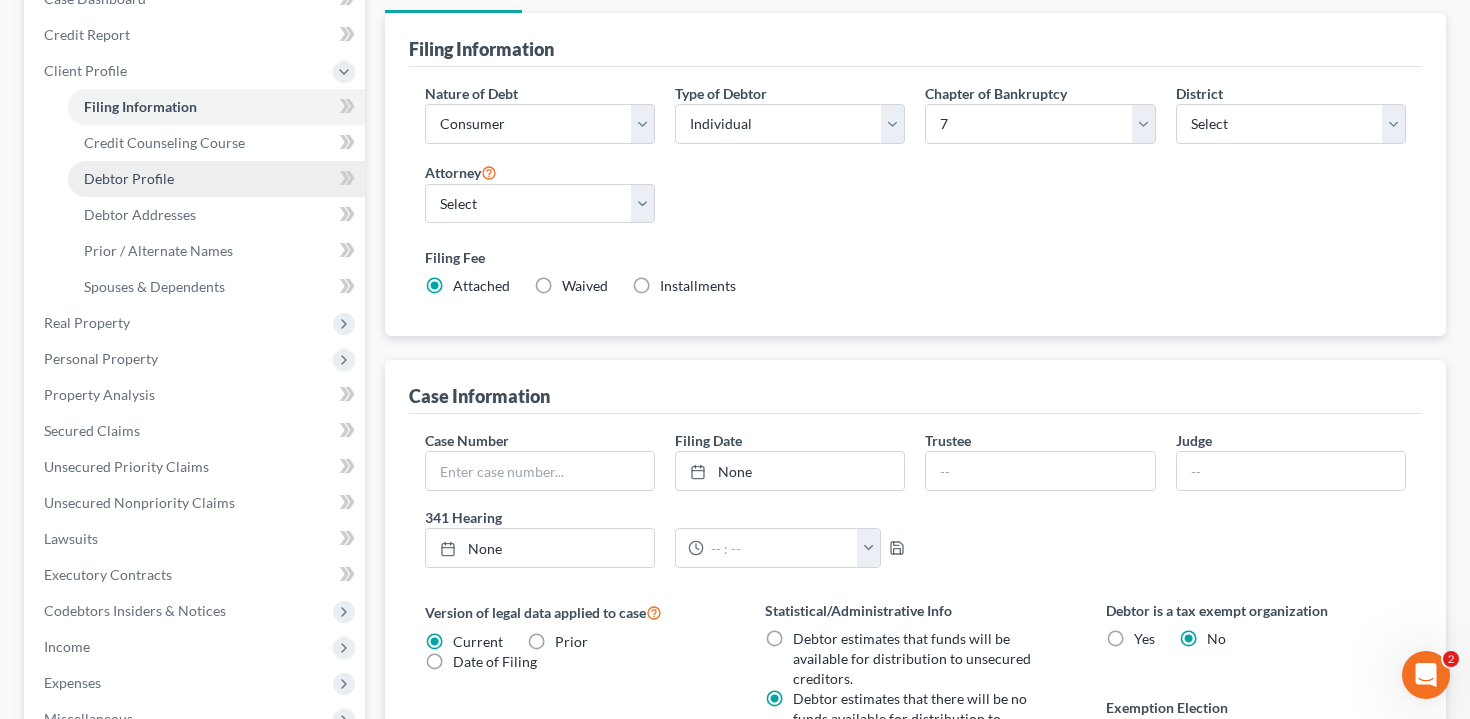 click on "Debtor Profile" at bounding box center [216, 179] 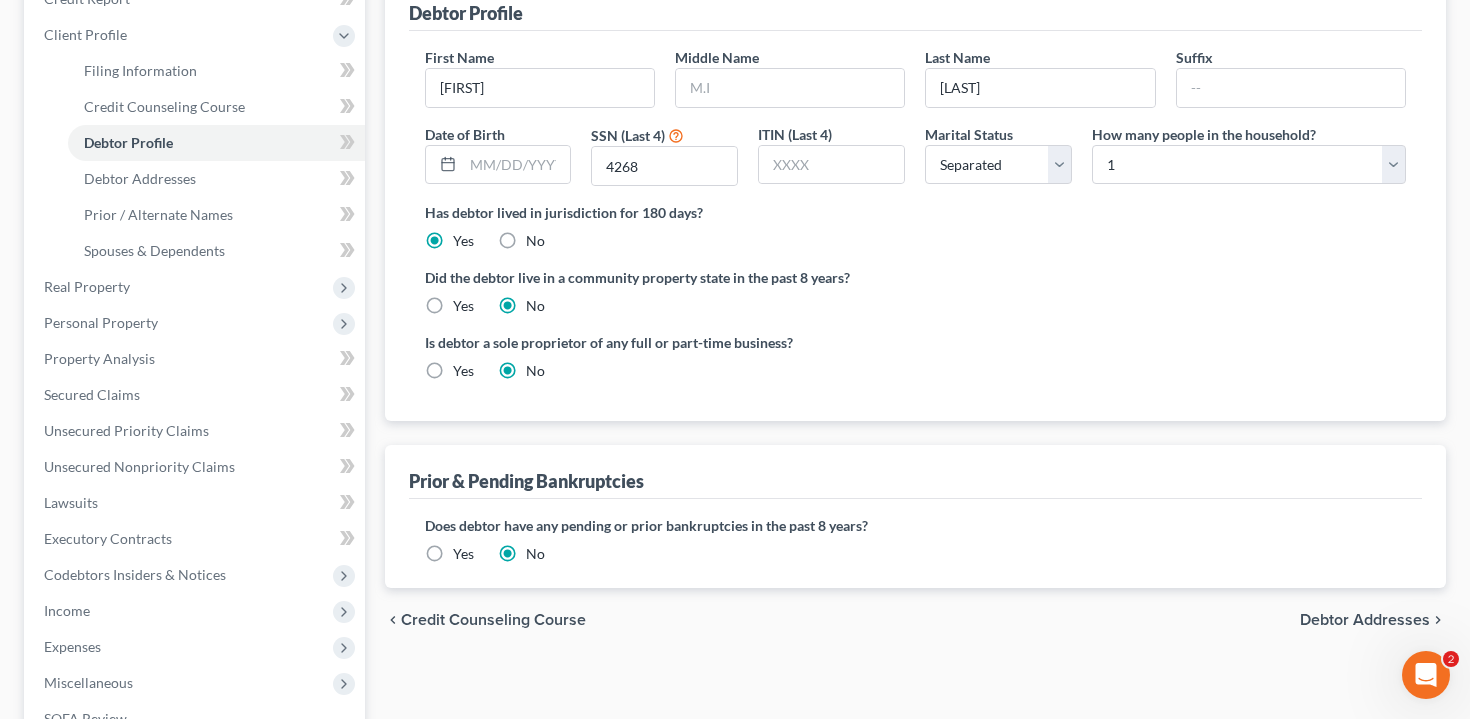 scroll, scrollTop: 267, scrollLeft: 0, axis: vertical 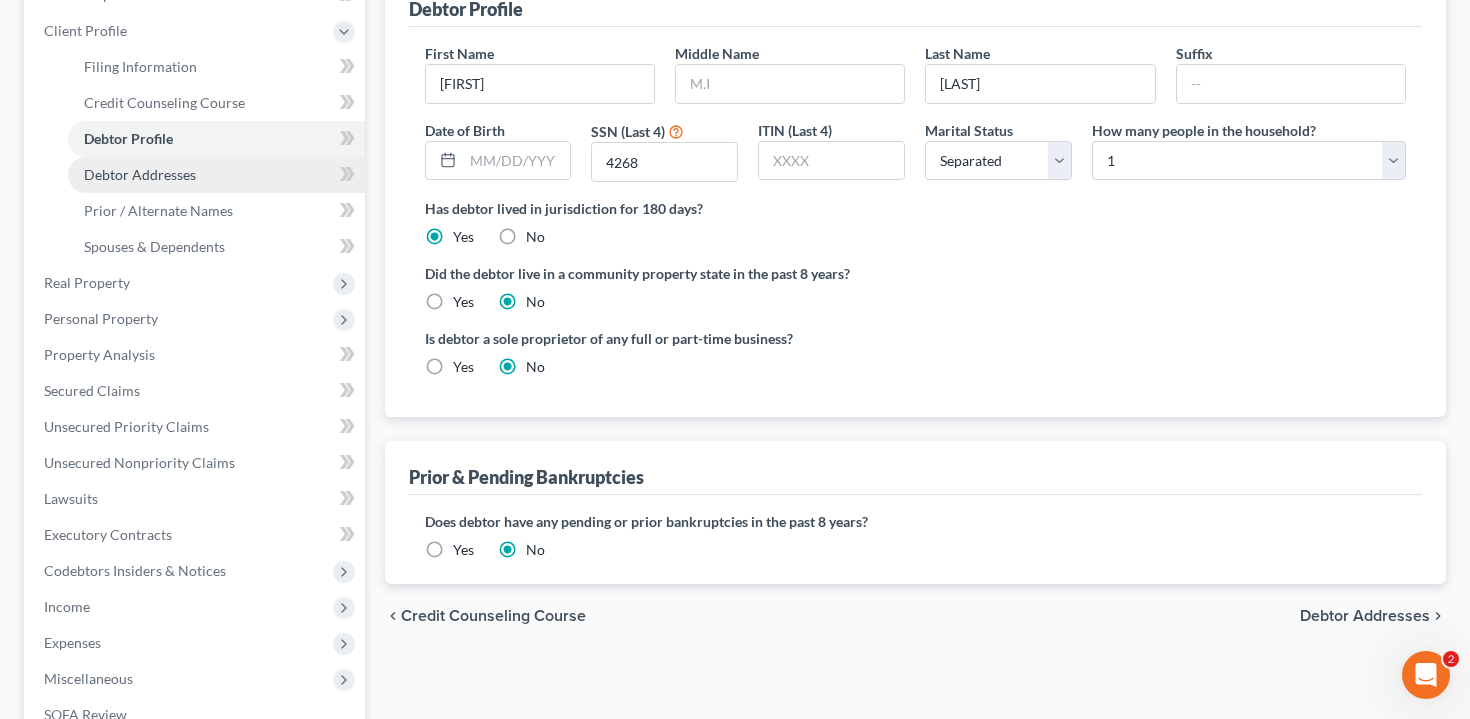 click on "Debtor Addresses" at bounding box center (216, 175) 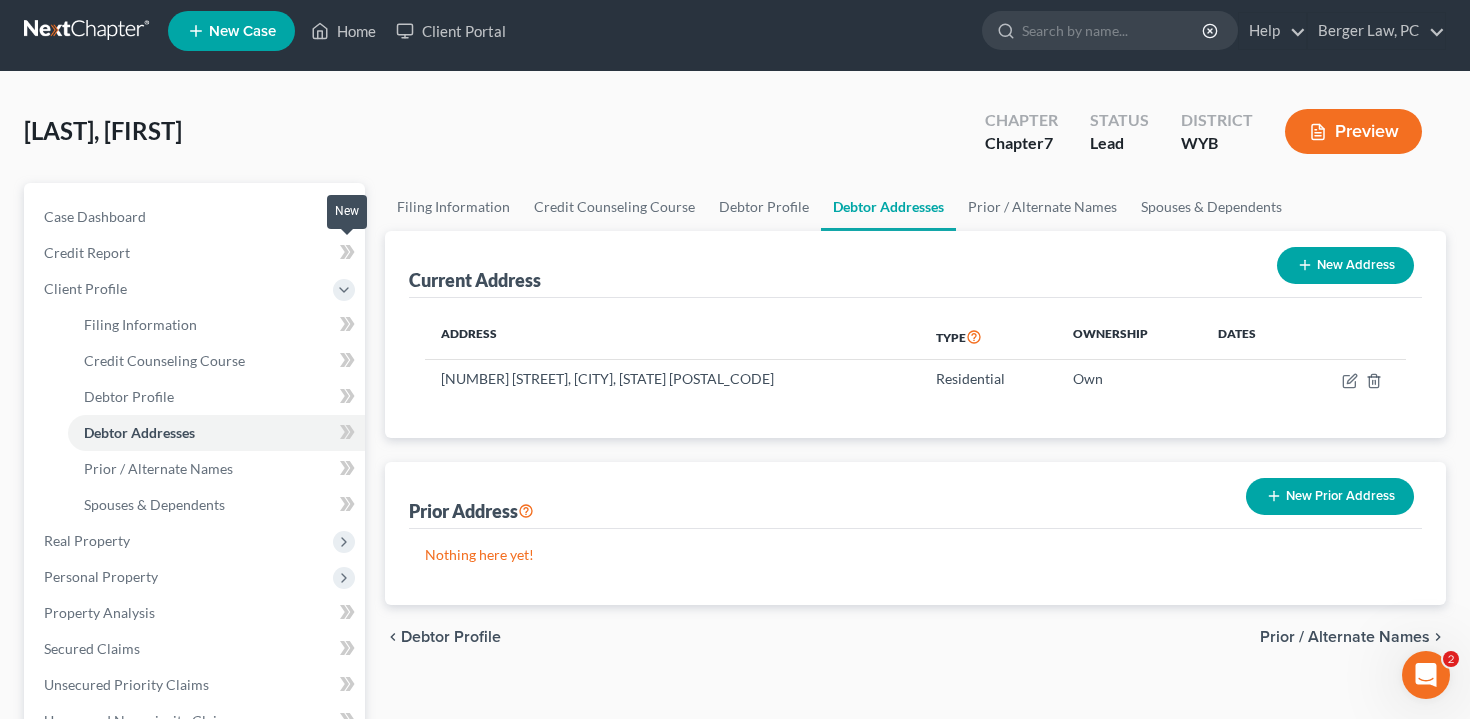 scroll, scrollTop: 0, scrollLeft: 0, axis: both 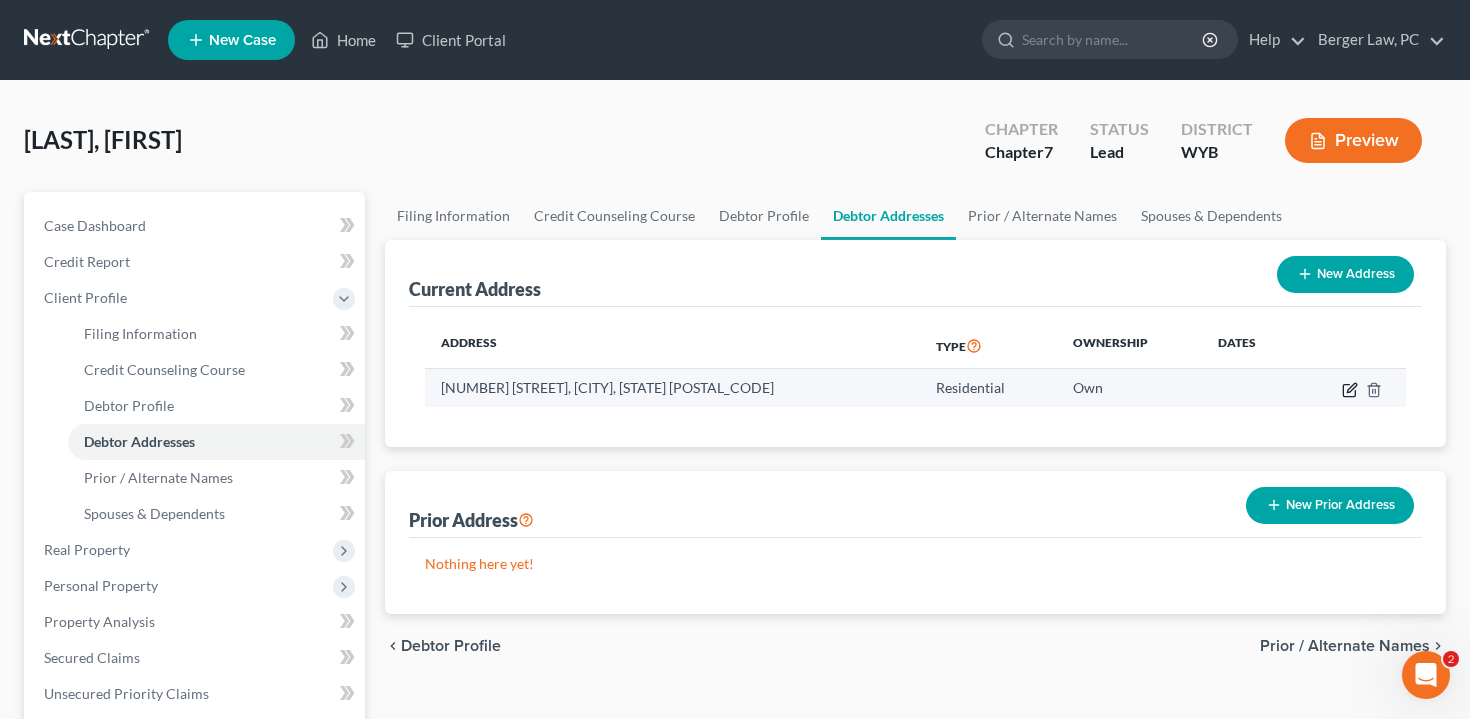 click 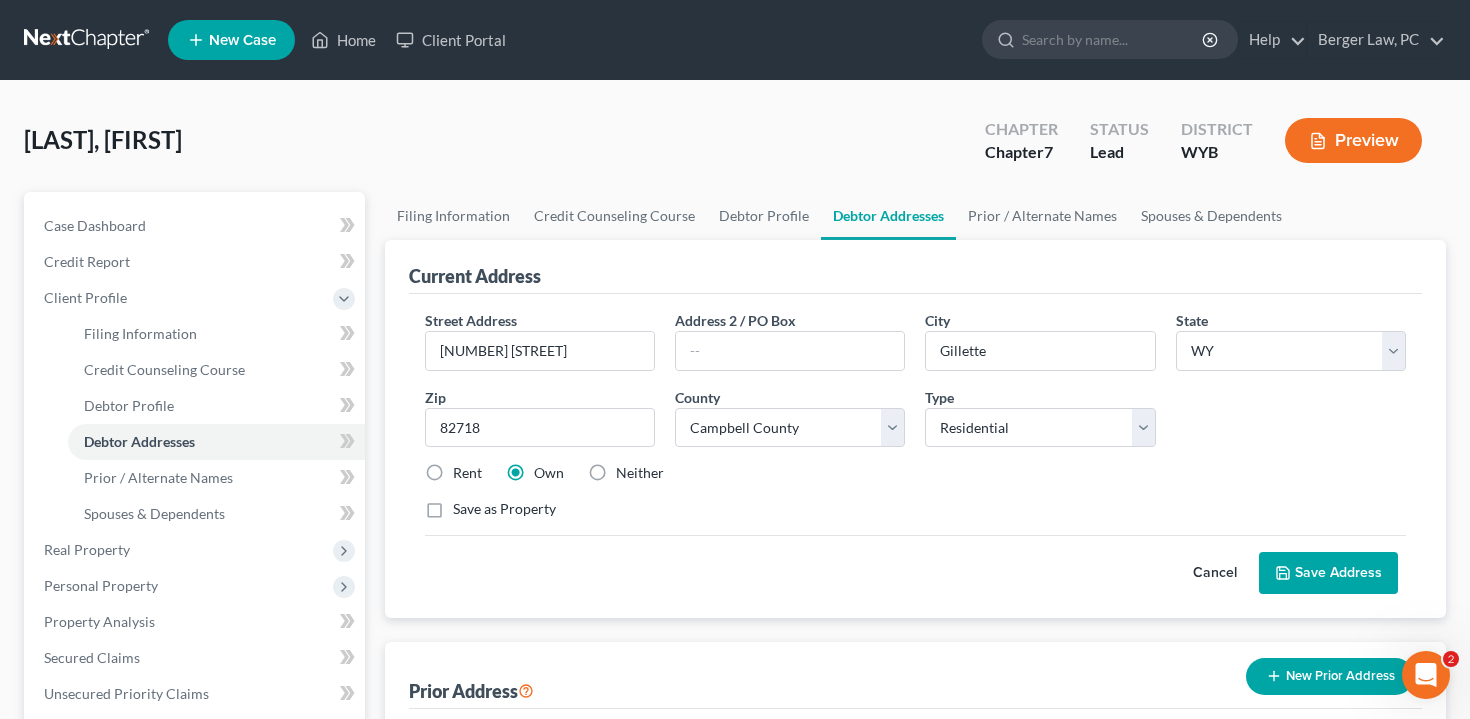 click on "Cancel" at bounding box center (1215, 573) 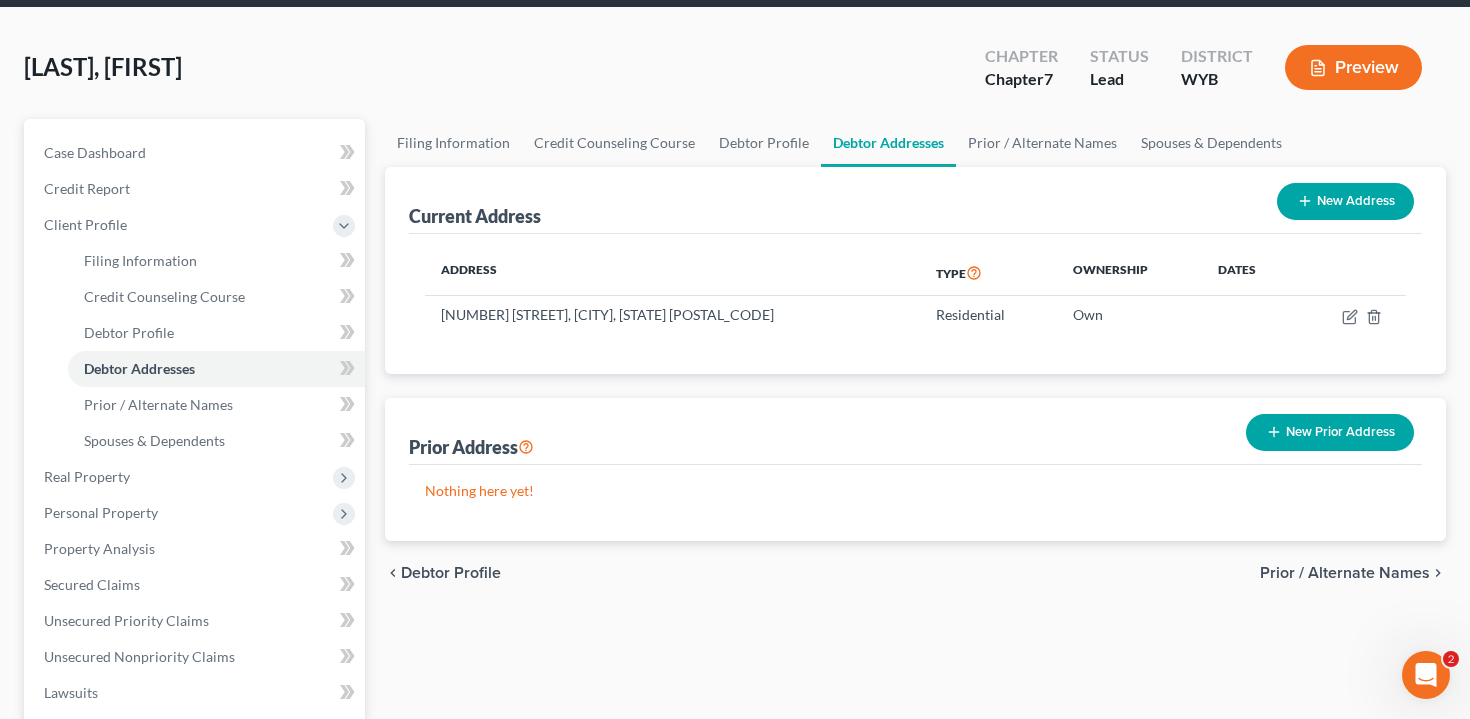 scroll, scrollTop: 74, scrollLeft: 0, axis: vertical 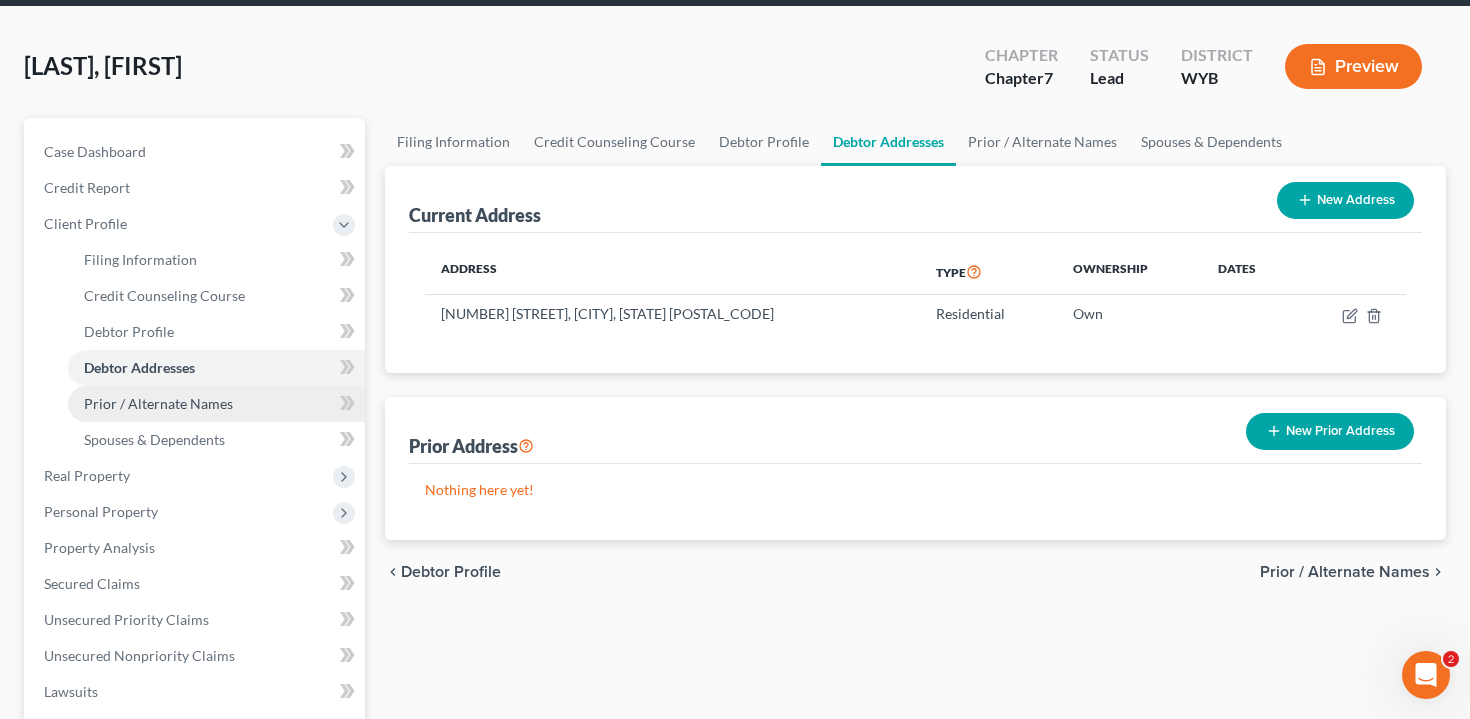click on "Prior / Alternate Names" at bounding box center (158, 403) 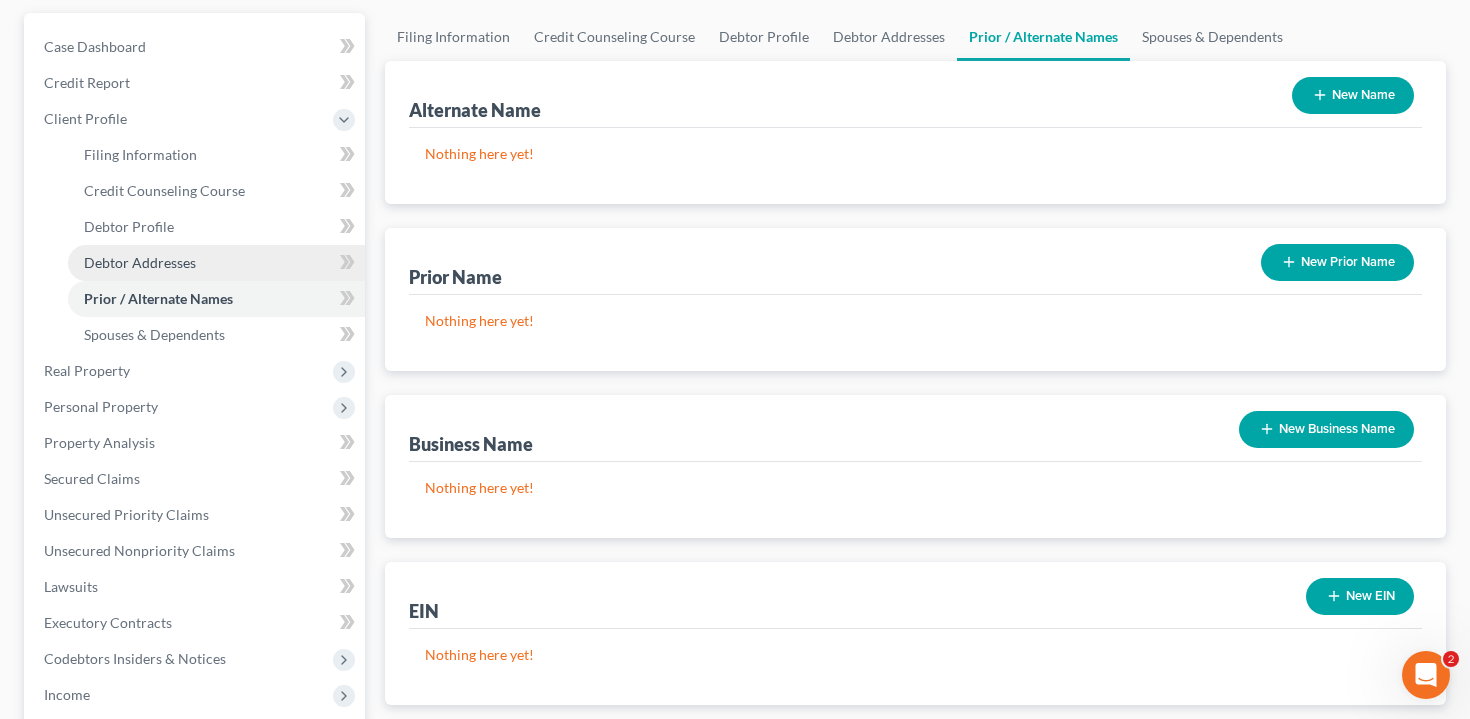 scroll, scrollTop: 192, scrollLeft: 0, axis: vertical 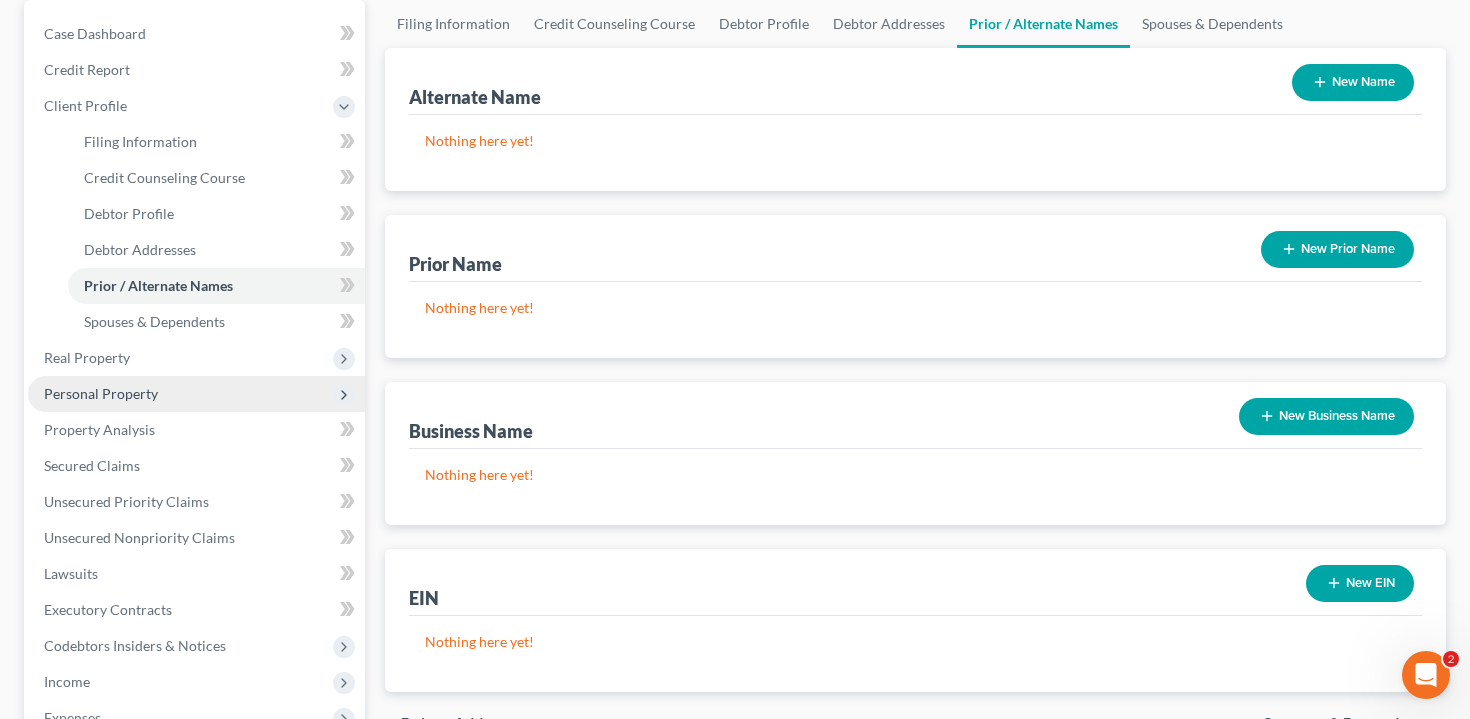 click on "Personal Property" at bounding box center [196, 394] 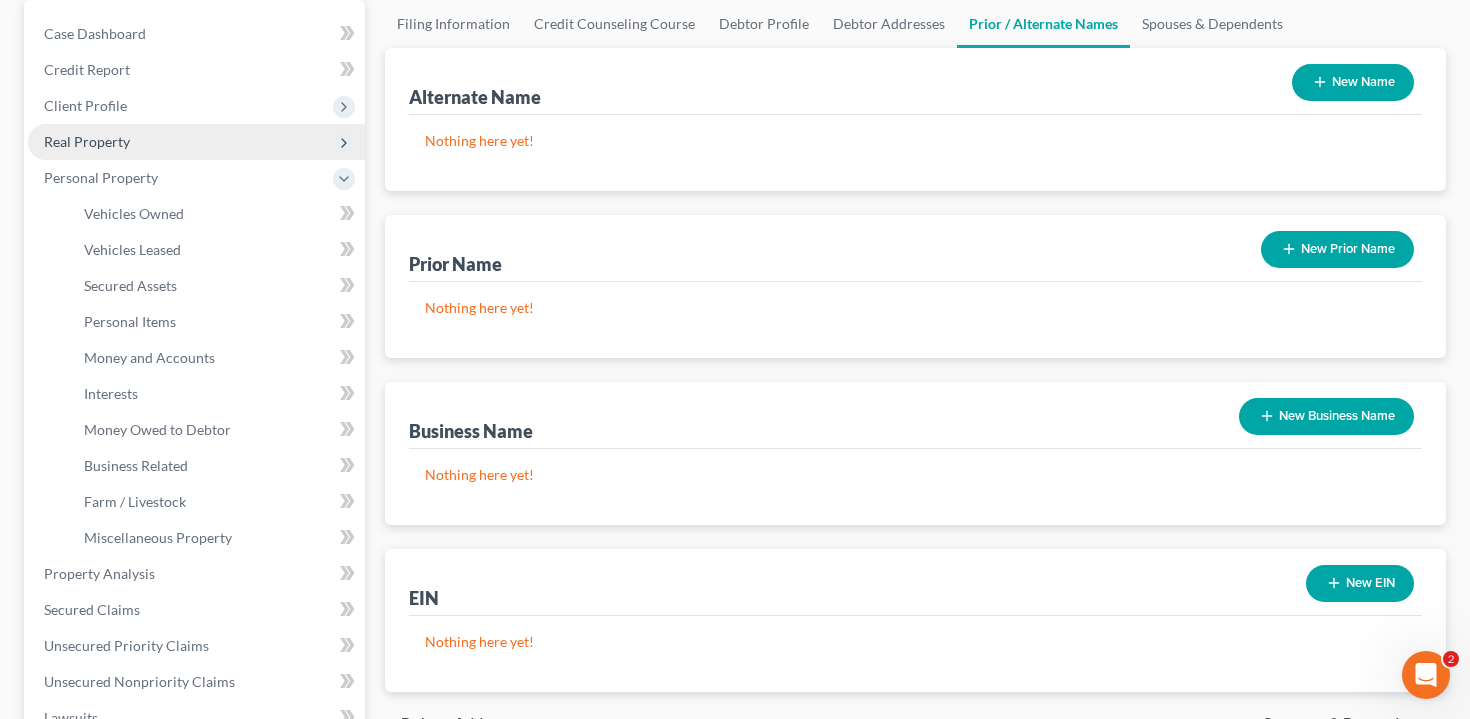 click on "Real Property" at bounding box center [196, 142] 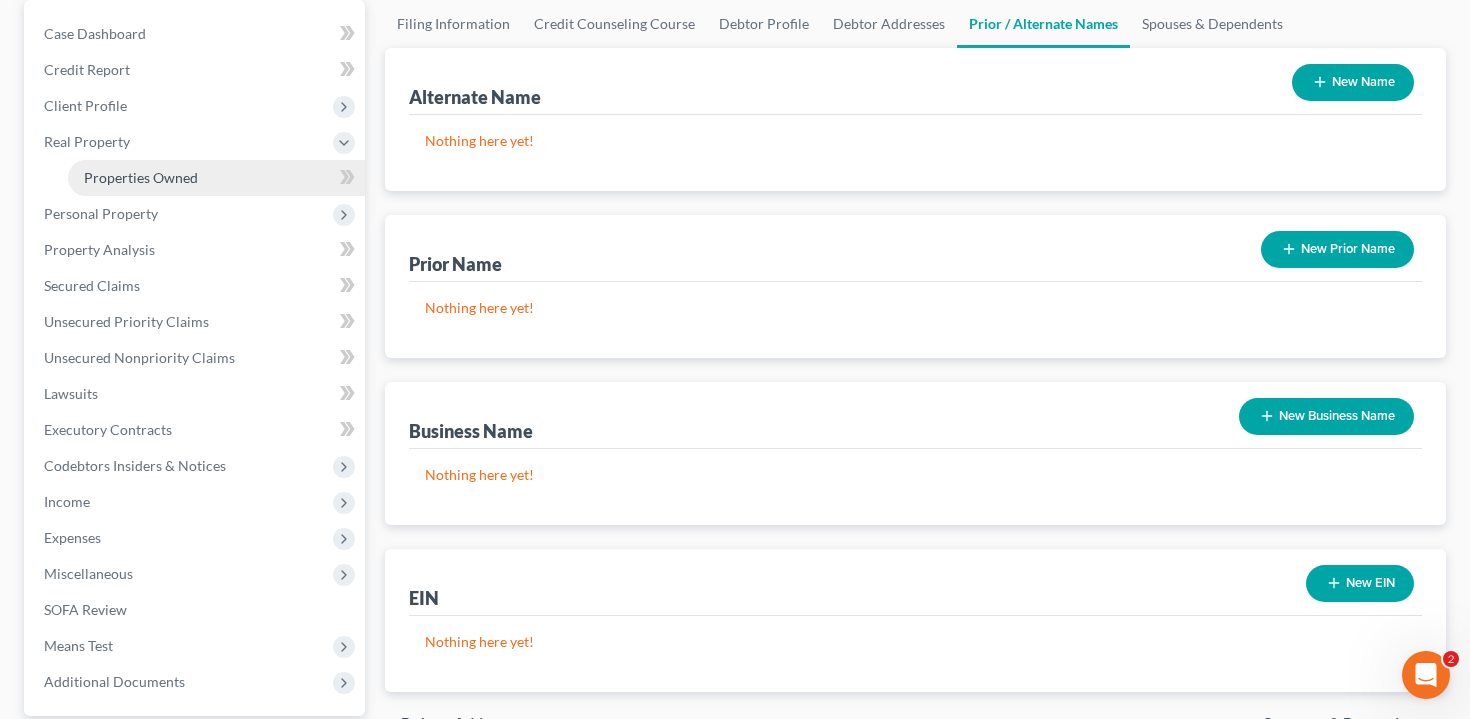 click on "Properties Owned" at bounding box center [216, 178] 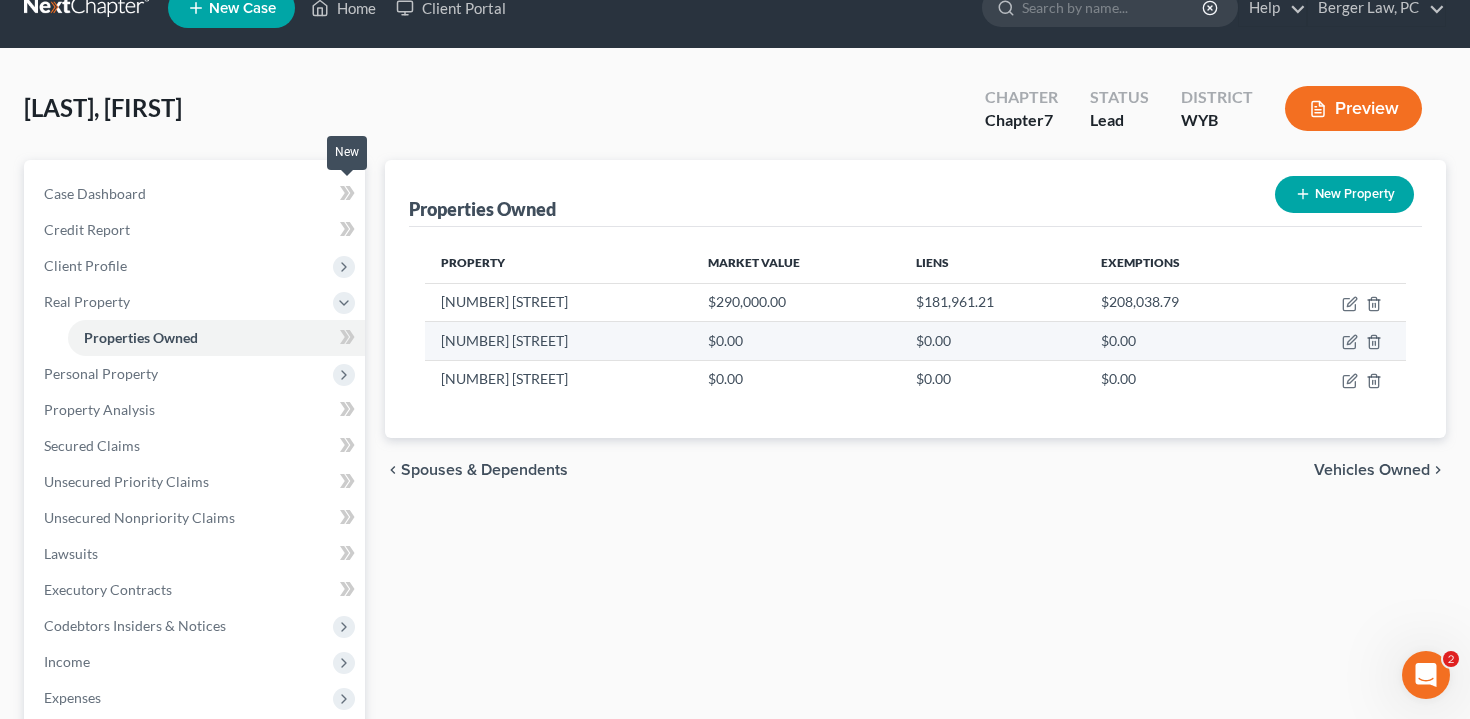scroll, scrollTop: 0, scrollLeft: 0, axis: both 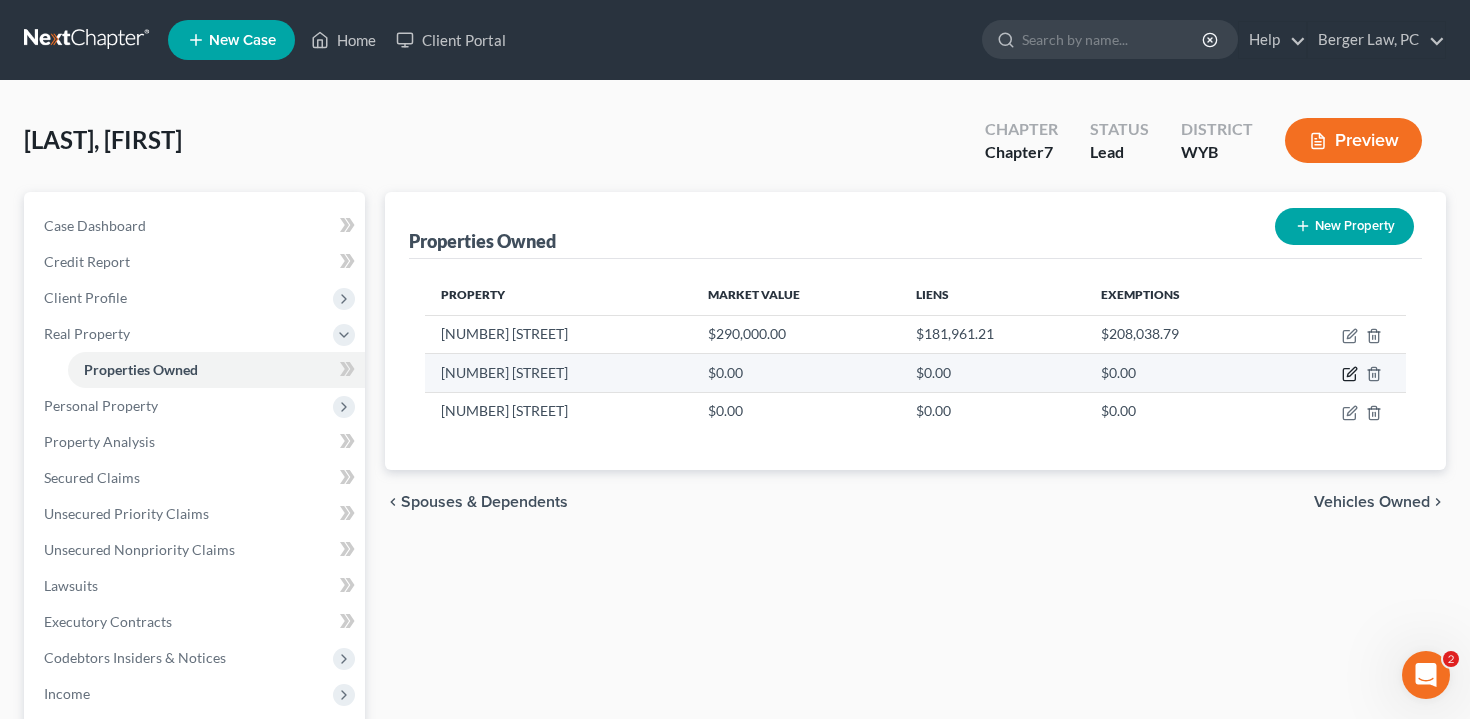 click 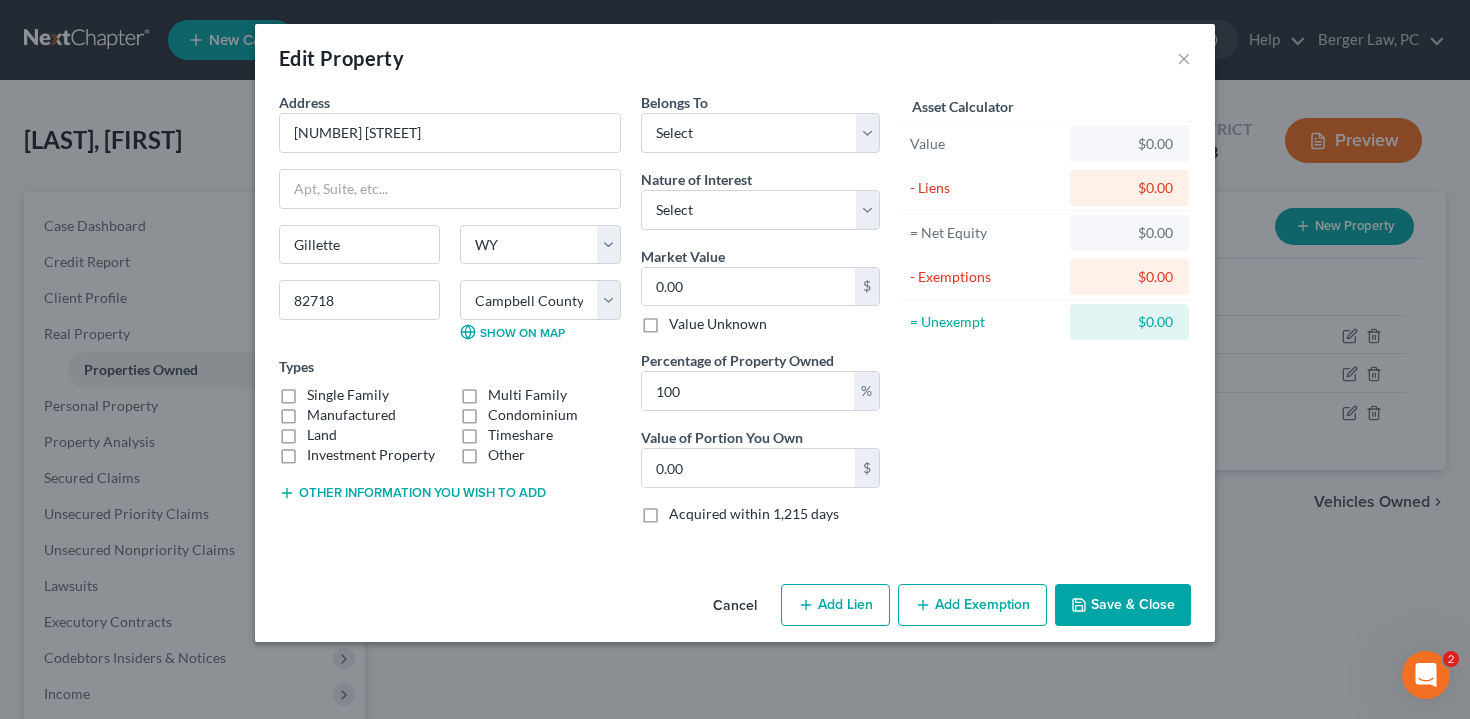click on "Edit Property ×
Address
*
[NUMBER] [STREET] [CITY] [STATE] [POSTAL_CODE] County Albany County Big Horn County Campbell County Carbon County Converse County Crook County Fremont County Goshen County Hot Springs County Johnson County Laramie County Lincoln County Natrona County Niobrara County Park County Platte County Sheridan County Sublette County Sweetwater County Teton County Uinta County Washakie County Weston County Show on Map Types Single Family Multi Family Manufactured Condominium Land Timeshare Investment Property Other Other information you wish to add Other information
Belongs To
*
Select Debtor 1 Only Debtor 2 Only Debtor 1 And Debtor 2 Only At Least One Of The Debtors And Another Community Property Nature of Interest Select Fee Simple Joint Tenant Life Estate Equitable Interest Future Interest Other 0.00 $ %" at bounding box center [735, 359] 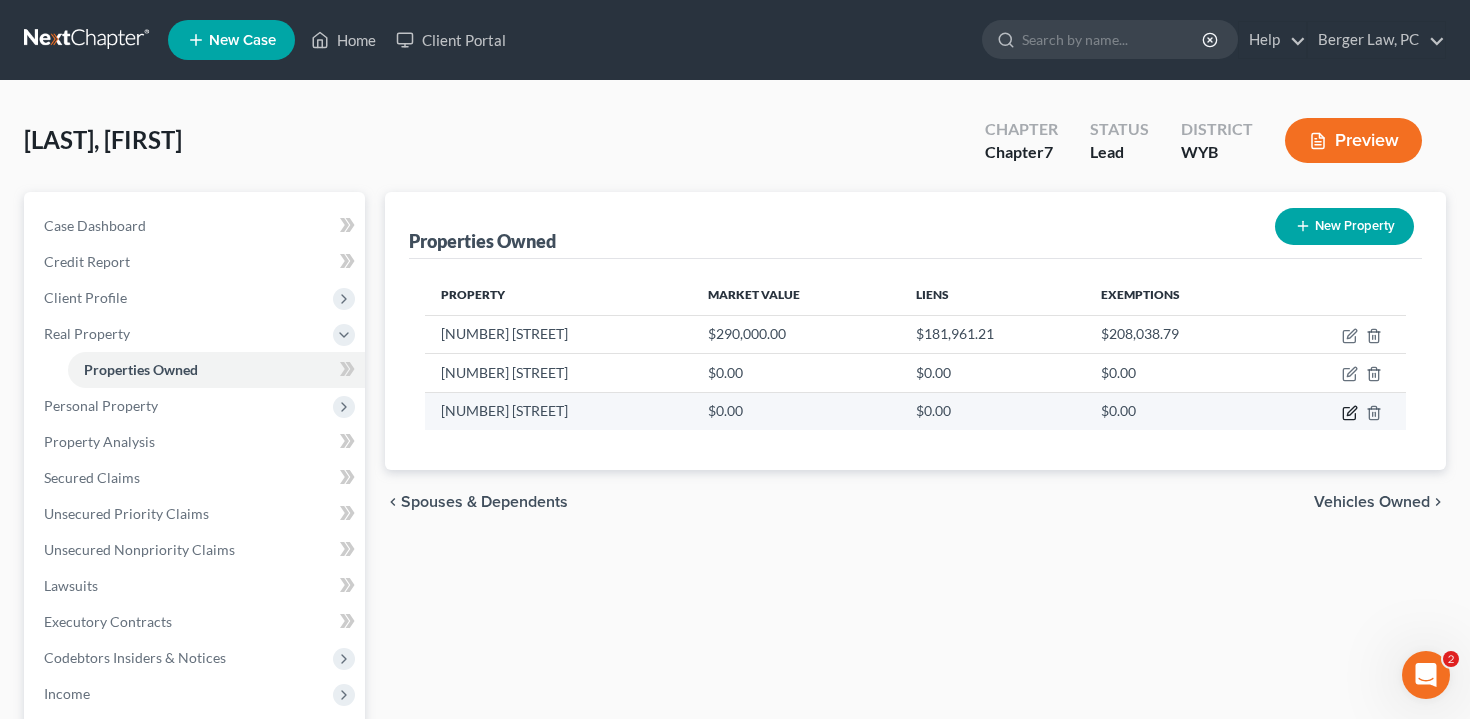 click 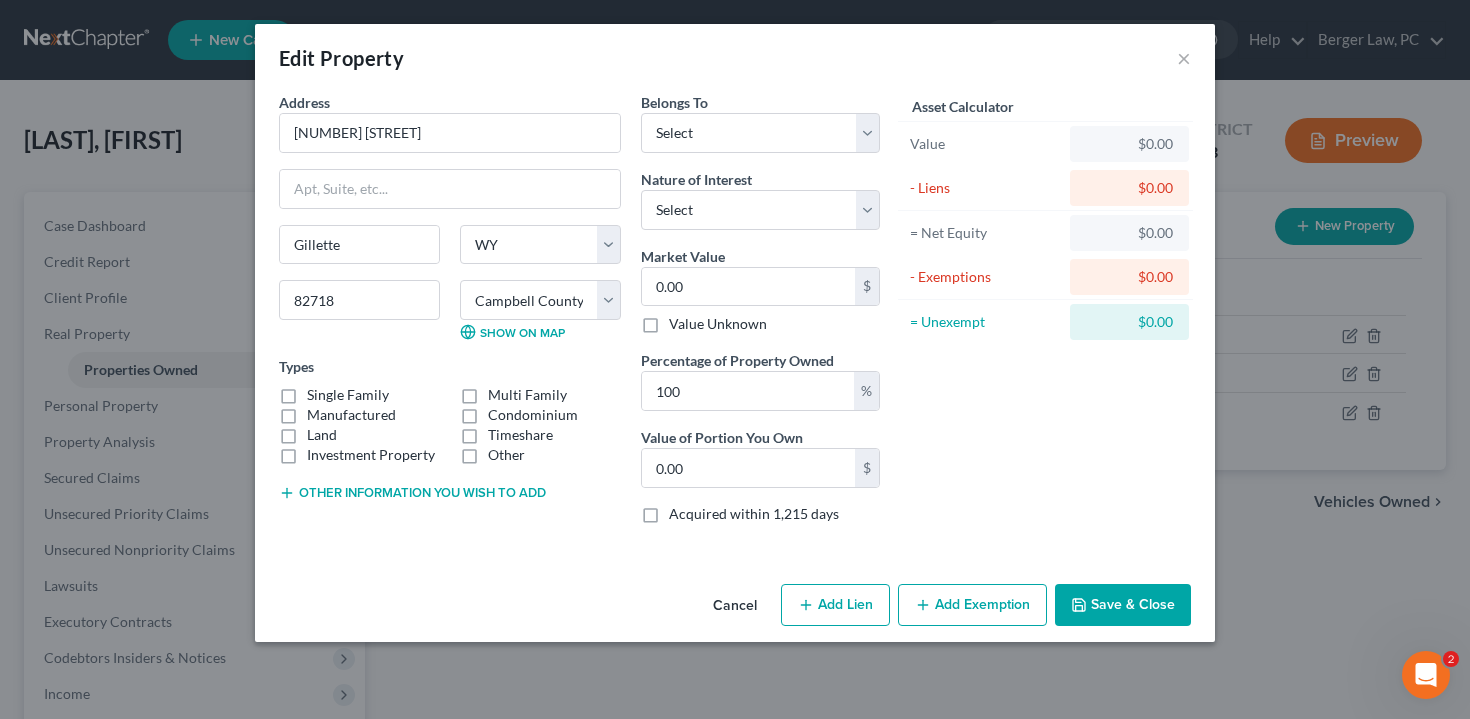 click on "Cancel" at bounding box center (735, 606) 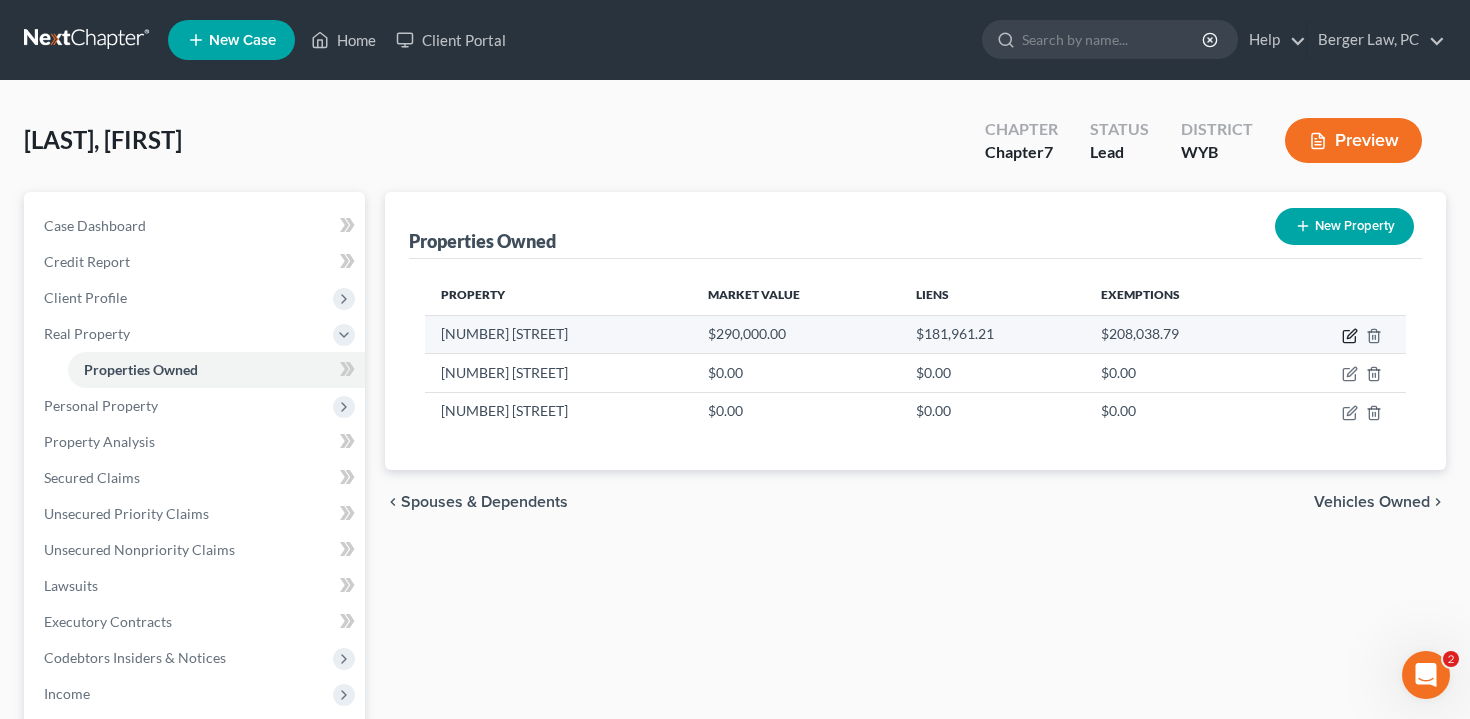 click 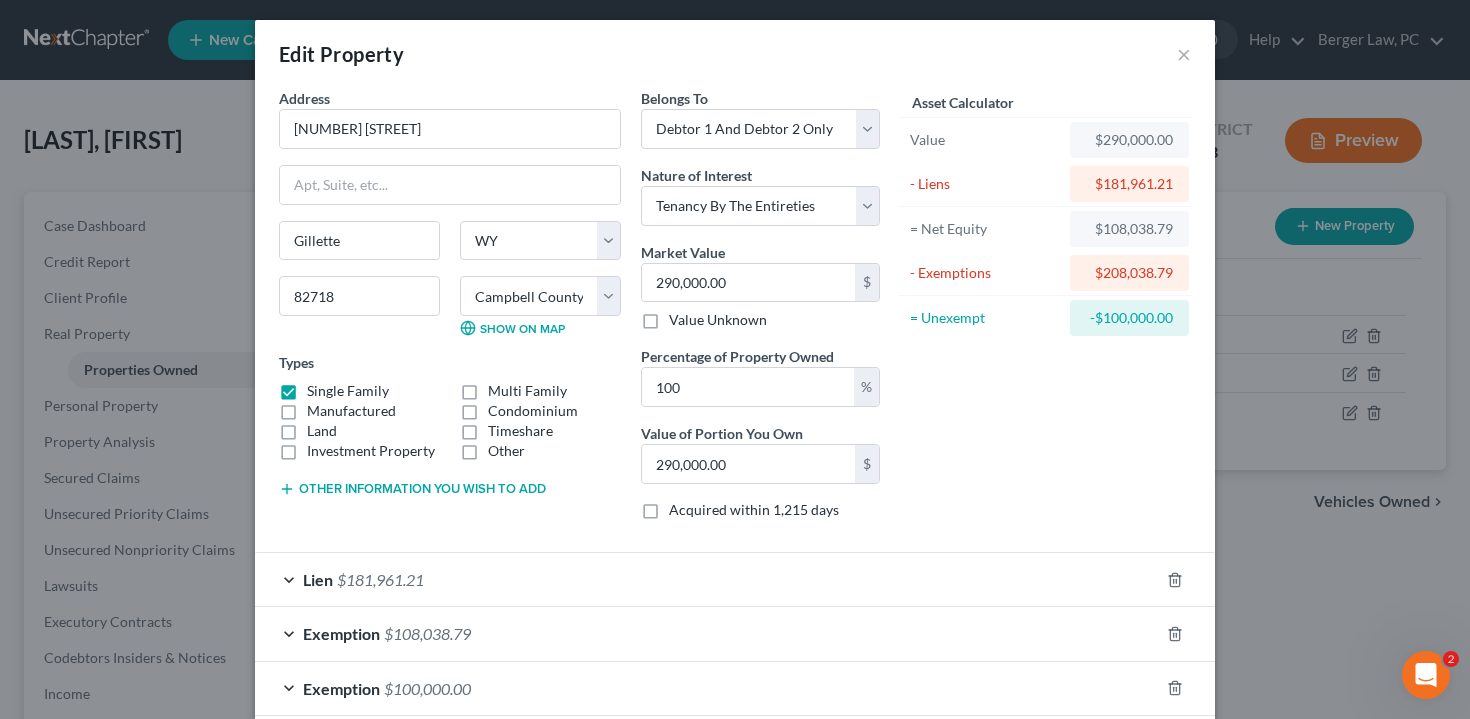 scroll, scrollTop: 110, scrollLeft: 0, axis: vertical 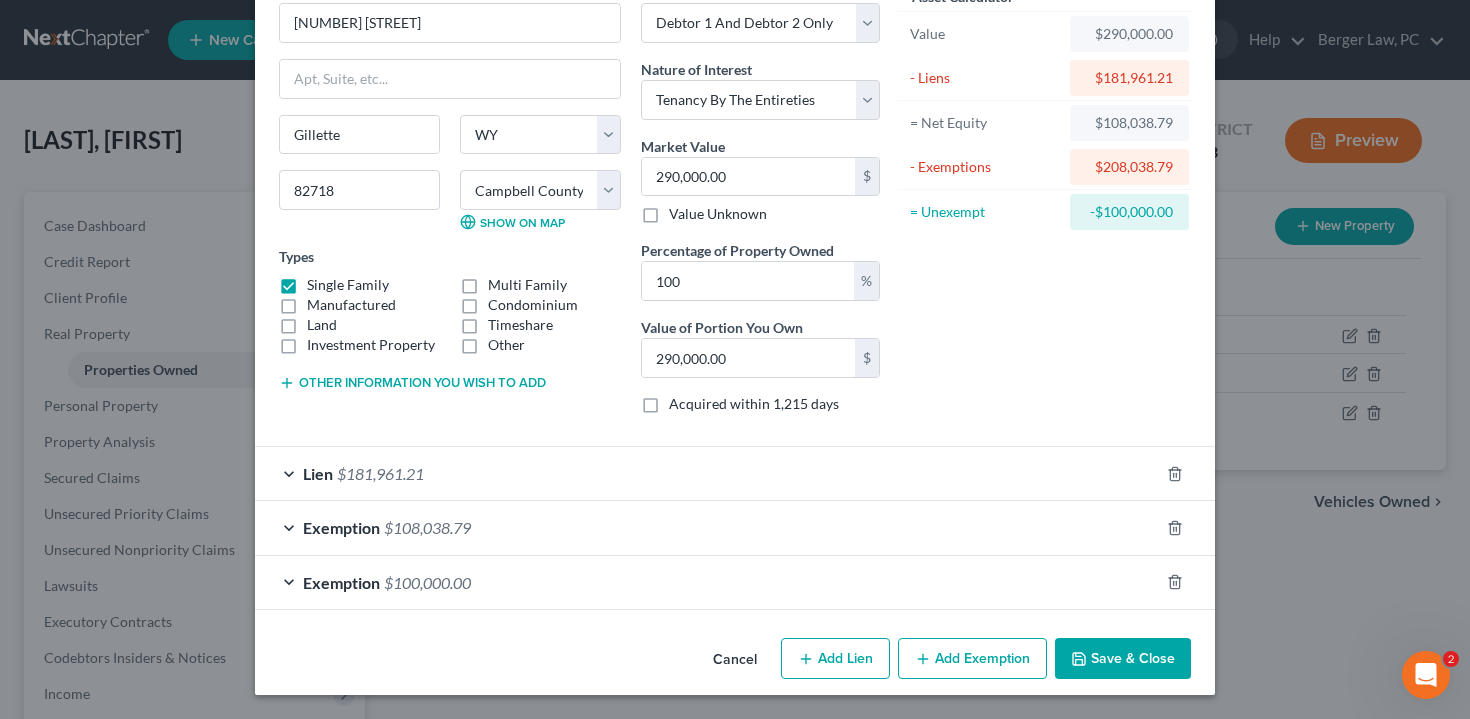 click on "Exemption $108,038.79" at bounding box center (707, 527) 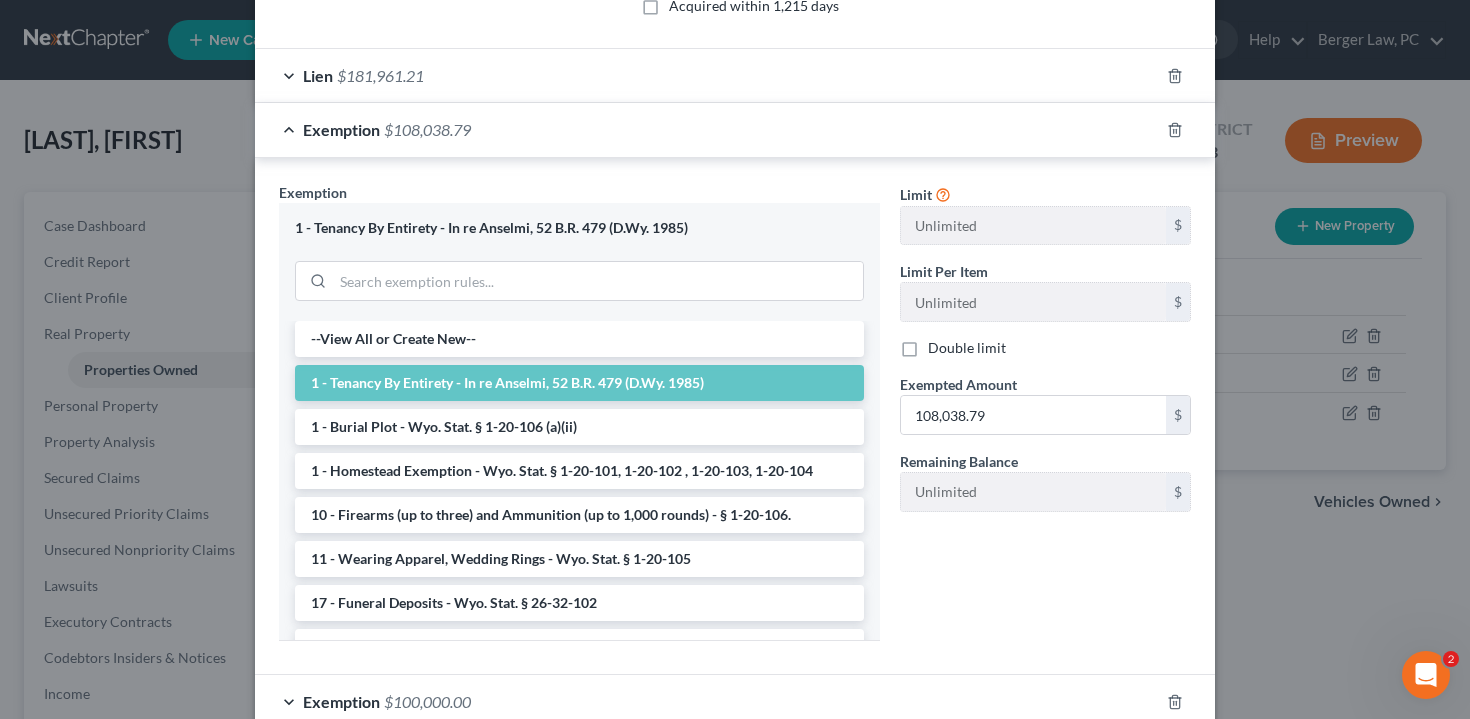 scroll, scrollTop: 593, scrollLeft: 0, axis: vertical 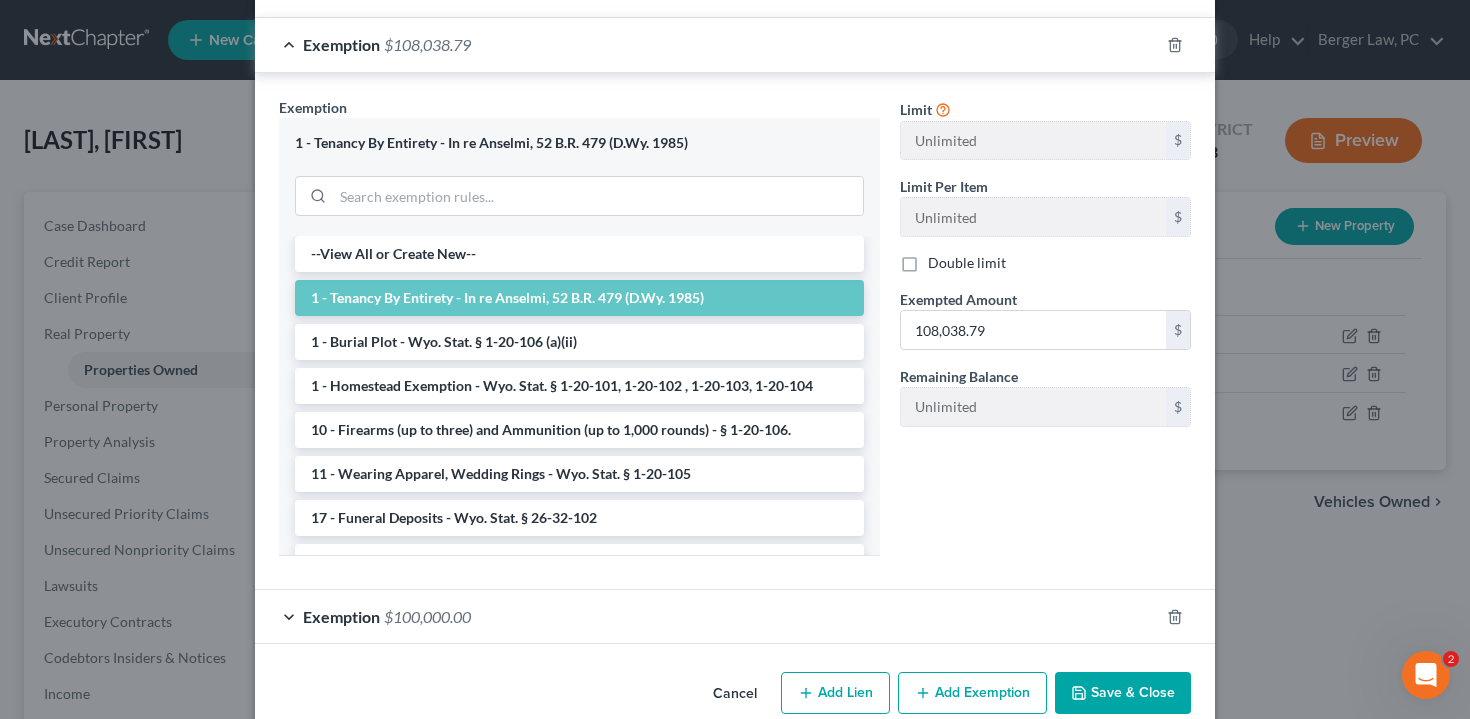 click on "Exemption $100,000.00" at bounding box center (707, 616) 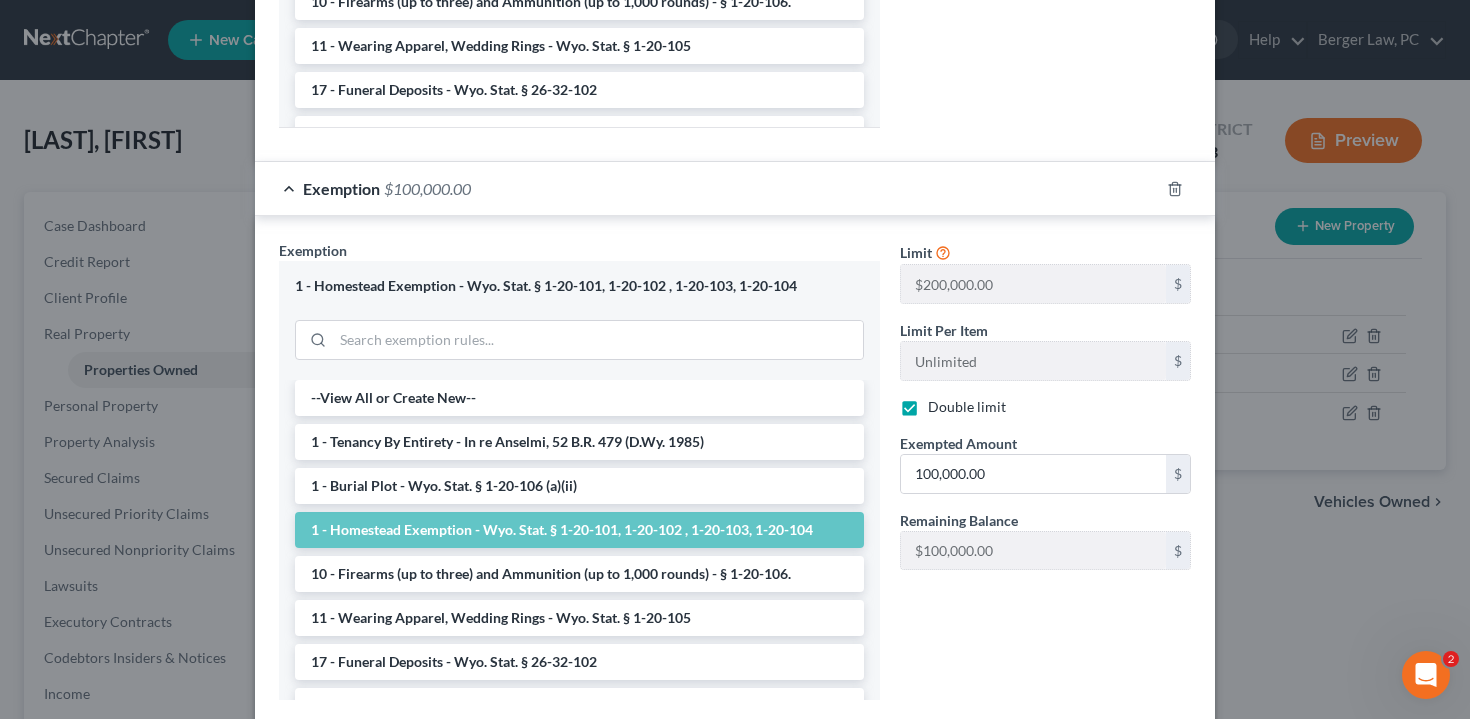 scroll, scrollTop: 1144, scrollLeft: 0, axis: vertical 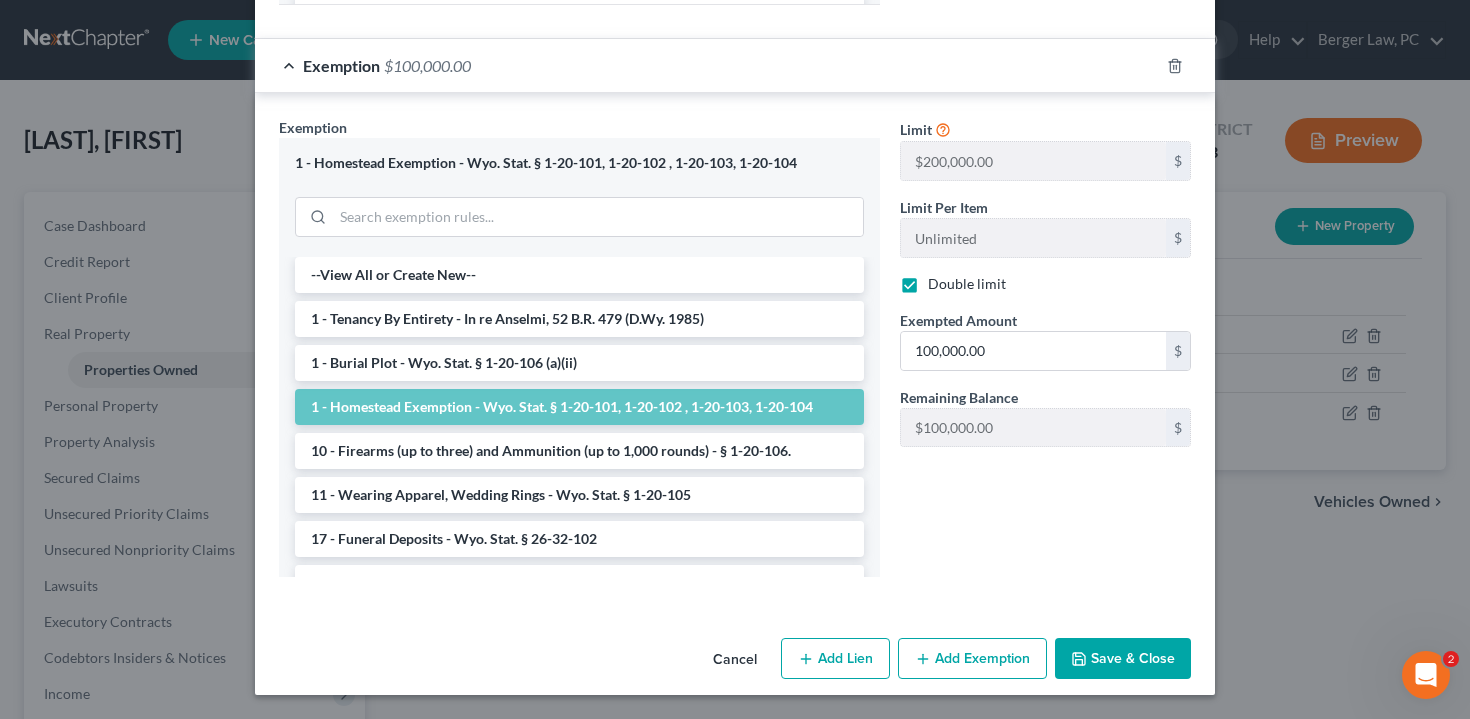 click on "Cancel" at bounding box center (735, 660) 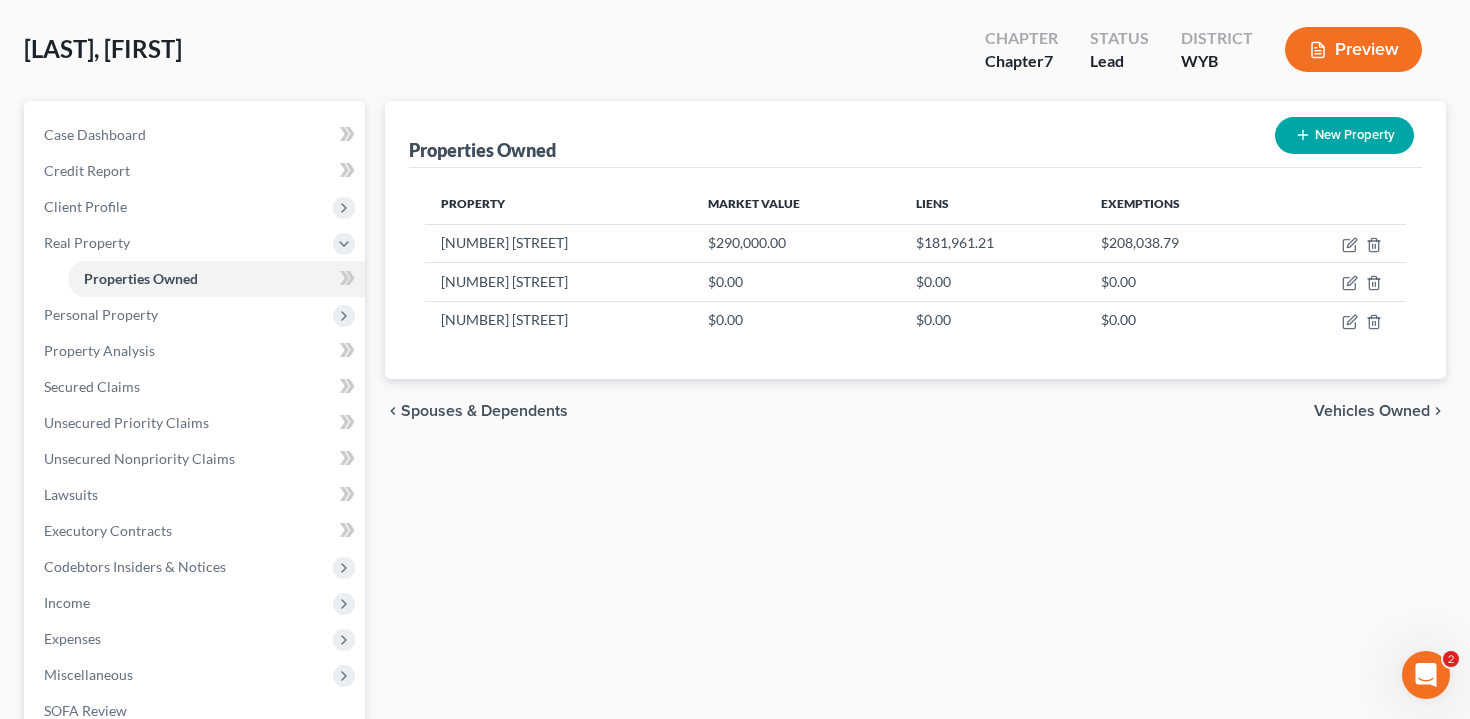 scroll, scrollTop: 141, scrollLeft: 0, axis: vertical 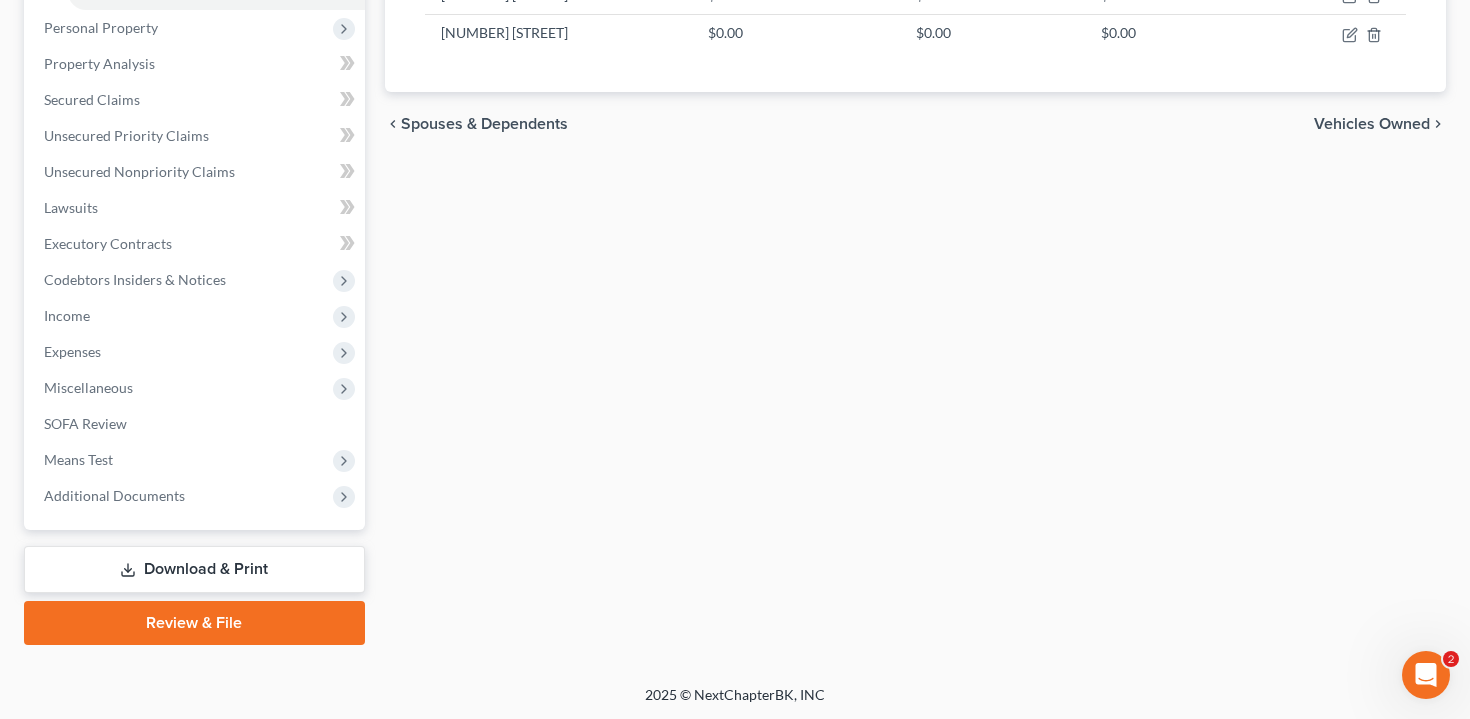 click on "Download & Print" at bounding box center (194, 569) 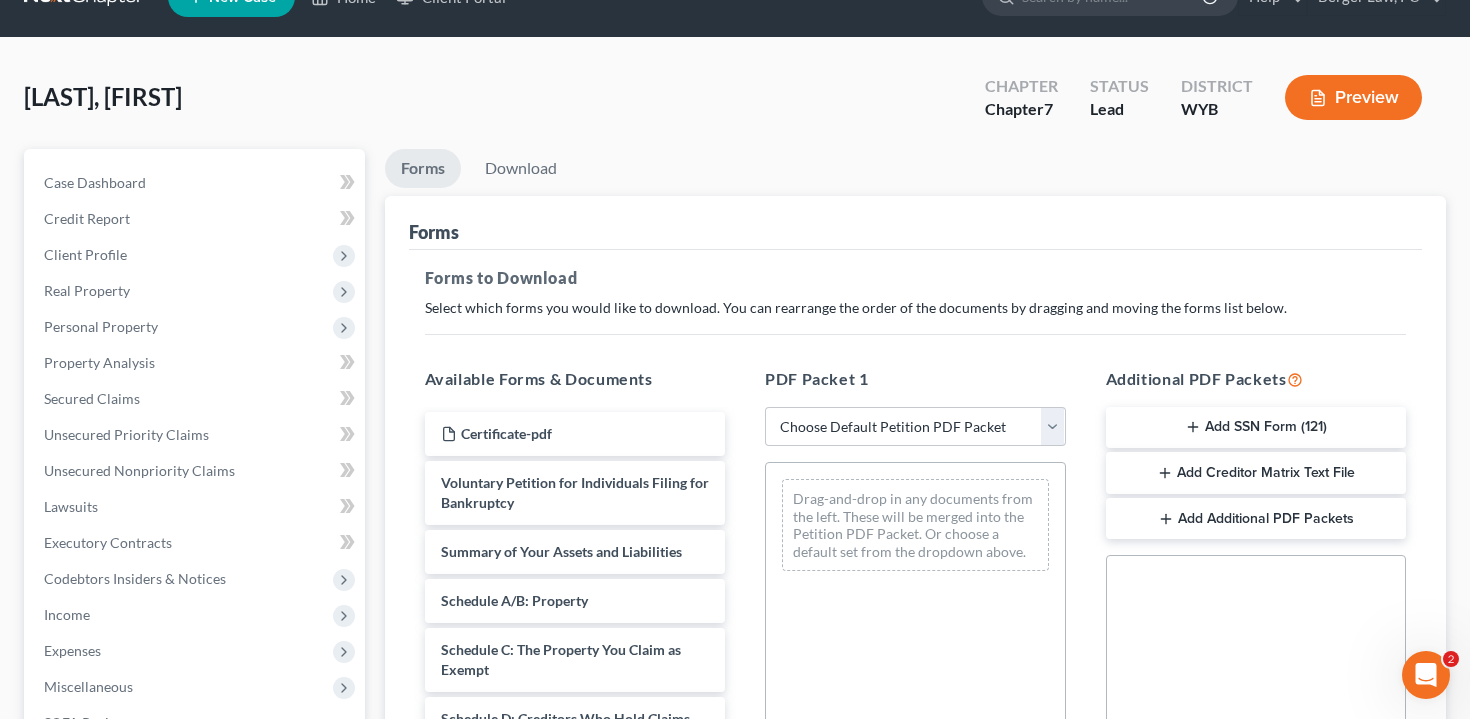 scroll, scrollTop: 0, scrollLeft: 0, axis: both 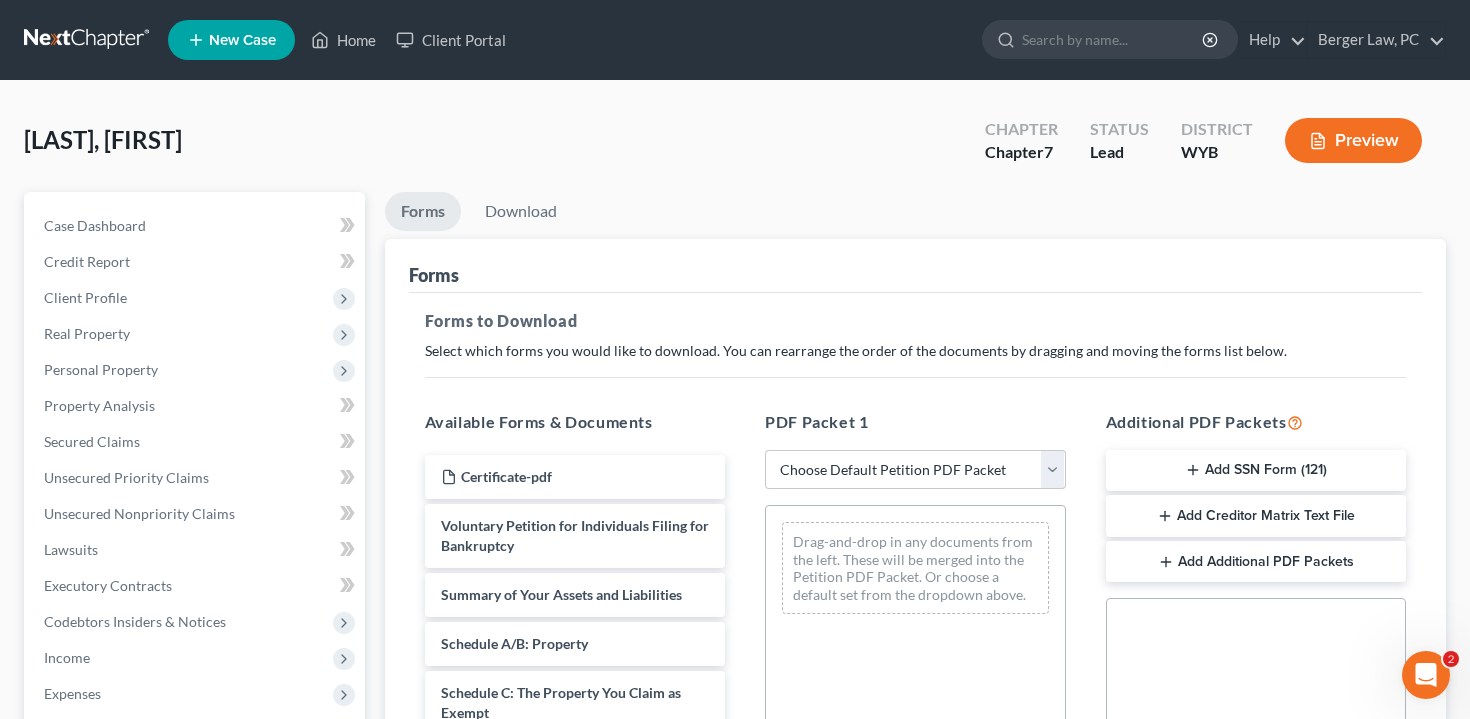 click on "Preview" at bounding box center (1353, 140) 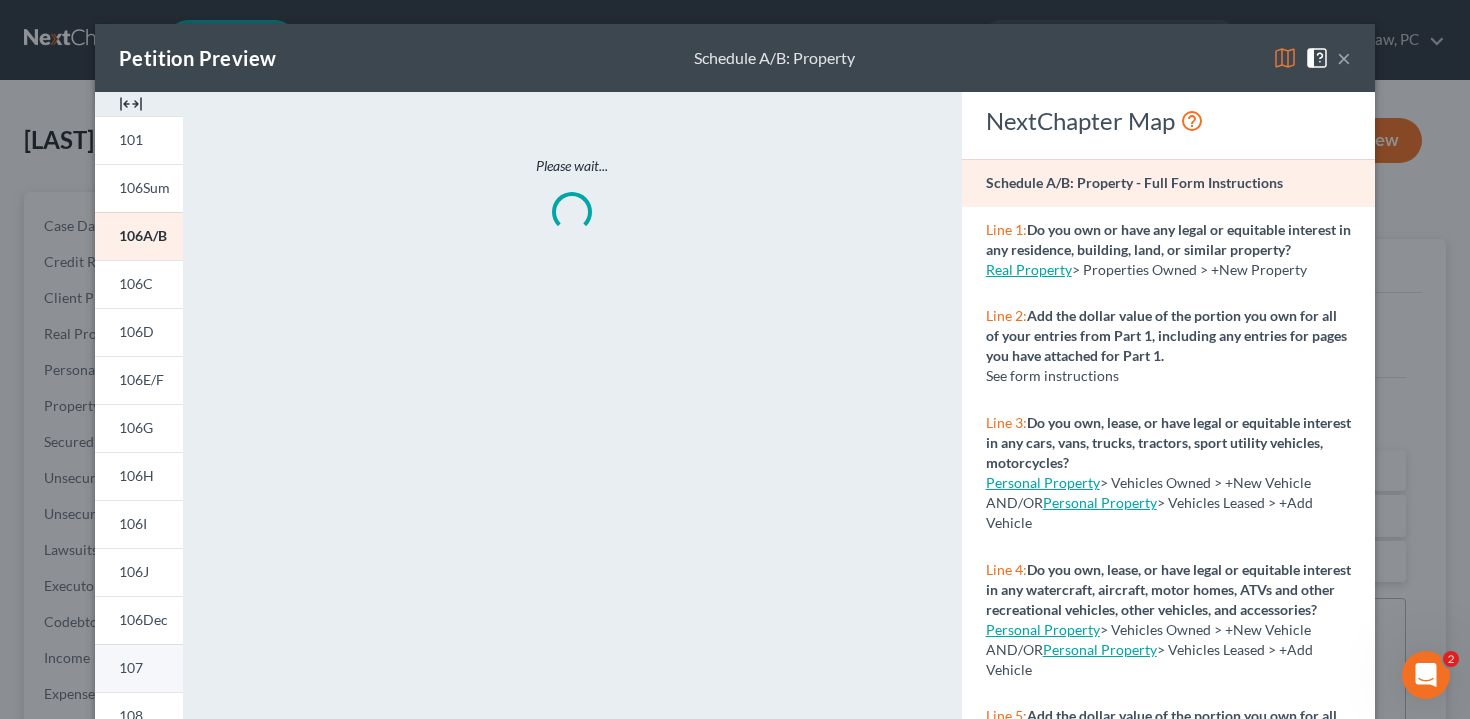 click on "107" at bounding box center [139, 668] 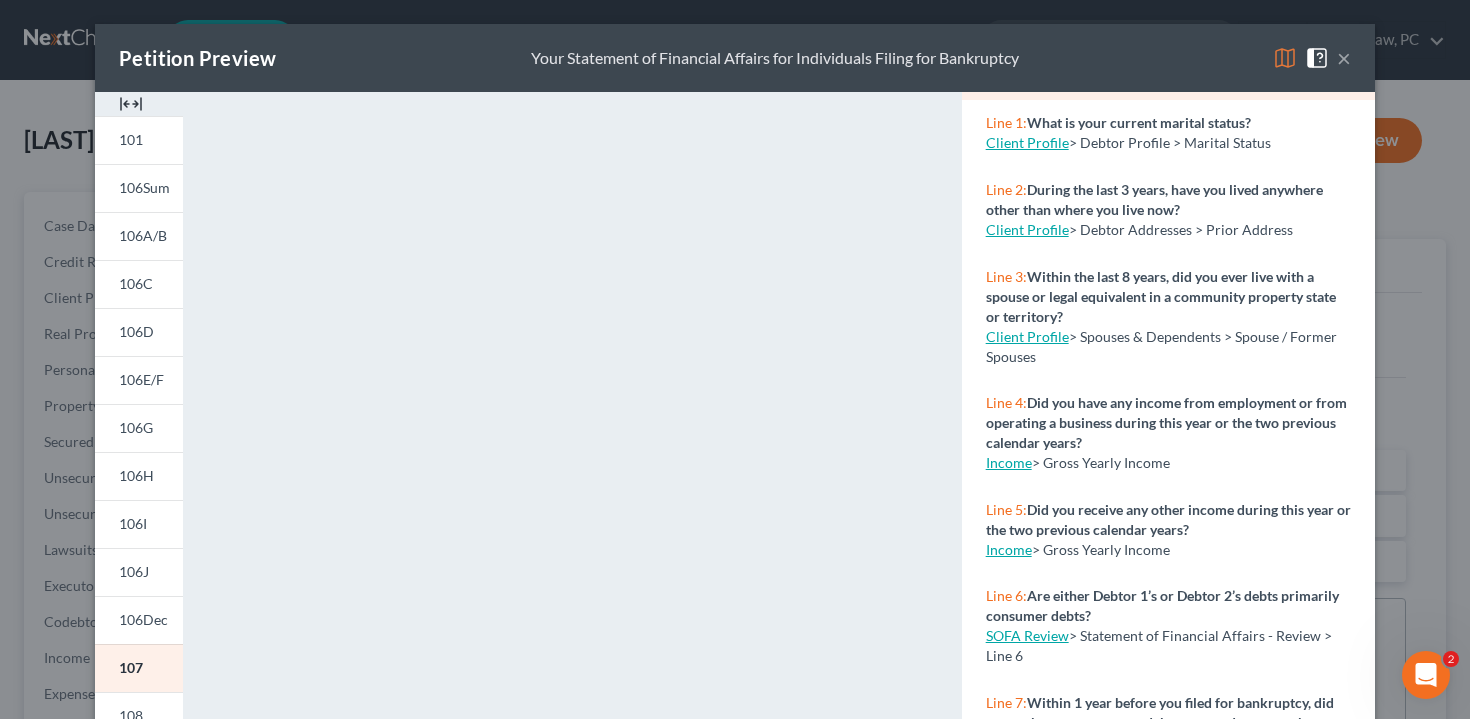 scroll, scrollTop: 323, scrollLeft: 0, axis: vertical 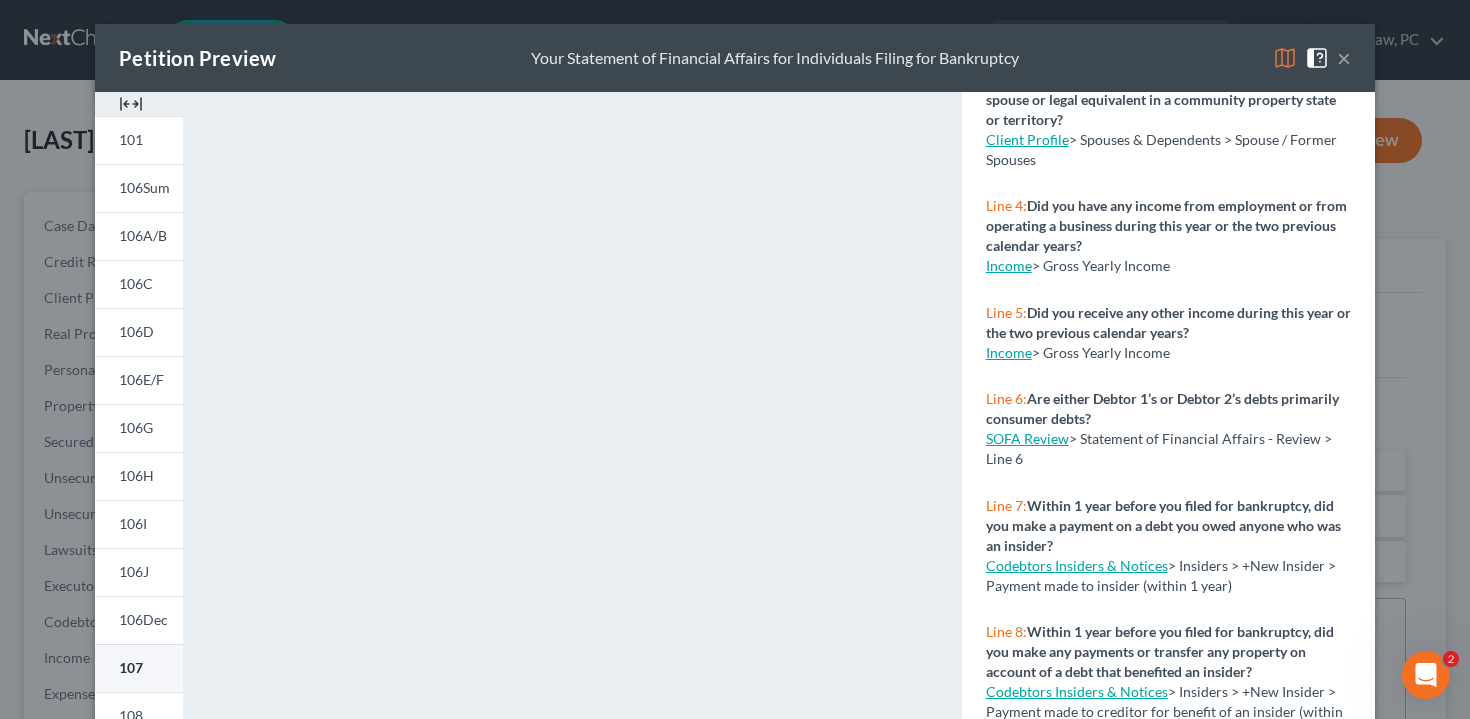 click on "107" at bounding box center (131, 667) 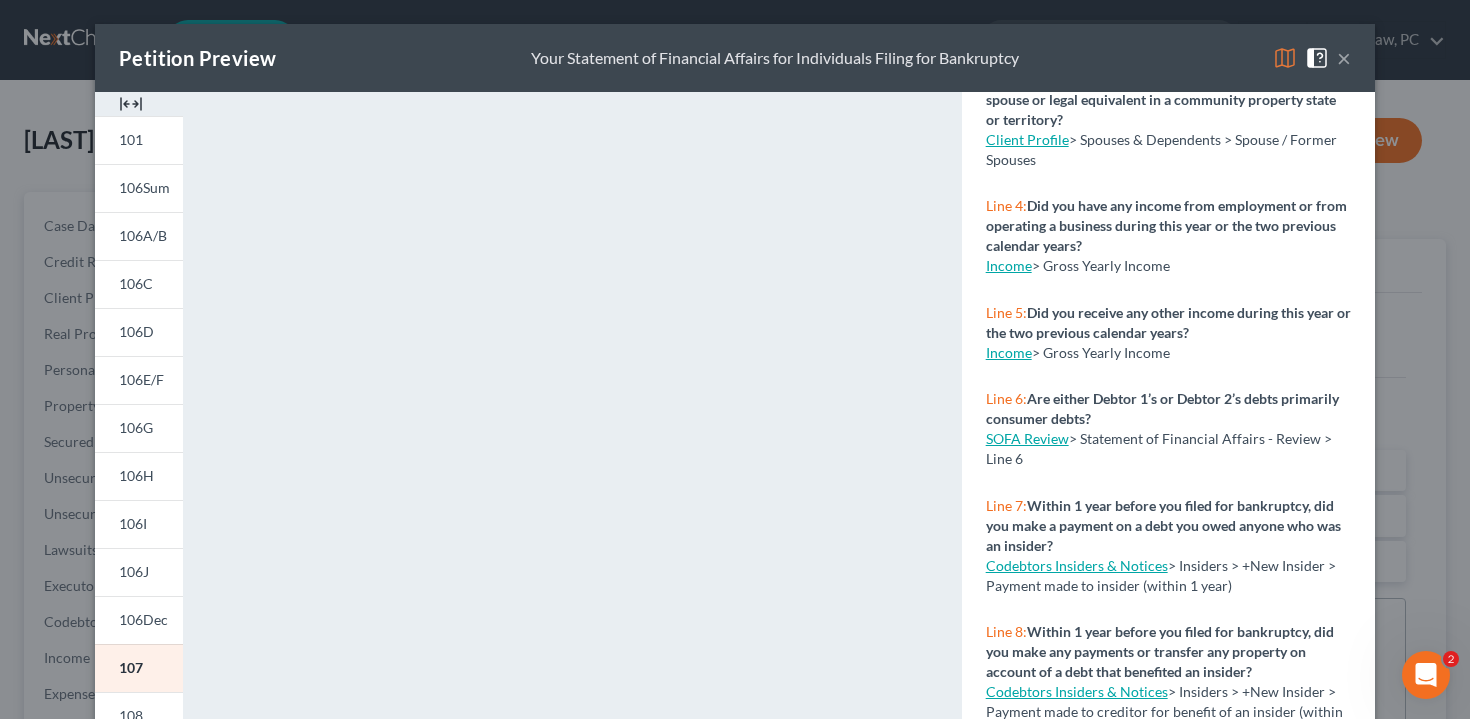 click on "Petition Preview Your Statement of Financial Affairs for Individuals Filing for Bankruptcy × 101 106Sum 106A/B 106C 106D 106E/F 106G 106H 106I 106J 106Dec 107 108 122A-1 CM VCM 2010 Atty Disc Download Draft
<object ng-attr-data='https://nextchapter-prod.s3.amazonaws.com/pdfs/44ce9c9c-89df-462f-bed4-0152caa6e52b.pdf' type='application/pdf' width='100%' height='975px'></object>
<p><a href='https://nextchapter-prod.s3.amazonaws.com/pdfs/44ce9c9c-89df-462f-bed4-0152caa6e52b.pdf' target='_blank'>Click here</a> to open in a new window.</p>
NextChapter Map   Your Statement of Financial Affairs for Individuals Filing for Bankruptcy - Full Form Instructions  Line 1:  What is your current marital status?
Client Profile  > Debtor Profile > Marital Status
Line 2:  During the last 3 years, have you lived anywhere other than where you live now?
Client Profile  > Debtor Addresses > Prior Address
Line 3:
Client Profile  > Spouses & Dependents > Spouse / Former Spouses" at bounding box center [735, 359] 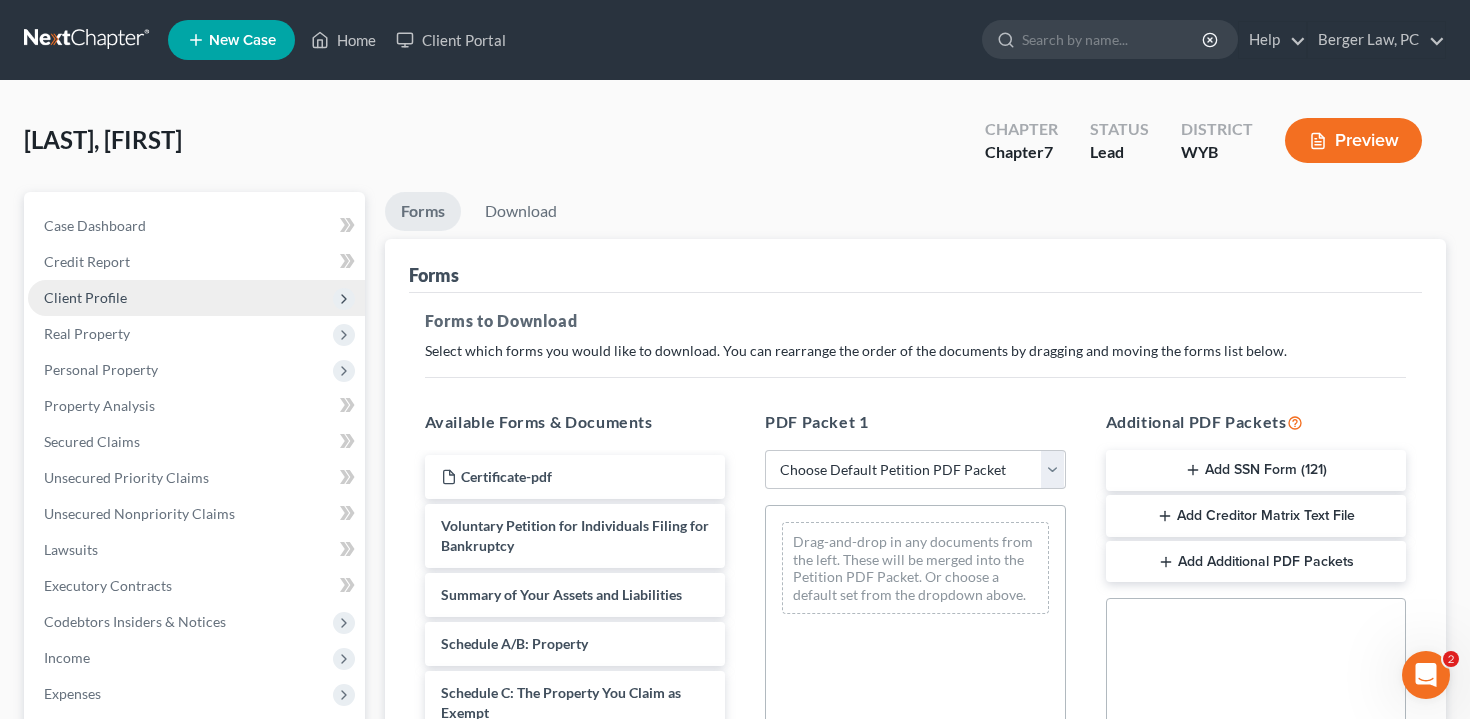 click on "Client Profile" at bounding box center [196, 298] 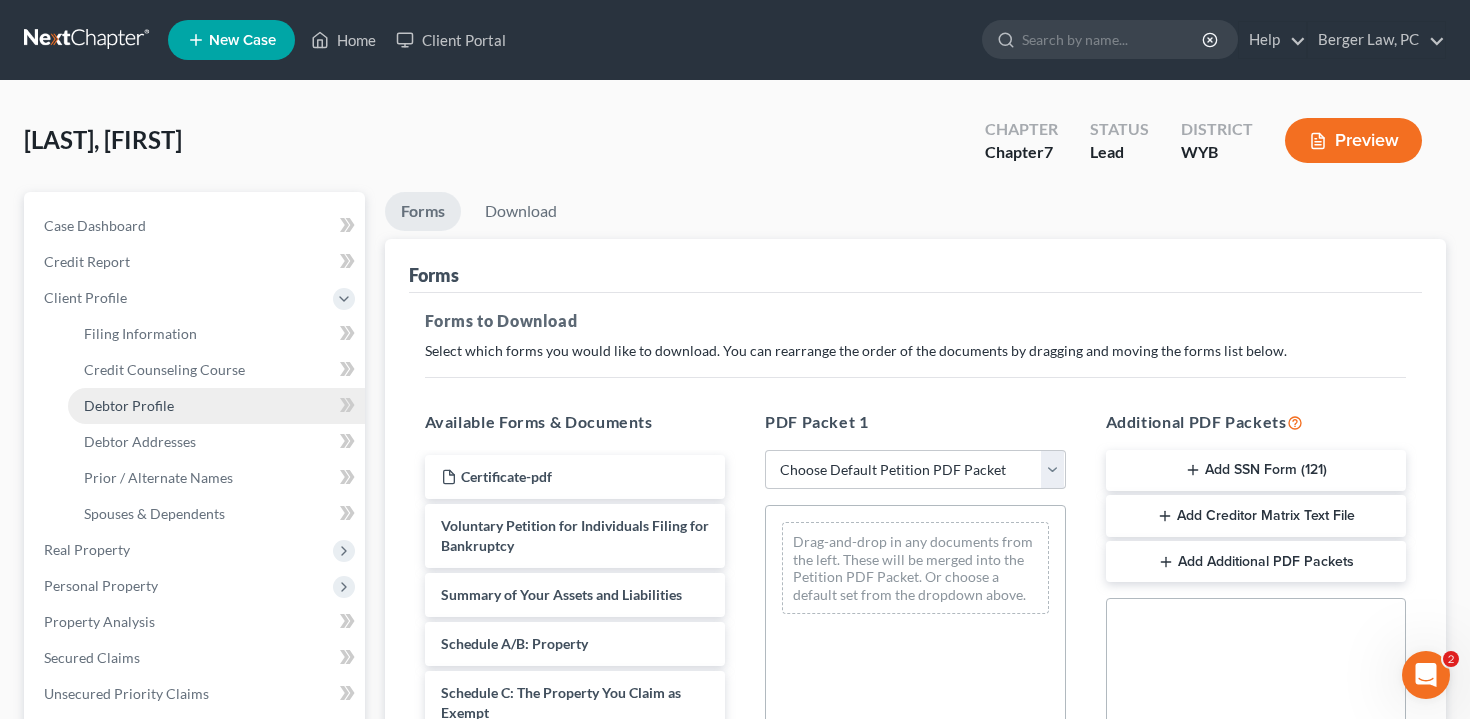 click on "Debtor Profile" at bounding box center [216, 406] 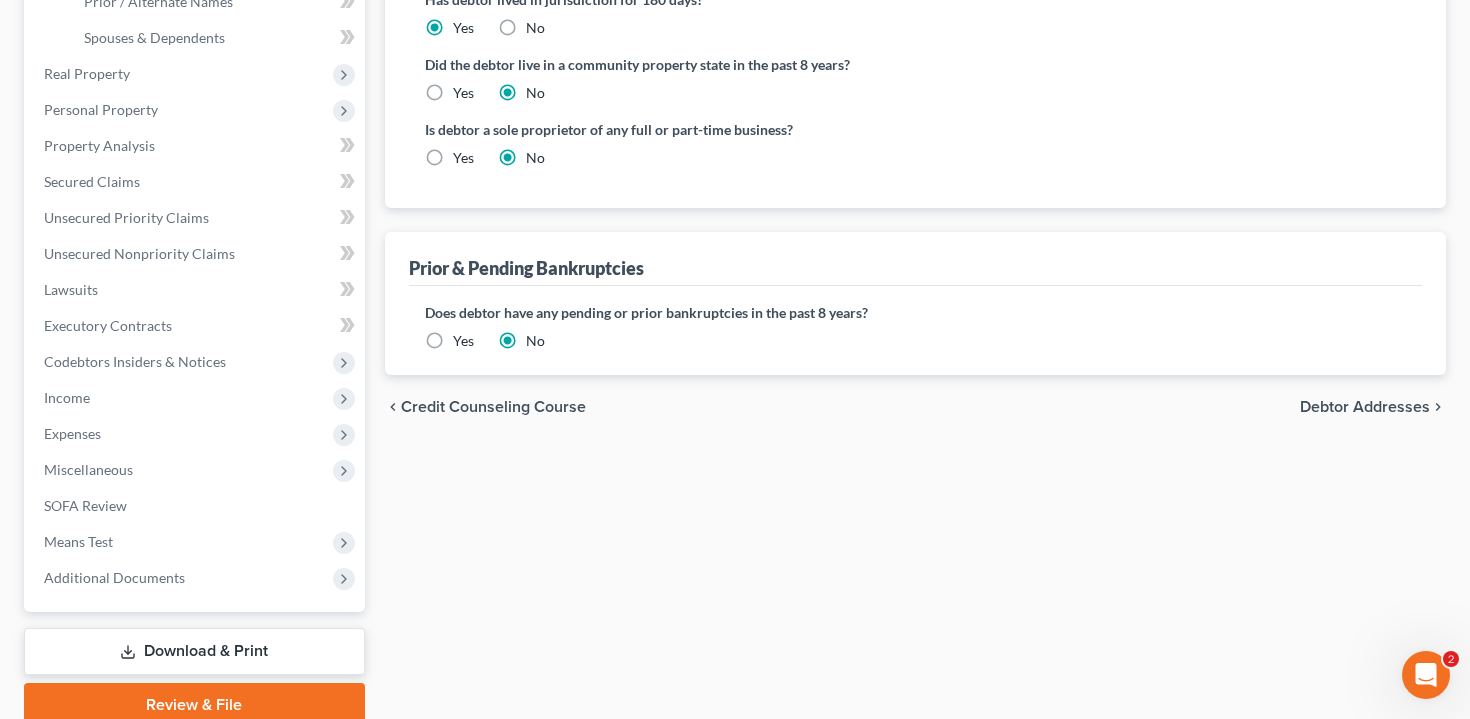 scroll, scrollTop: 558, scrollLeft: 0, axis: vertical 